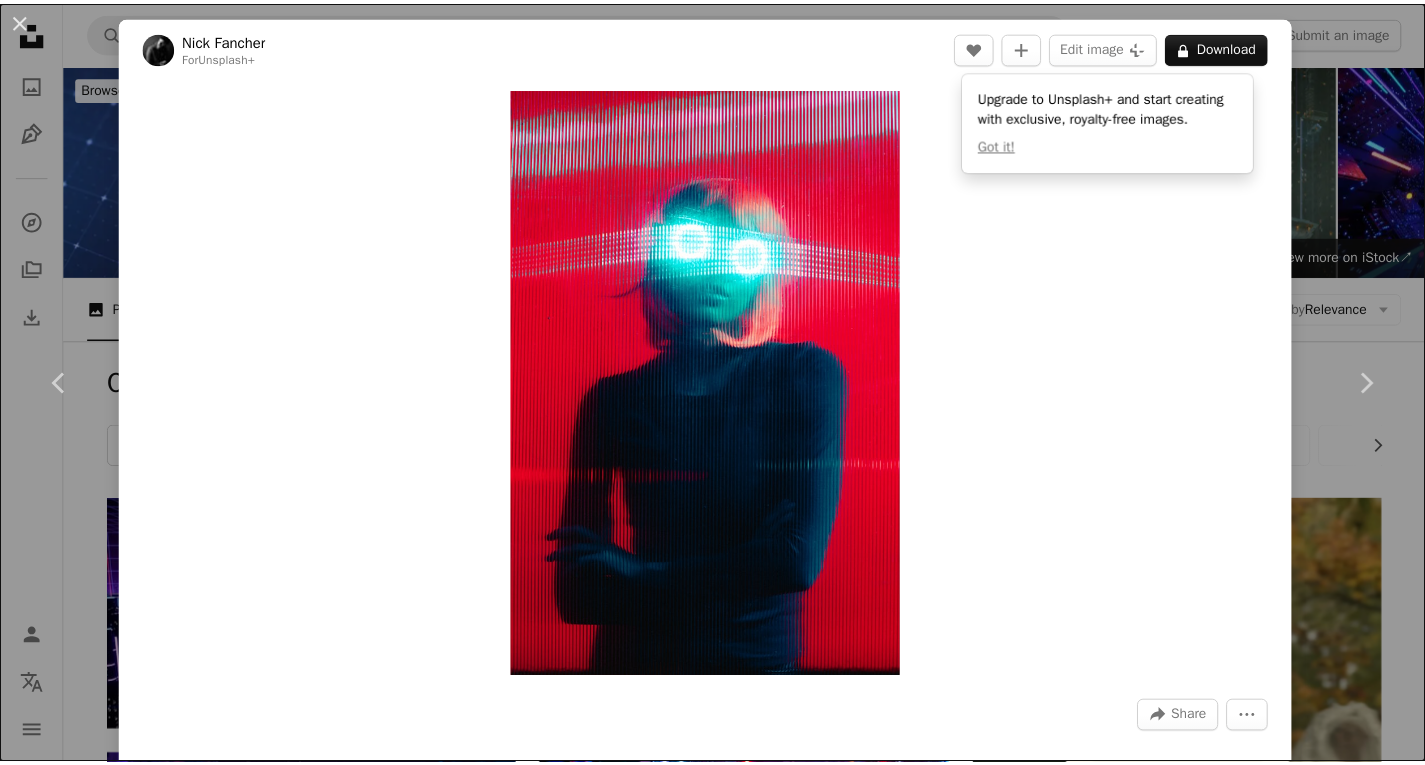 scroll, scrollTop: 4324, scrollLeft: 0, axis: vertical 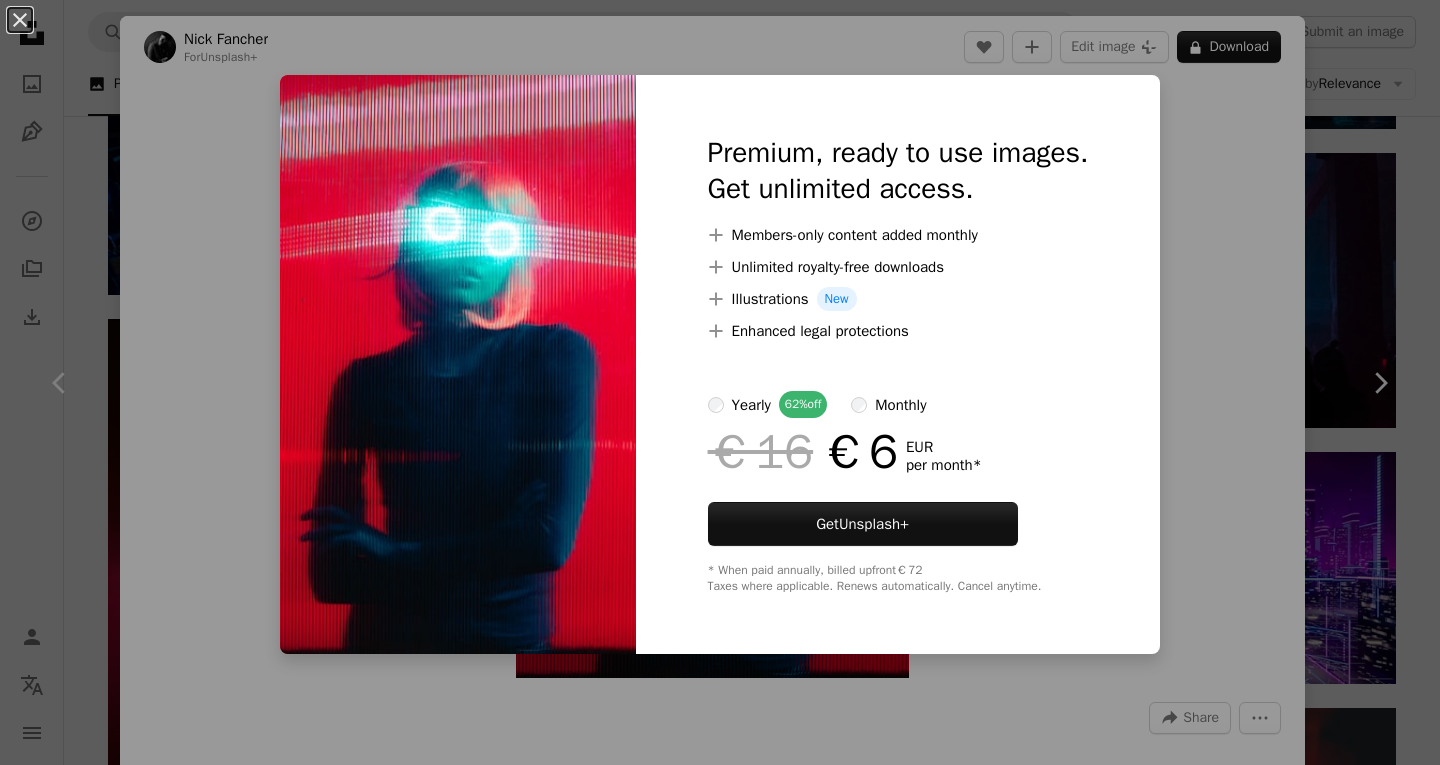 click on "An X shape Premium, ready to use images. Get unlimited access. A plus sign Members-only content added monthly A plus sign Unlimited royalty-free downloads A plus sign Illustrations  New A plus sign Enhanced legal protections yearly 62%  off monthly €16   €6 EUR per month * Get  Unsplash+ * When paid annually, billed upfront  €72 Taxes where applicable. Renews automatically. Cancel anytime." at bounding box center (720, 382) 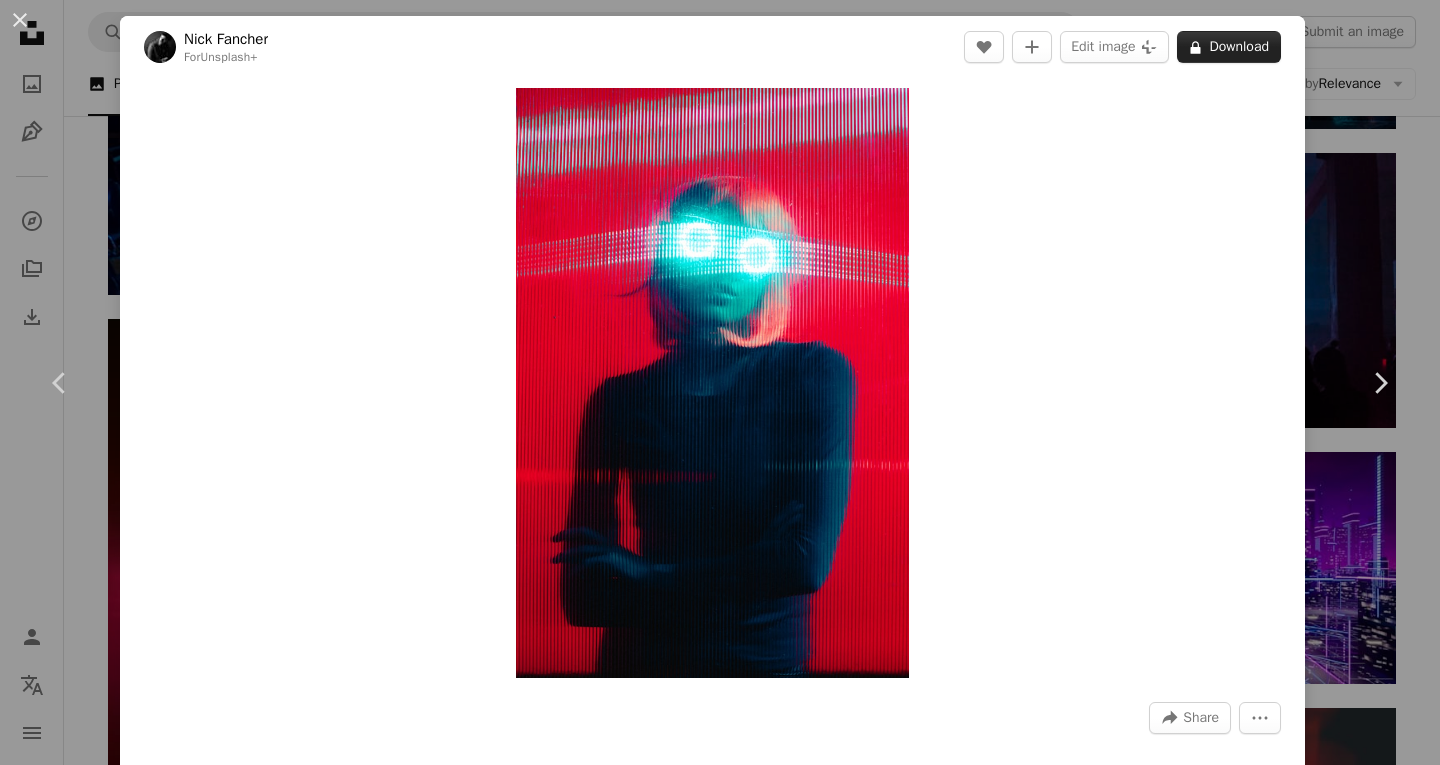 click on "A lock   Download" at bounding box center (1229, 47) 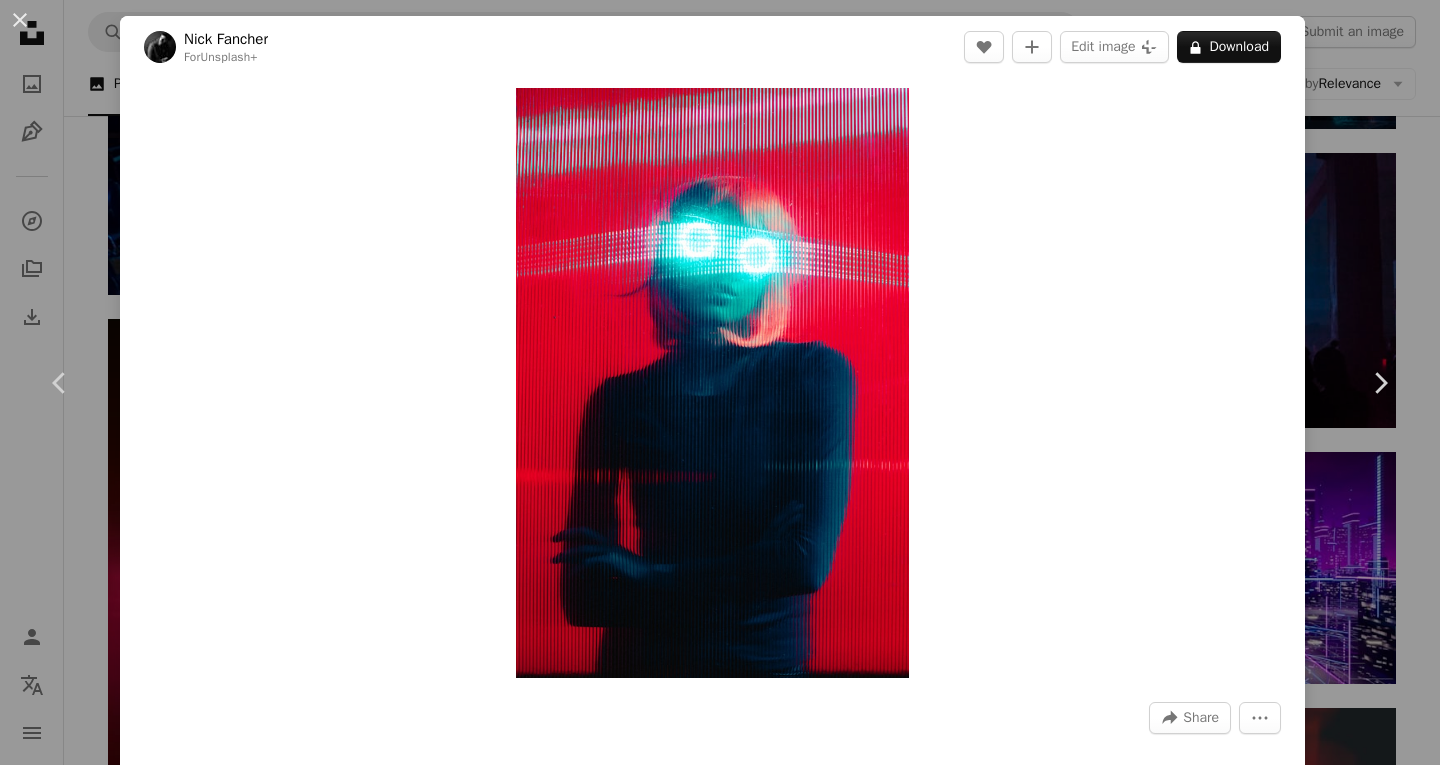 click on "An X shape Premium, ready to use images. Get unlimited access. A plus sign Members-only content added monthly A plus sign Unlimited royalty-free downloads A plus sign Illustrations  New A plus sign Enhanced legal protections yearly 62%  off monthly €16   €6 EUR per month * Get  Unsplash+ * When paid annually, billed upfront  €72 Taxes where applicable. Renews automatically. Cancel anytime." at bounding box center [720, 6153] 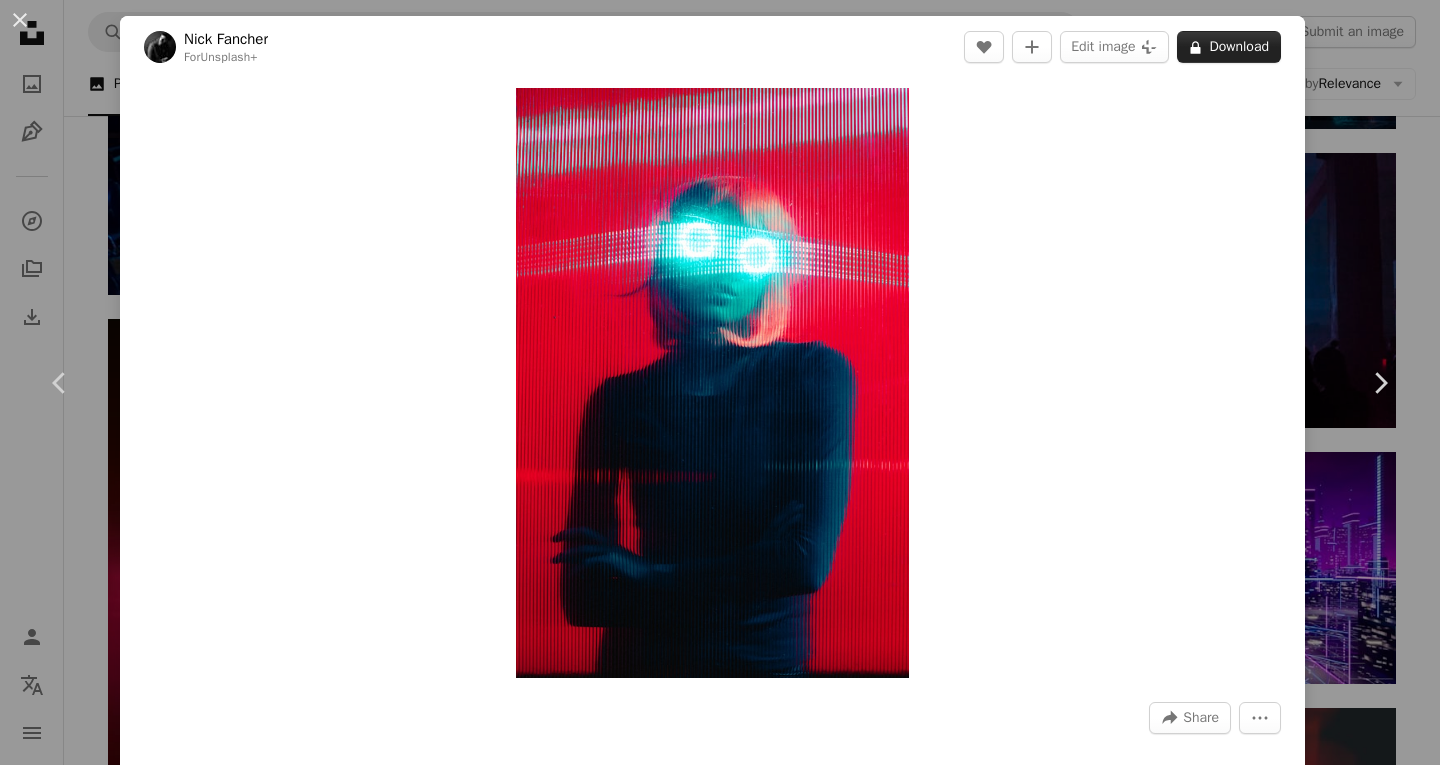 click on "A lock   Download" at bounding box center (1229, 47) 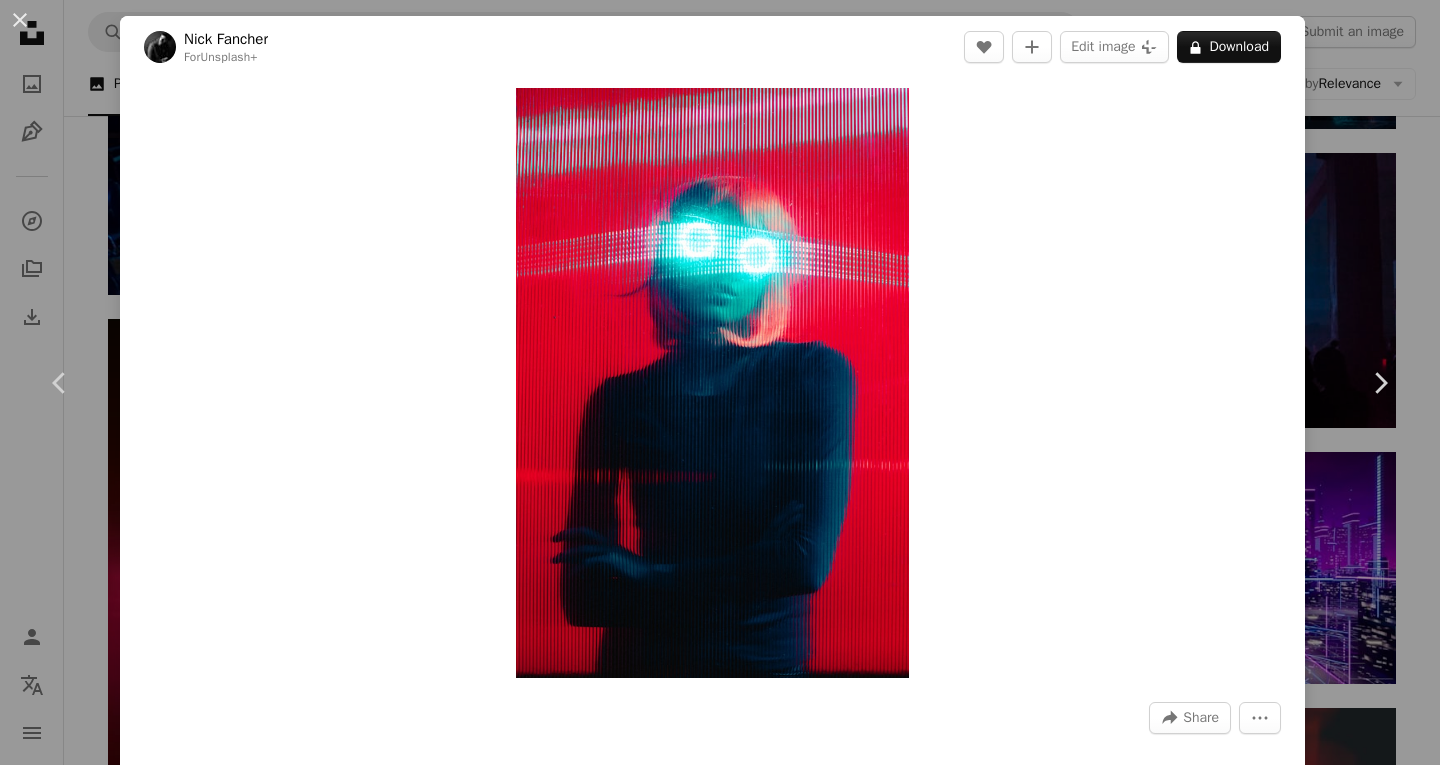 click on "An X shape Premium, ready to use images. Get unlimited access. A plus sign Members-only content added monthly A plus sign Unlimited royalty-free downloads A plus sign Illustrations  New A plus sign Enhanced legal protections yearly 62%  off monthly €16   €6 EUR per month * Get  Unsplash+ * When paid annually, billed upfront  €72 Taxes where applicable. Renews automatically. Cancel anytime." at bounding box center (720, 6153) 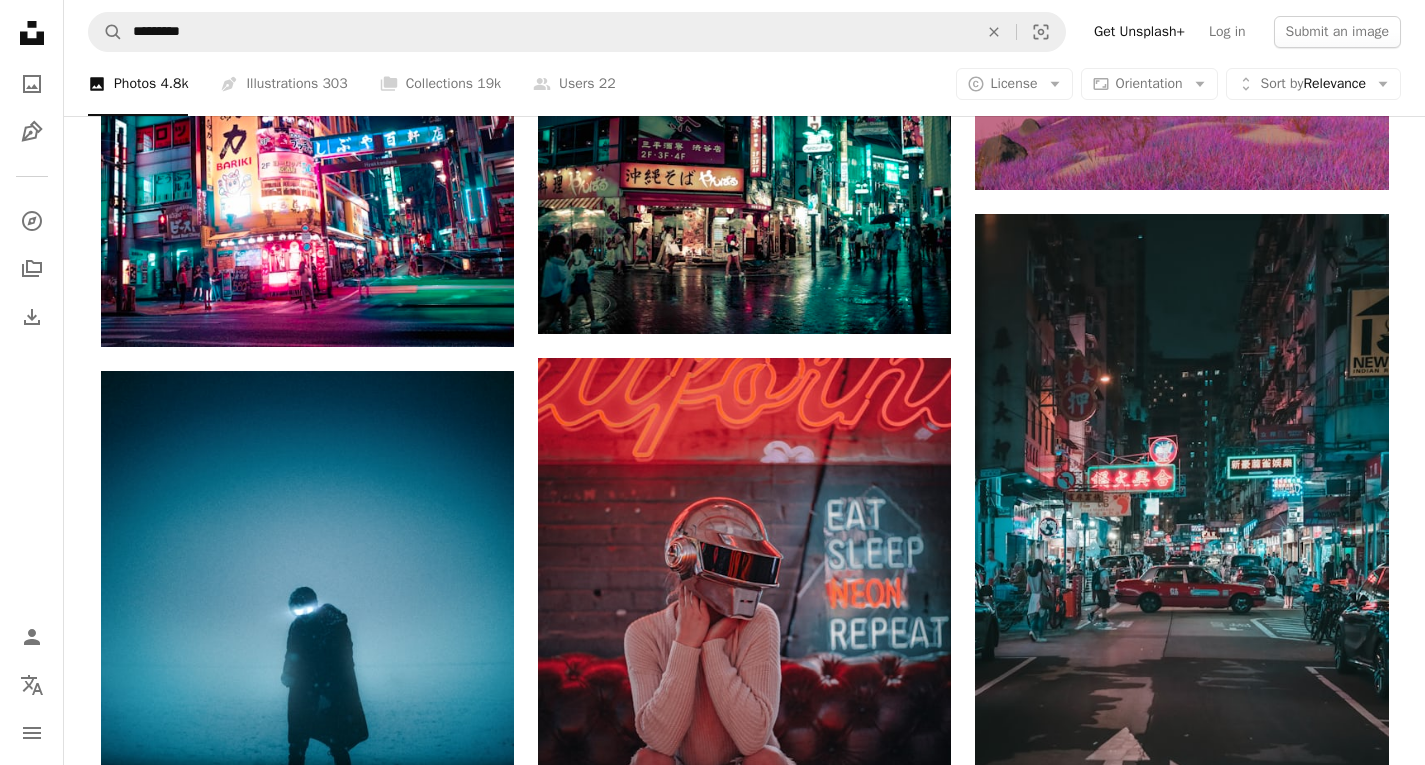 scroll, scrollTop: 6024, scrollLeft: 0, axis: vertical 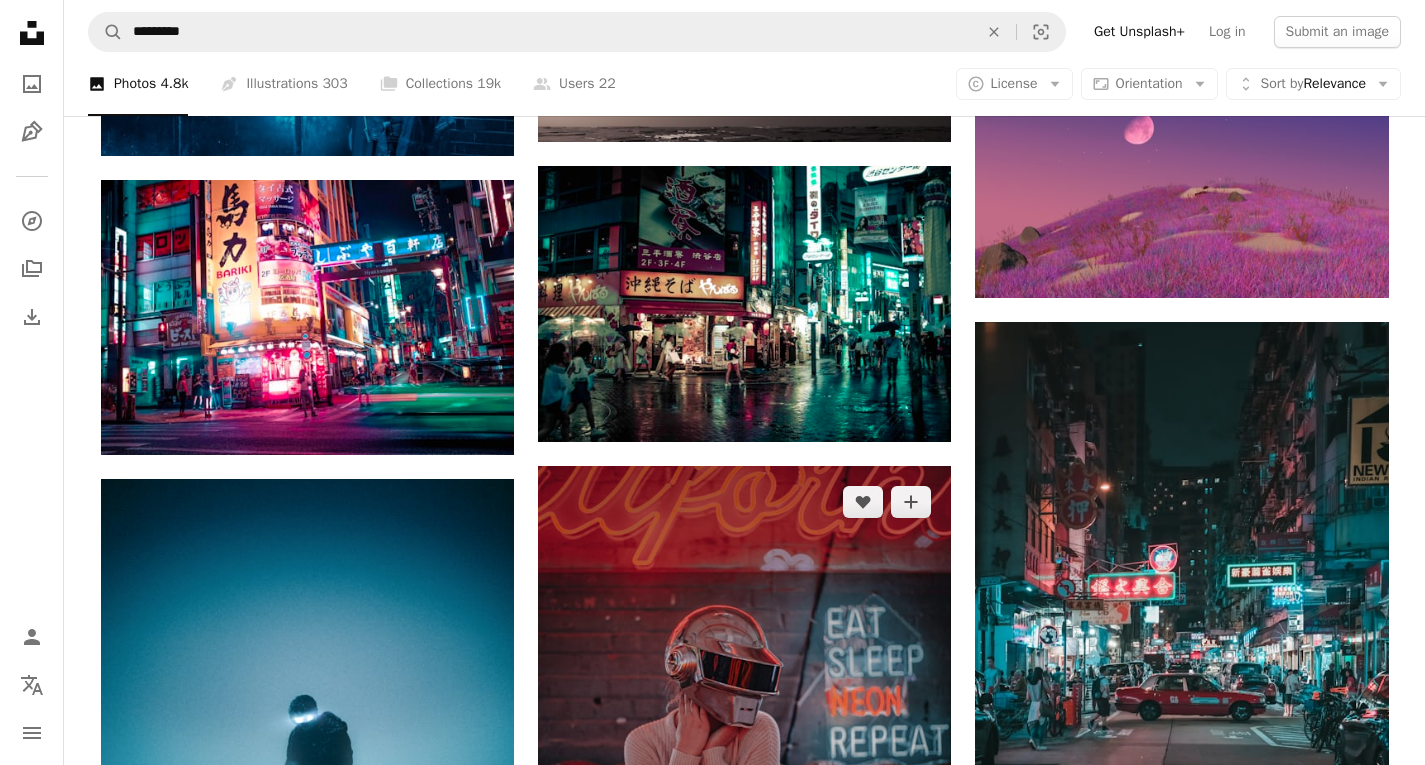 click at bounding box center (744, 724) 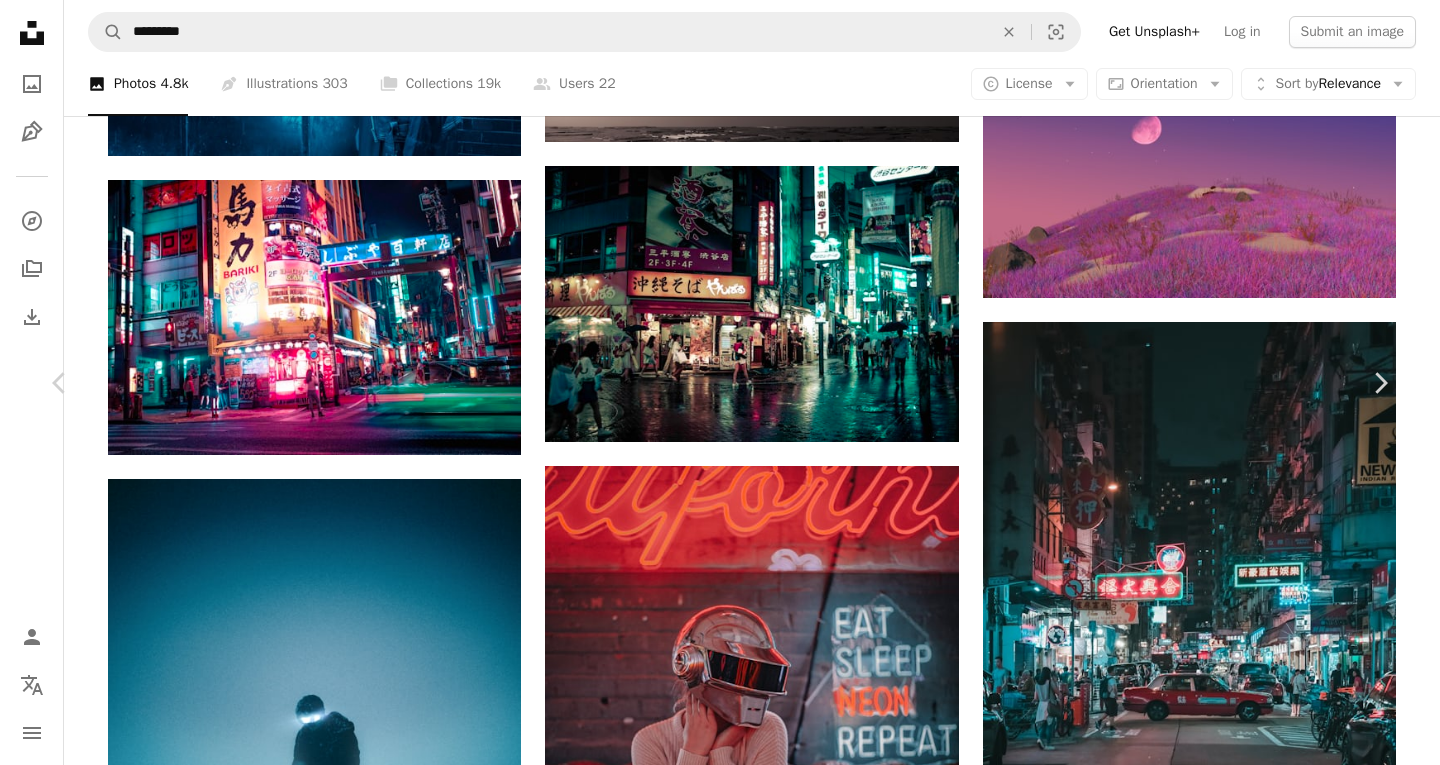 click on "An X shape Chevron left Chevron right [NAME] [LAST] Available for hire A checkmark inside of a circle A heart A plus sign Edit image   Plus sign for Unsplash+ Download free Chevron down Zoom in Views 2,217,641 Downloads 21,120 Featured in Photos ,  Experimental A forward-right arrow Share Info icon Info More Actions Eat. Sleep. Neon. Repeat. | Instagram: @manny.dream A map marker [CITY], [STATE], [COUNTRY] Calendar outlined Published on  [MONTH] [DAY], [YEAR] Camera Canon, EOS 5D Mark II Safety Free to use under the  Unsplash License wallpaper portrait travel art model female tokyo cyberpunk canada future neon studio futuristic toronto lights wild punk steampunk daft punk human Free pictures Browse premium related images on iStock  |  Save 20% with code UNSPLASH20 View more on iStock  ↗ Related images A heart A plus sign [NAME] [LAST] Available for hire A checkmark inside of a circle Arrow pointing down Plus sign for Unsplash+ A heart A plus sign [NAME] [LAST] For  Unsplash+ A lock   Download A heart A plus sign A heart" at bounding box center (720, 6858) 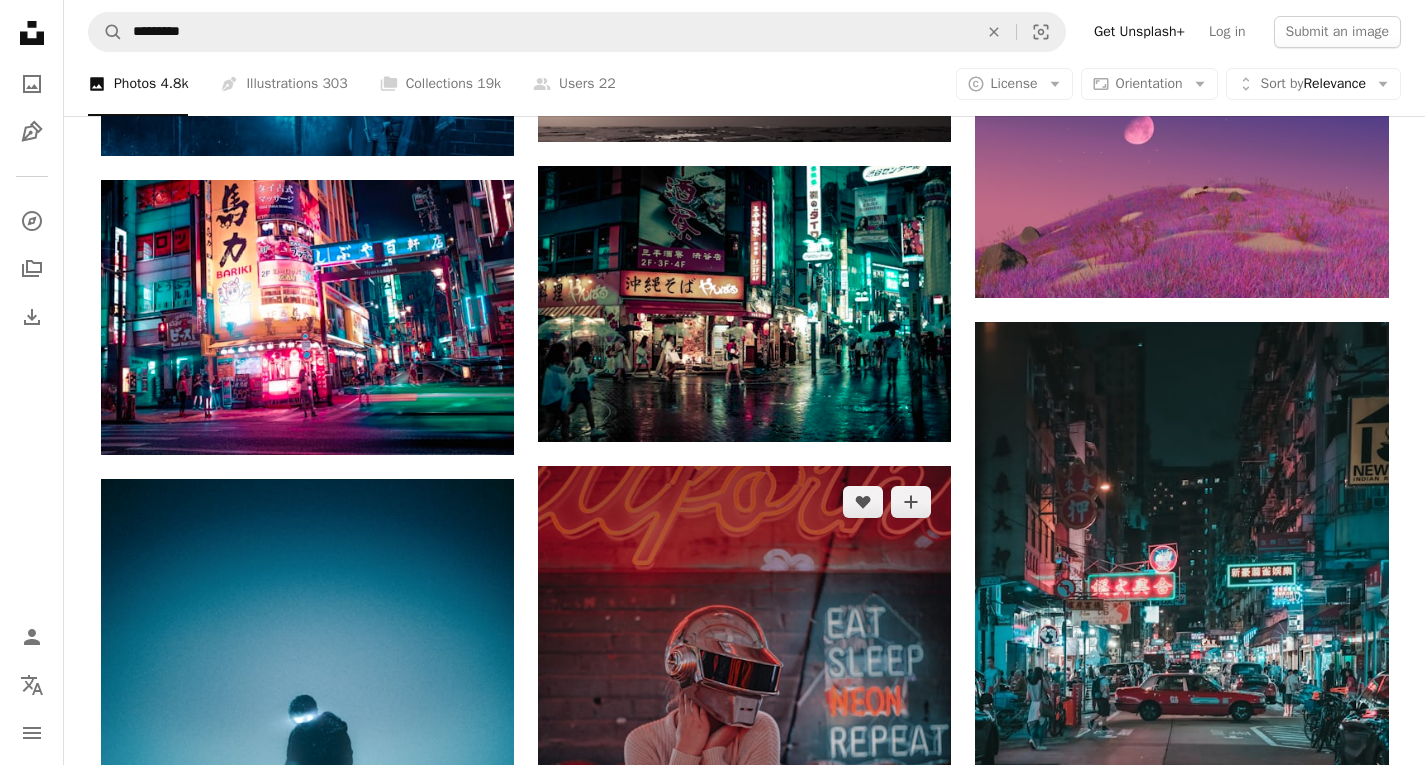 scroll, scrollTop: 5424, scrollLeft: 0, axis: vertical 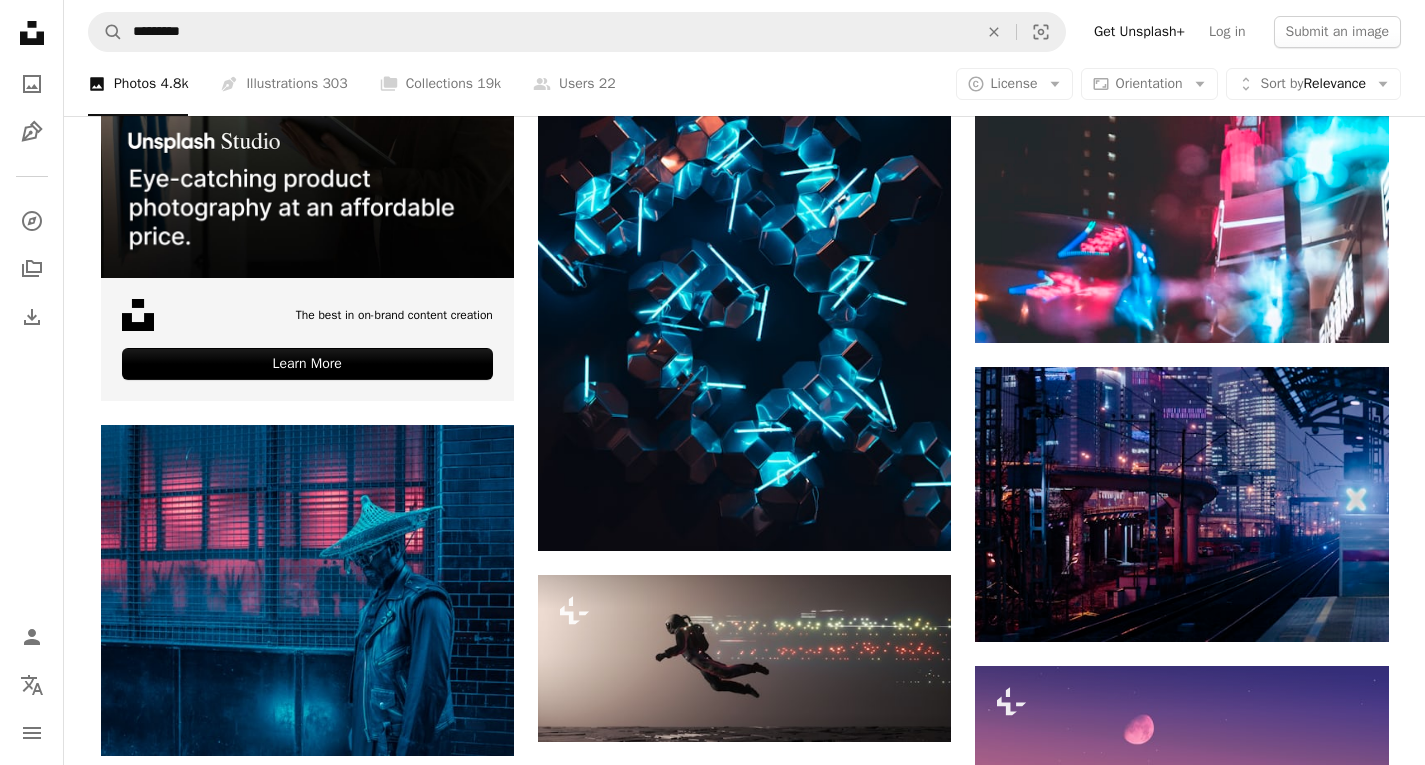 click at bounding box center (307, 1337) 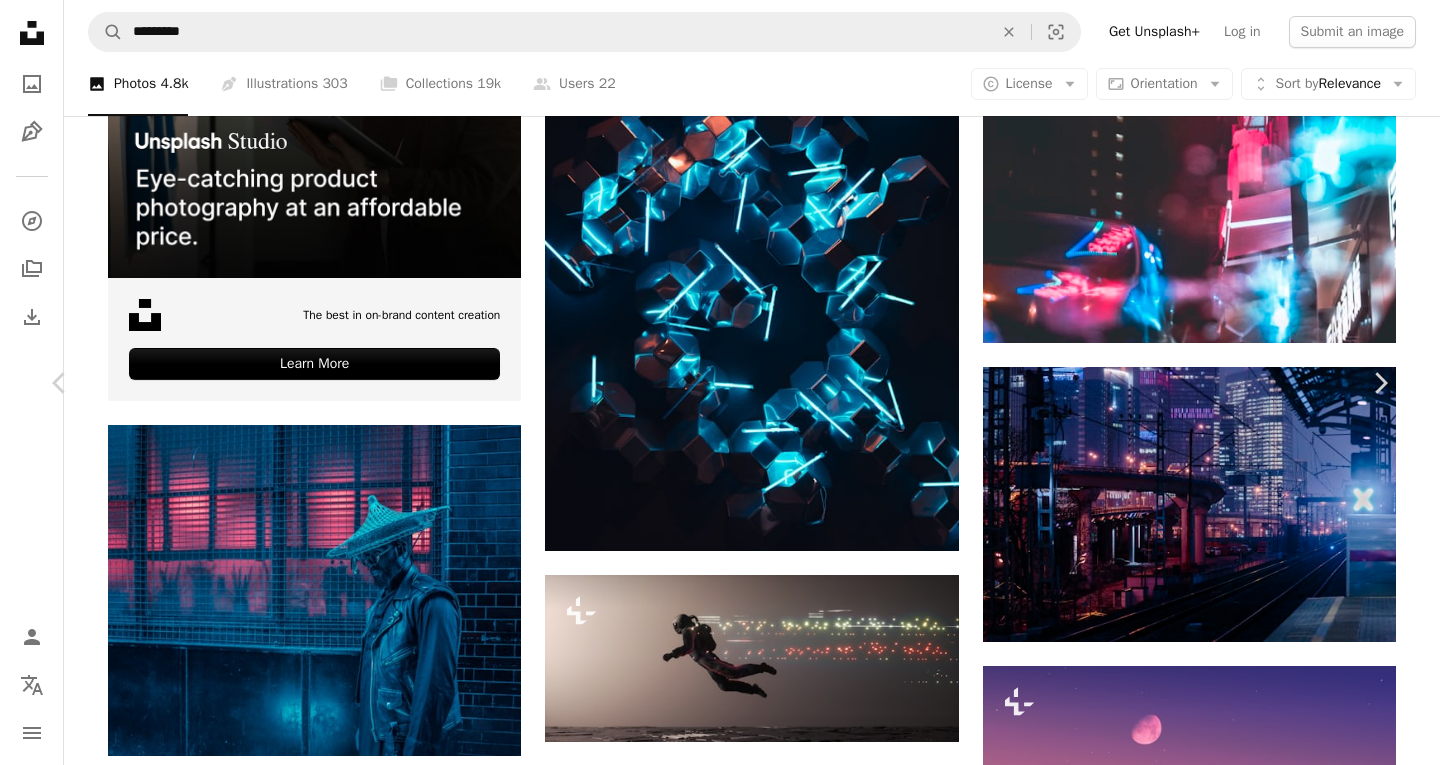 click on "Download free" at bounding box center [1191, 10092] 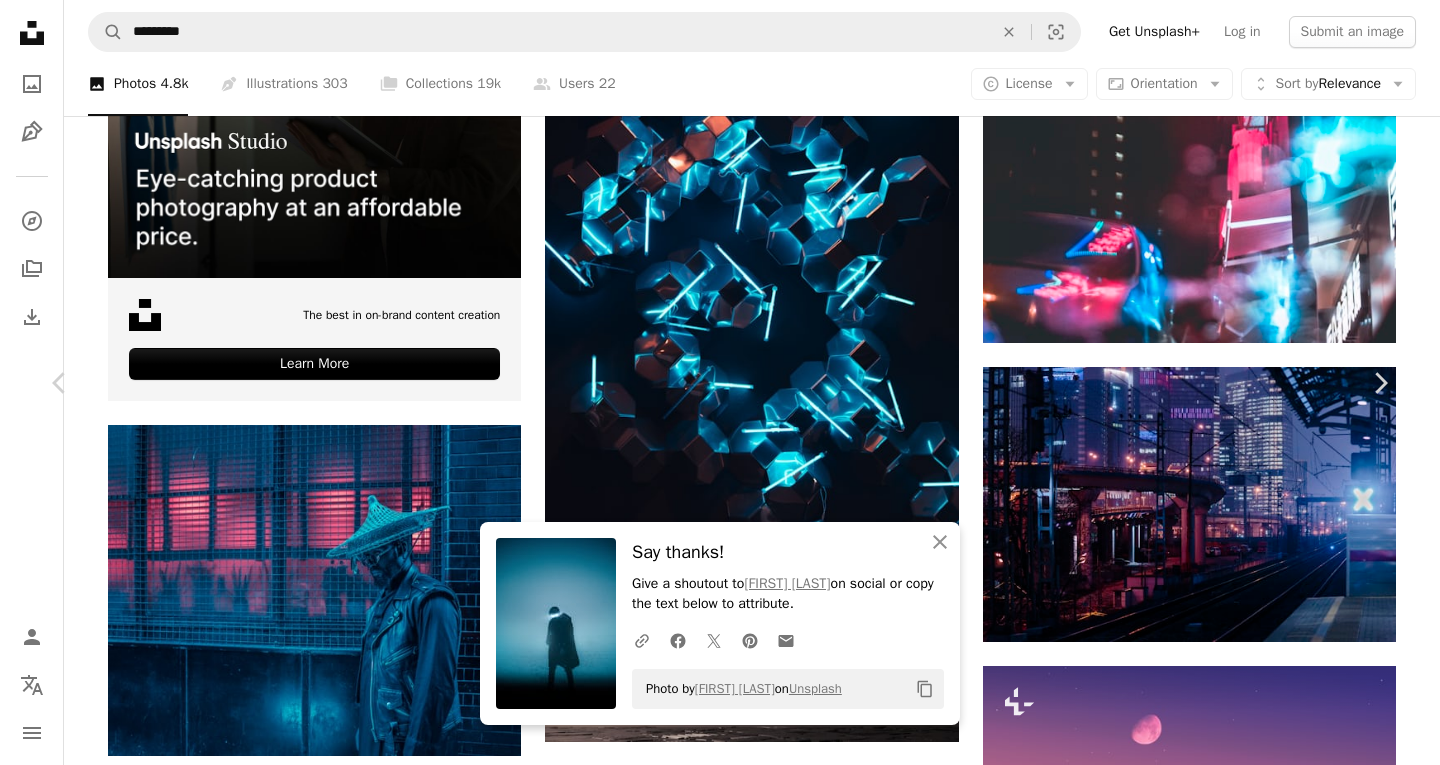 click on "Zoom in" at bounding box center (712, 10428) 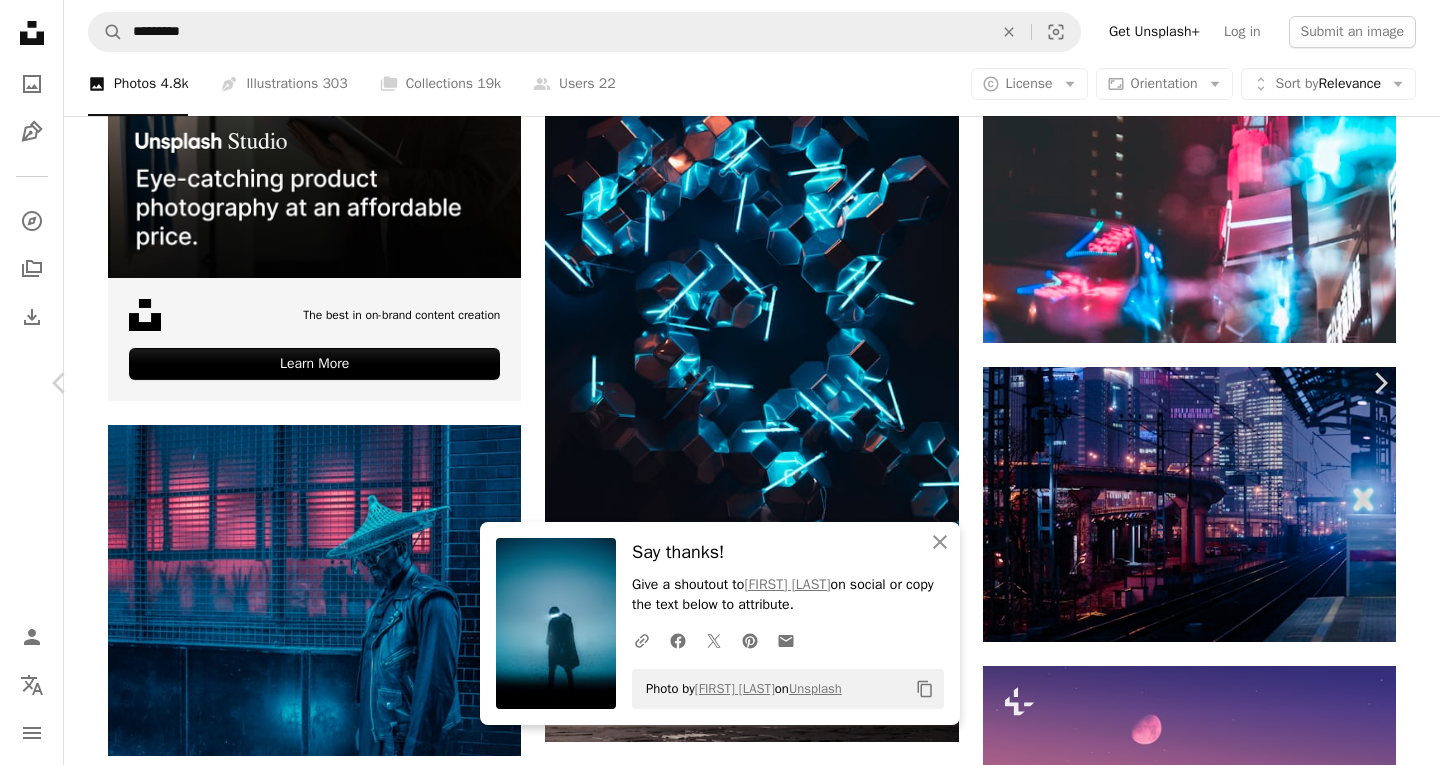 click on "Chevron down" 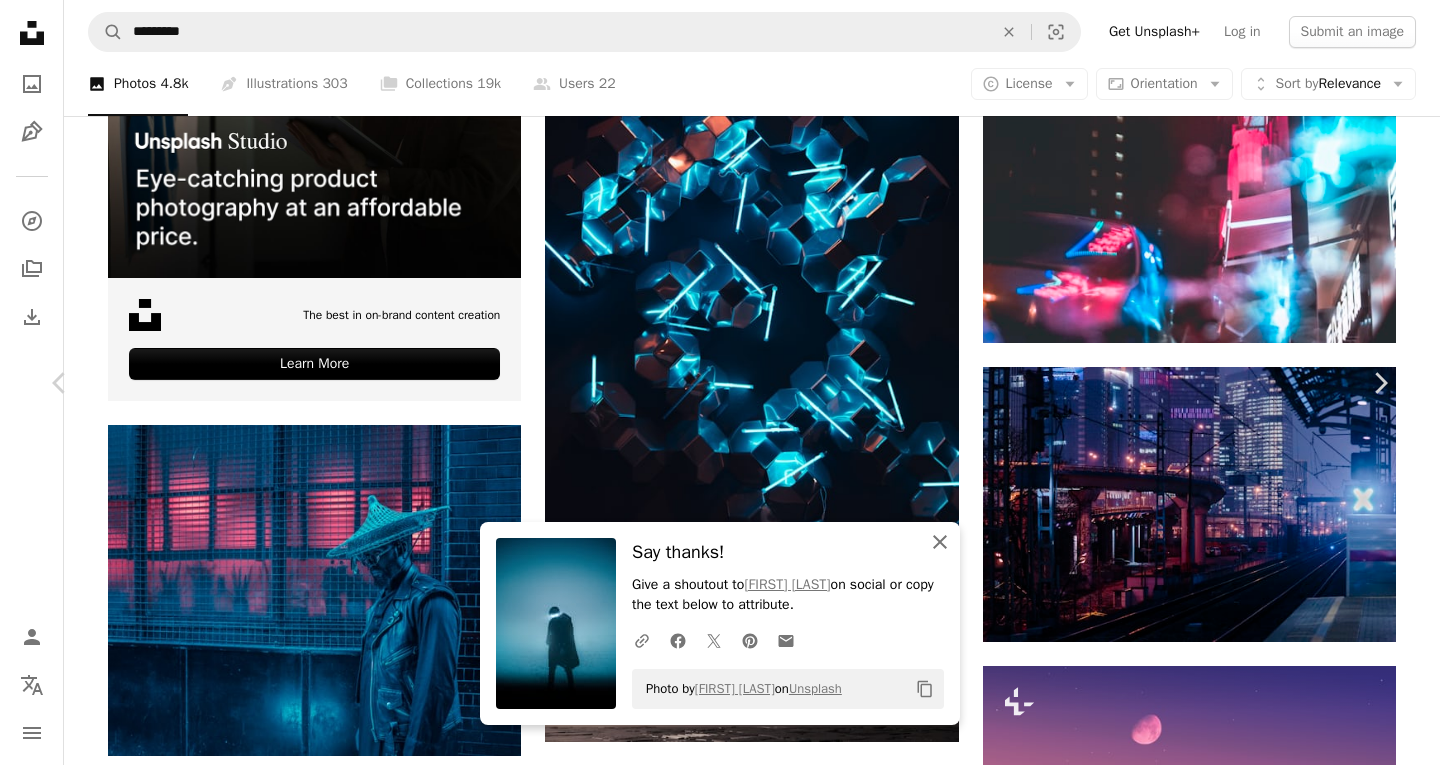 type 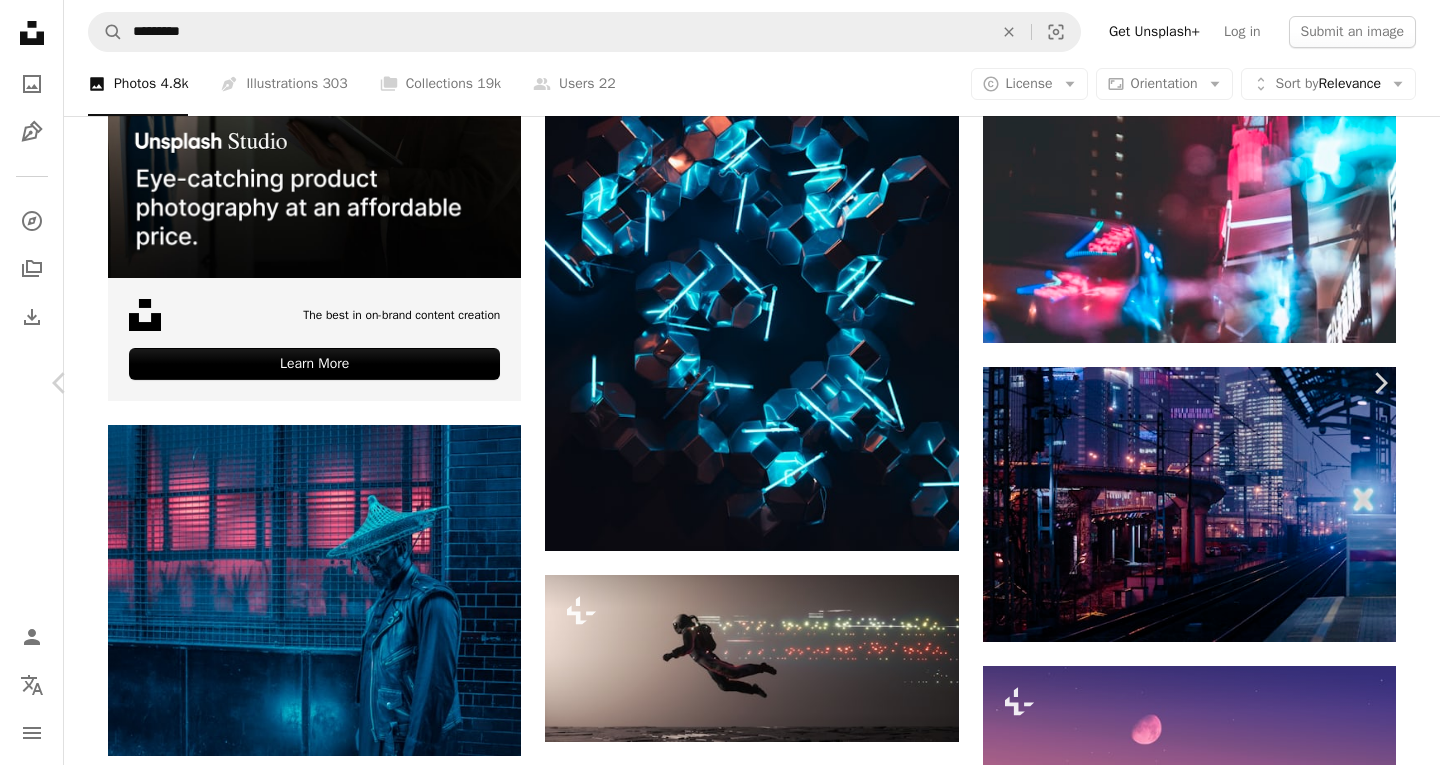 click on "An X shape Chevron left Chevron right [NAME] [LAST] Available for hire A checkmark inside of a circle A heart A plus sign Edit image   Plus sign for Unsplash+ Download free Chevron down Zoom in Views 1,733,147 Downloads 16,222 Featured in Photos A forward-right arrow Share Info icon Info More Actions Calendar outlined Published on  [MONTH] [DAY], [YEAR] Camera Canon, EOS R6 Safety Free to use under the  Unsplash License blue winter snow night light cyberpunk male movie film retro glasses lights cinematic evening led coat long hair flare blade runner blending Public domain images Browse premium related images on iStock  |  Save 20% with code UNSPLASH20 View more on iStock  ↗ Related images A heart A plus sign [NAME] [LAST] Arrow pointing down Plus sign for Unsplash+ A heart A plus sign [NAME] [LAST] For  Unsplash+ A lock   Download A heart A plus sign [NAME] [LAST] Available for hire A checkmark inside of a circle Arrow pointing down A heart A plus sign [NAME] [LAST] Available for hire Arrow pointing down" at bounding box center (720, 10427) 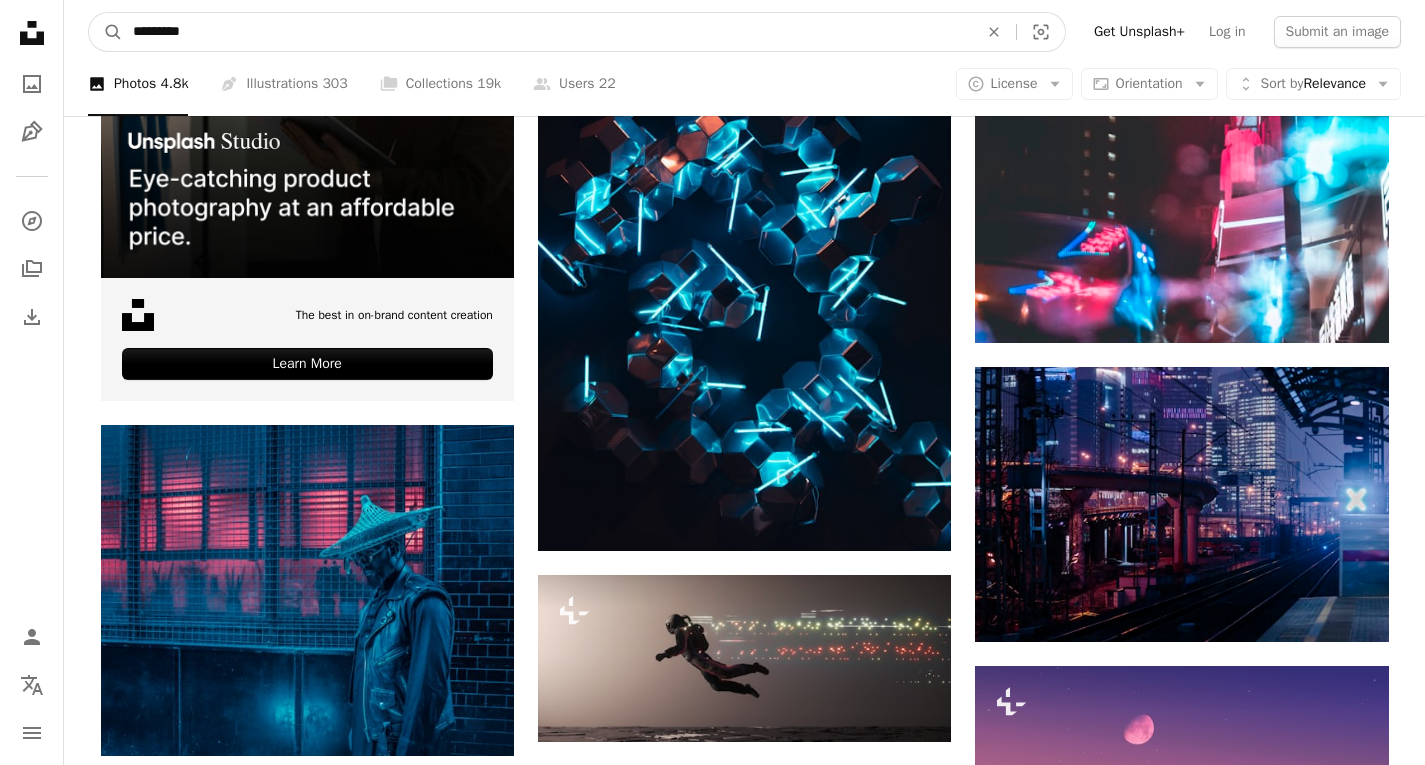 click on "*********" at bounding box center (547, 32) 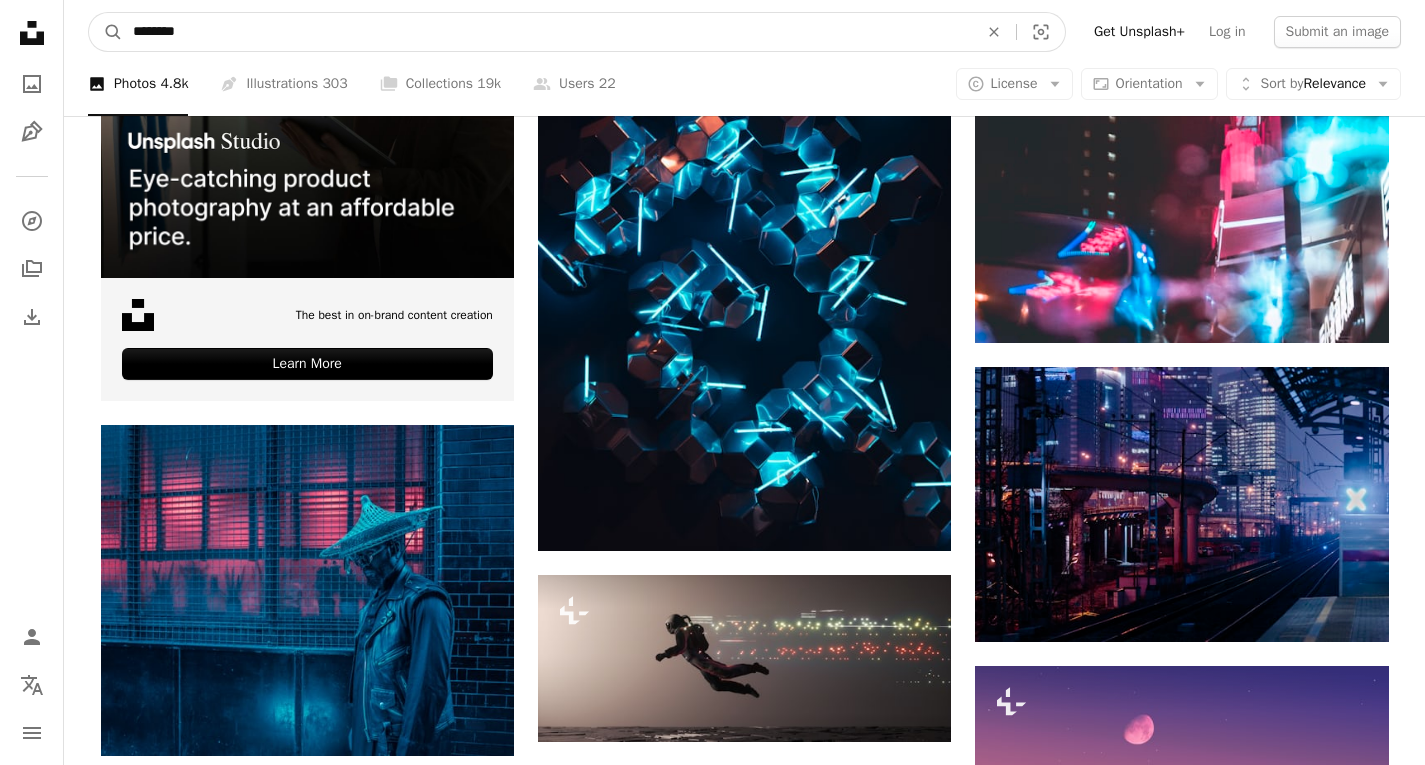 type on "********" 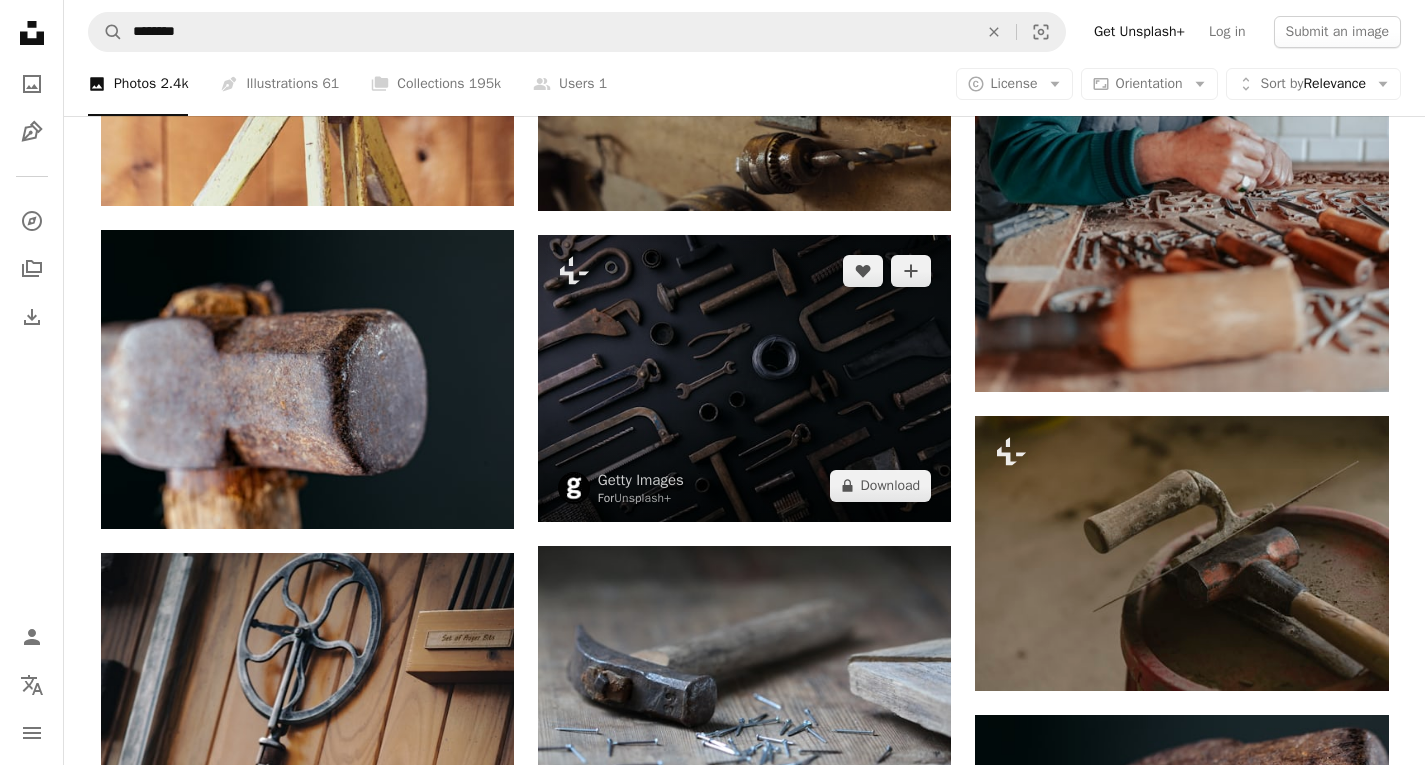 scroll, scrollTop: 2200, scrollLeft: 0, axis: vertical 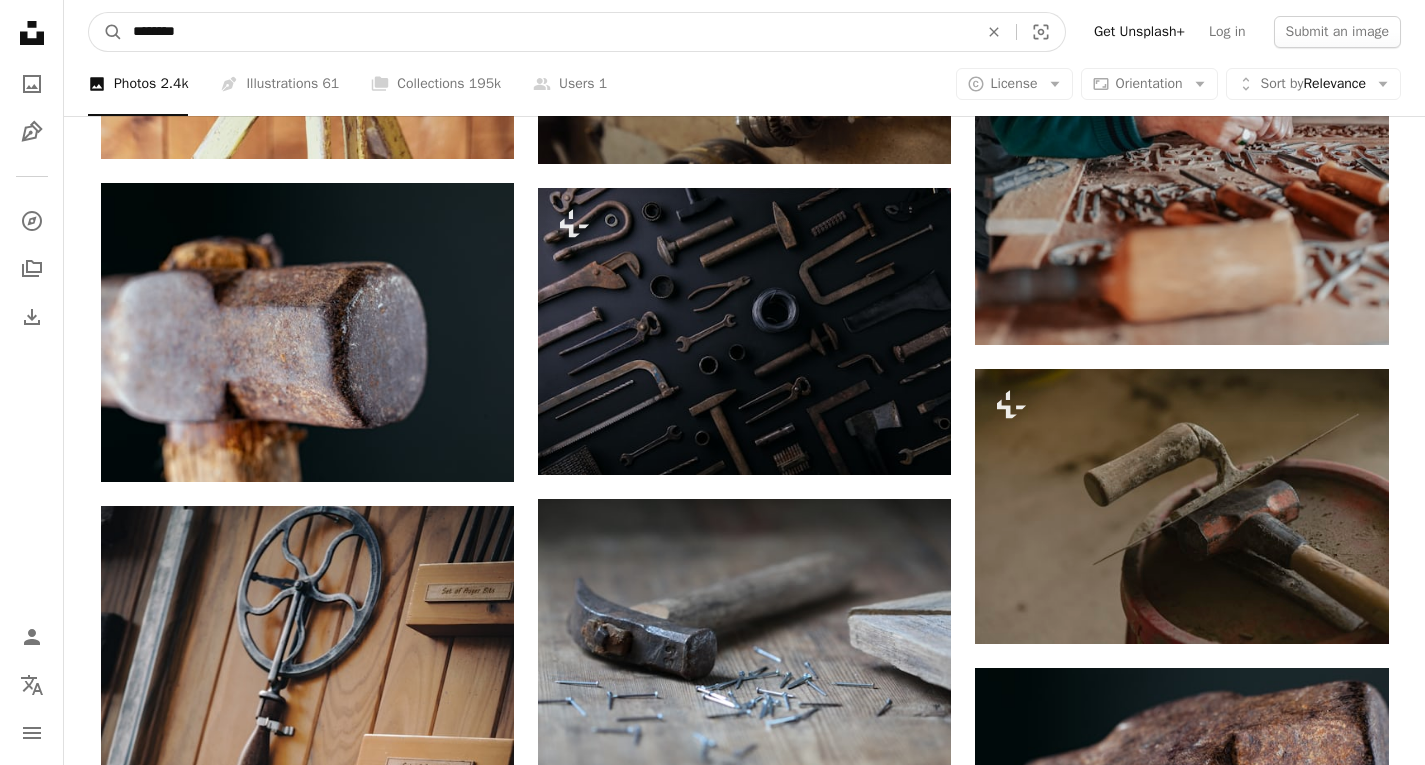 click on "********" at bounding box center (547, 32) 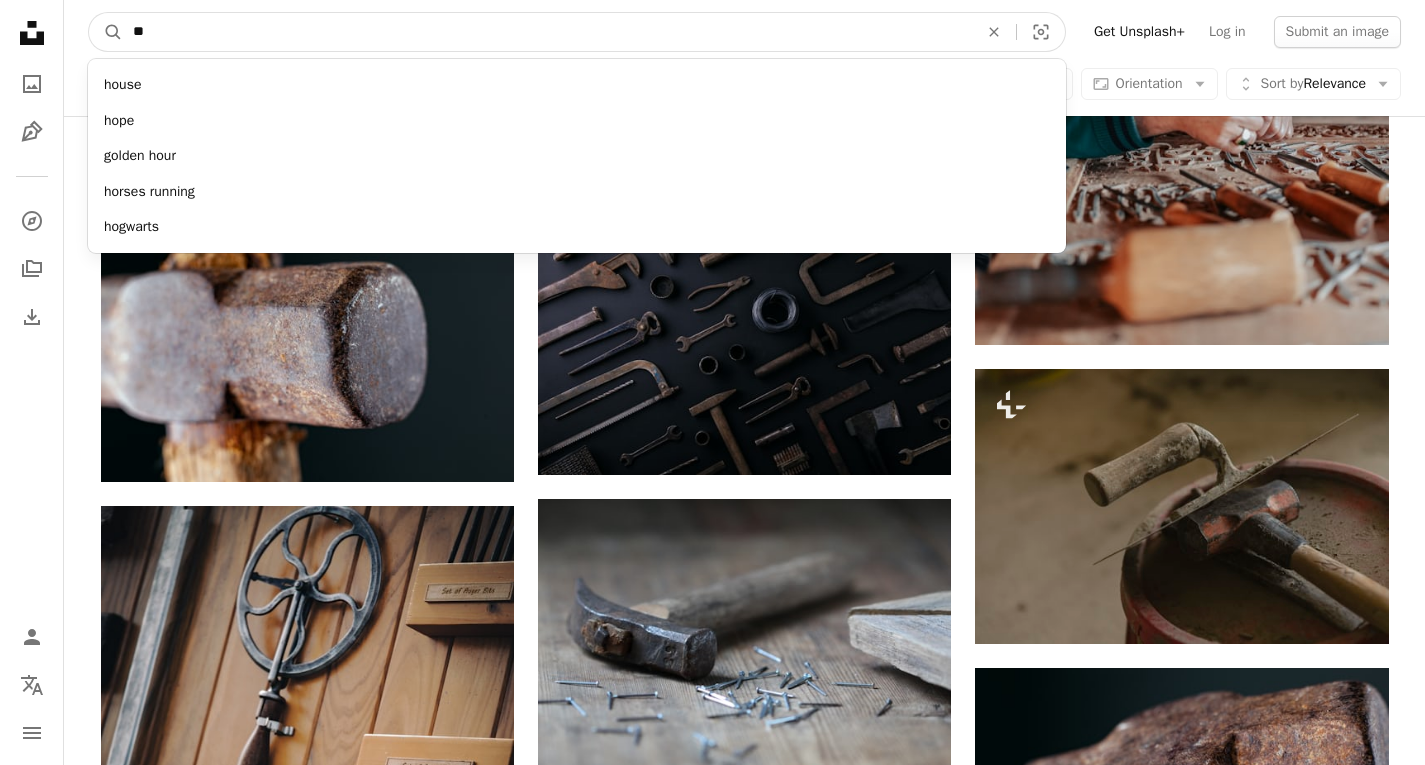 type on "*" 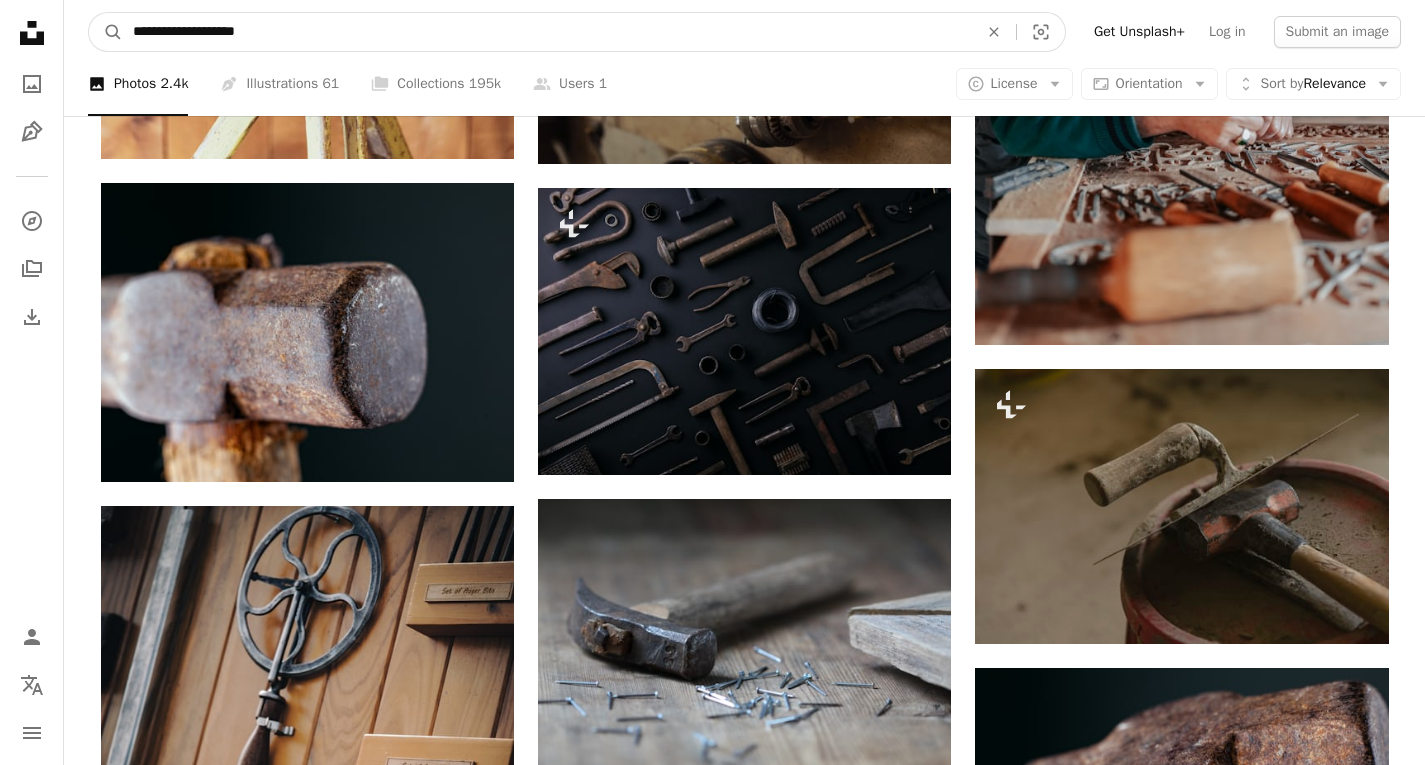 type on "**********" 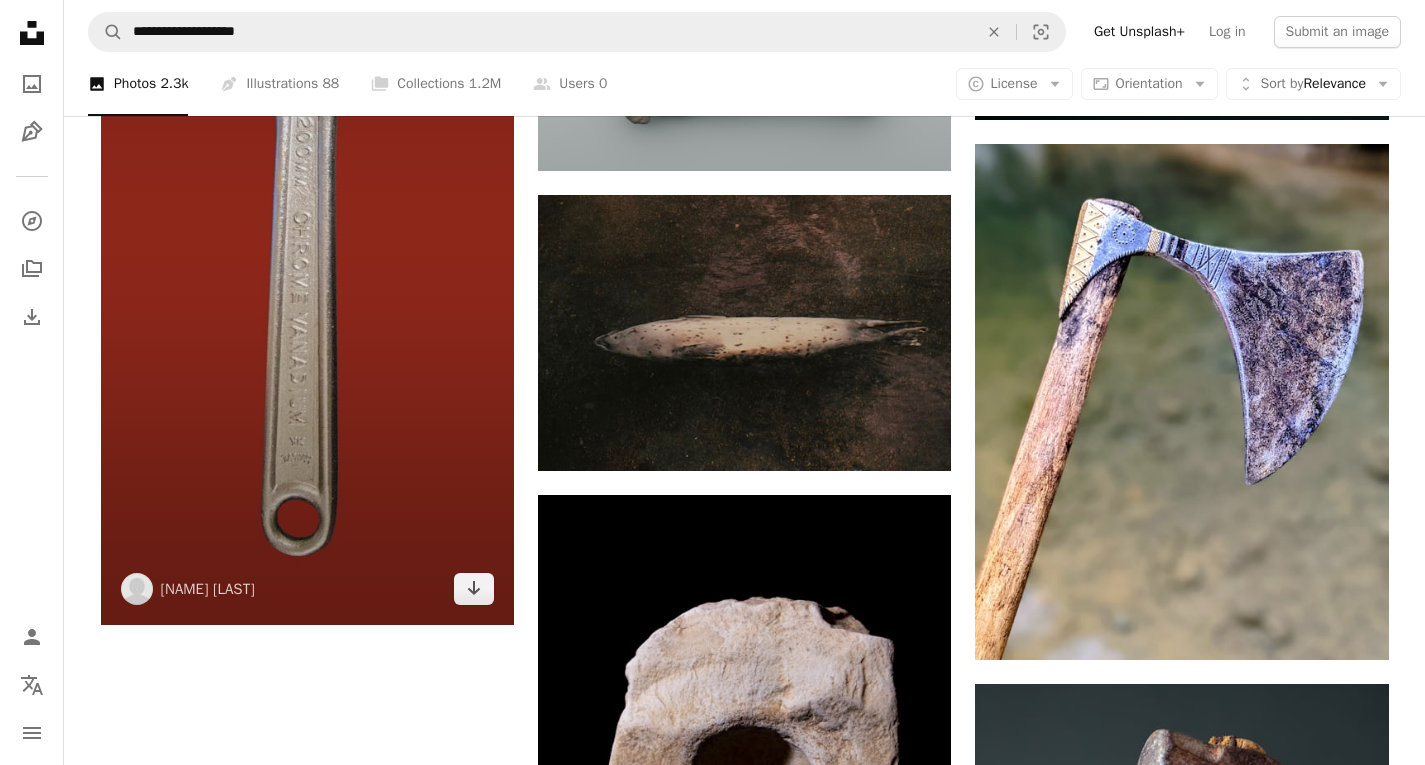 scroll, scrollTop: 2400, scrollLeft: 0, axis: vertical 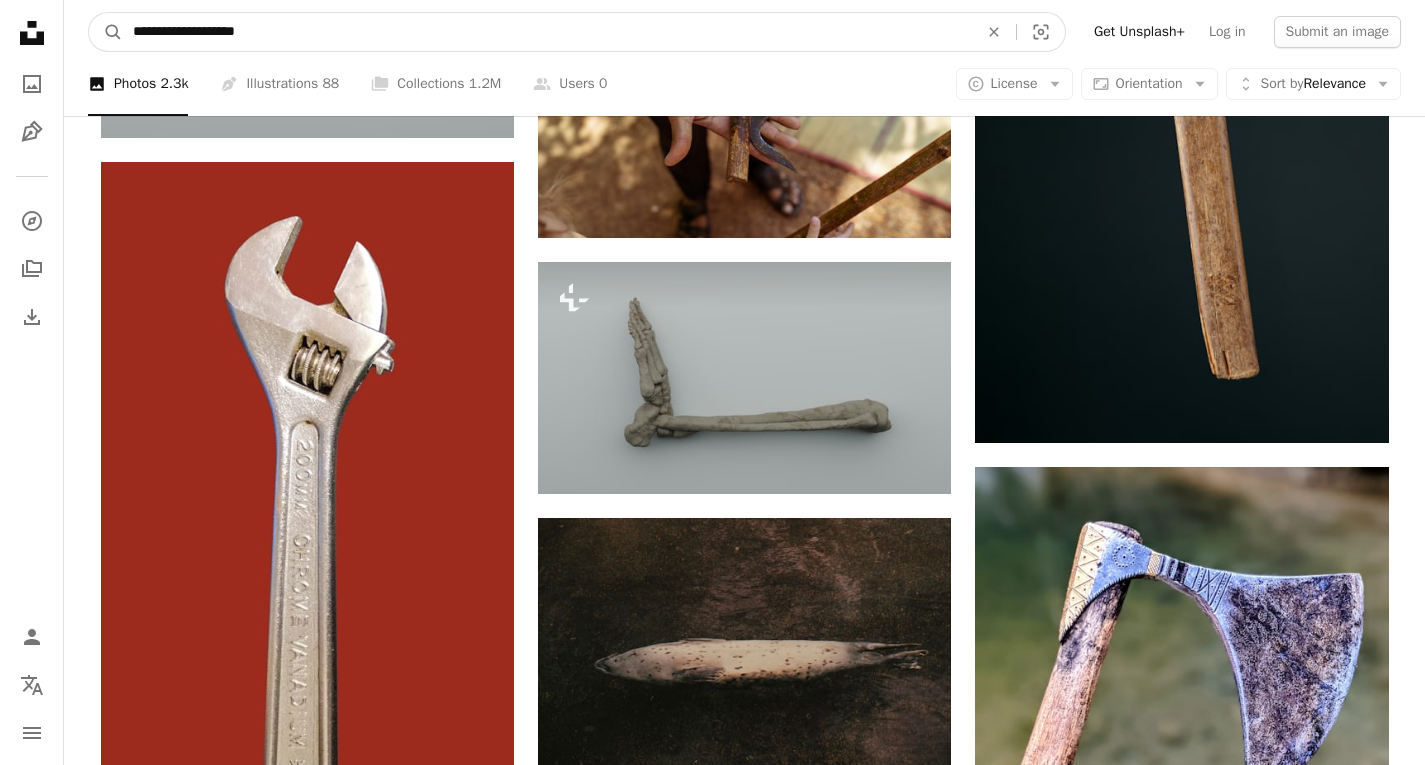 click on "**********" at bounding box center [547, 32] 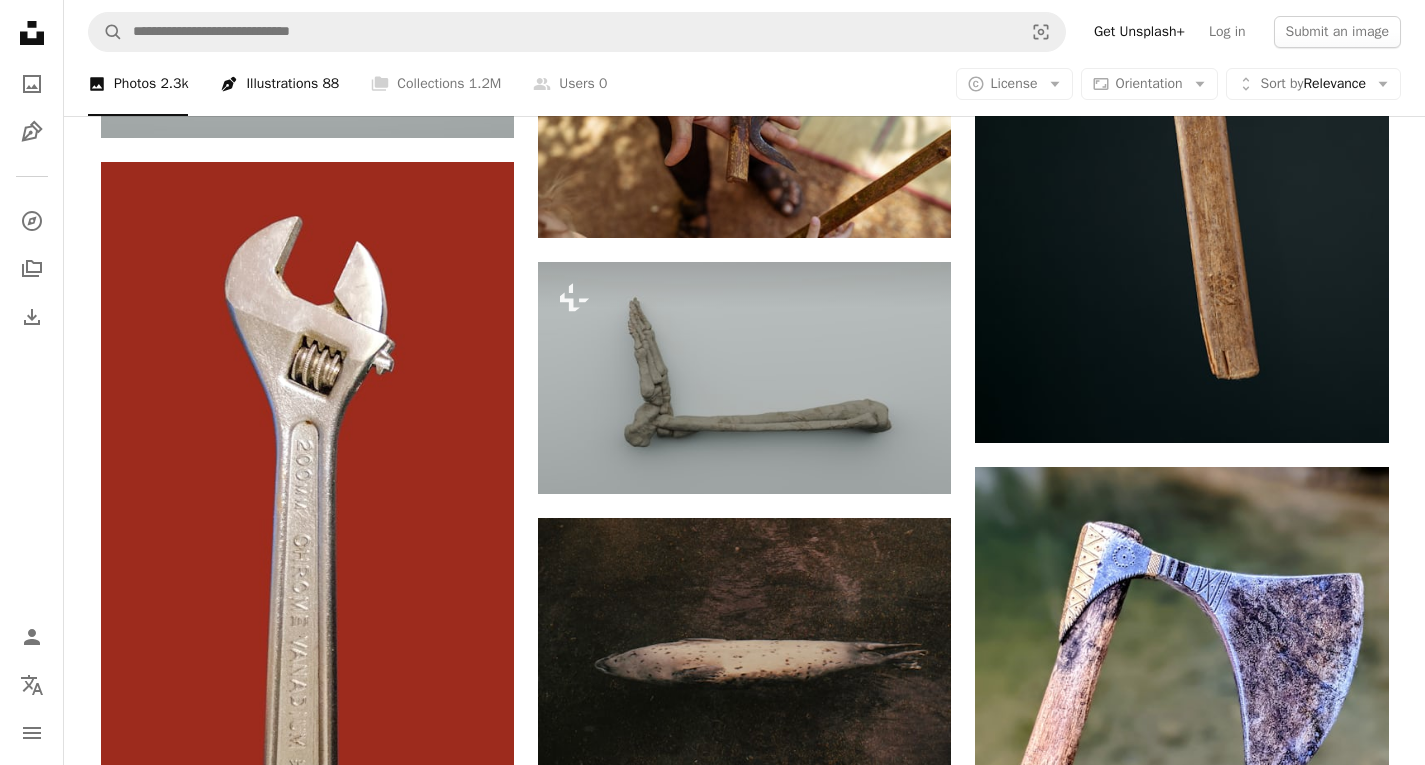 click on "Pen Tool Illustrations   88" at bounding box center [279, 84] 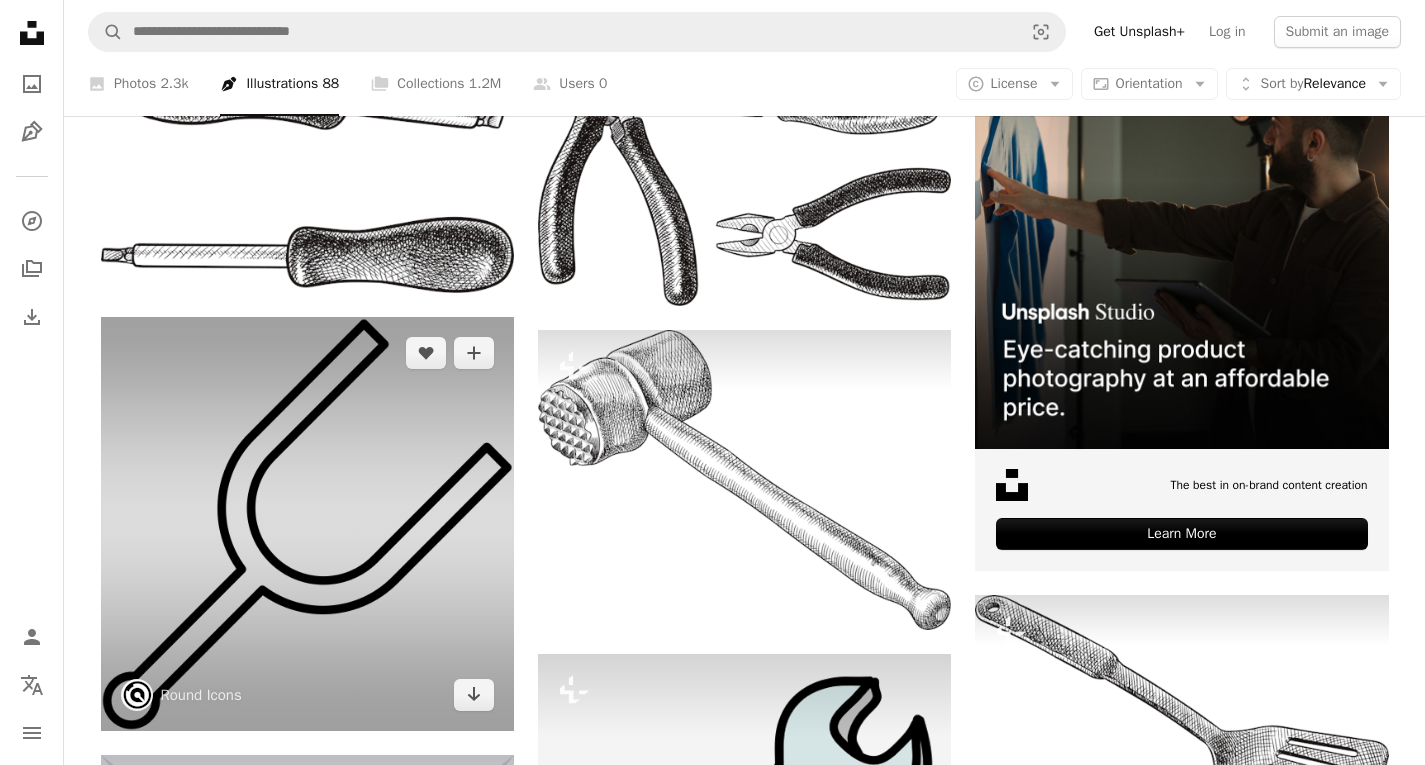 scroll, scrollTop: 500, scrollLeft: 0, axis: vertical 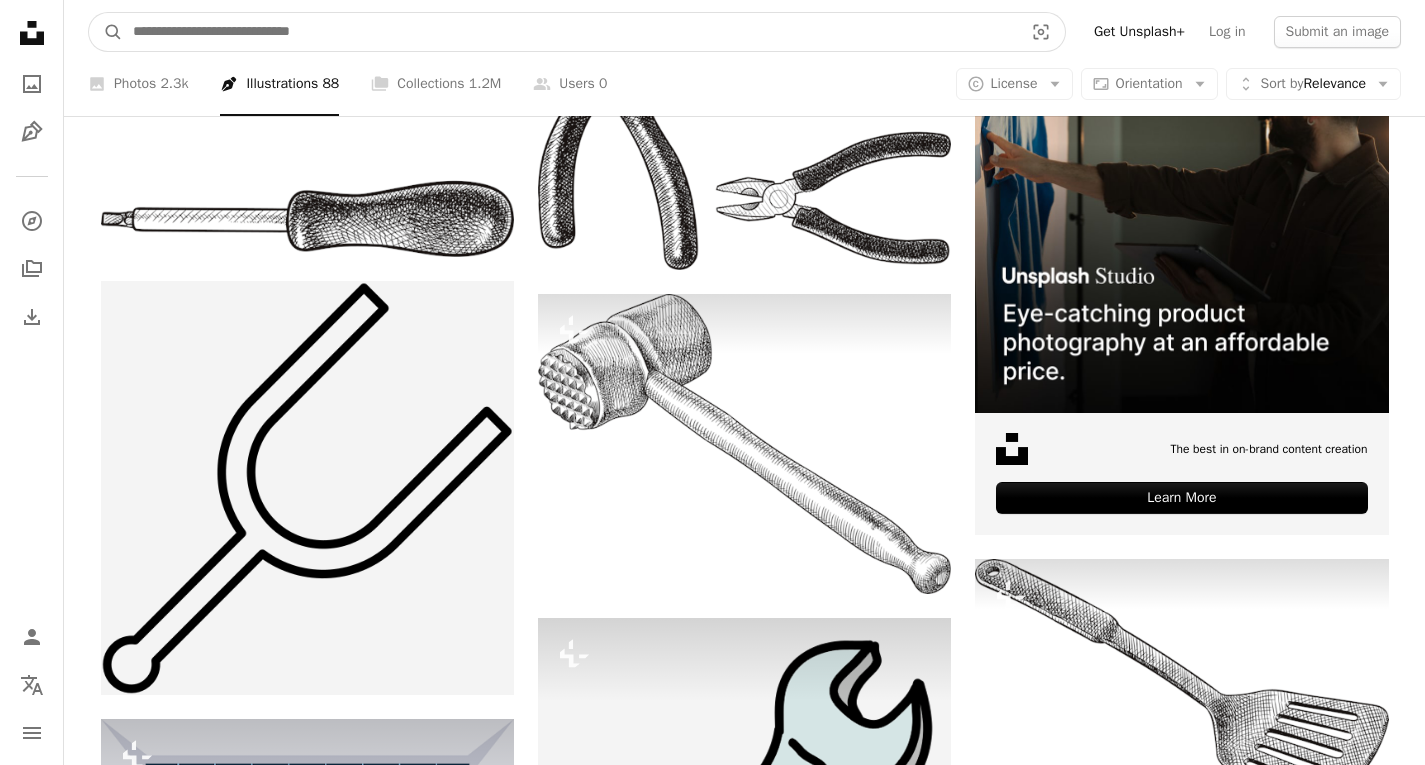 click at bounding box center [570, 32] 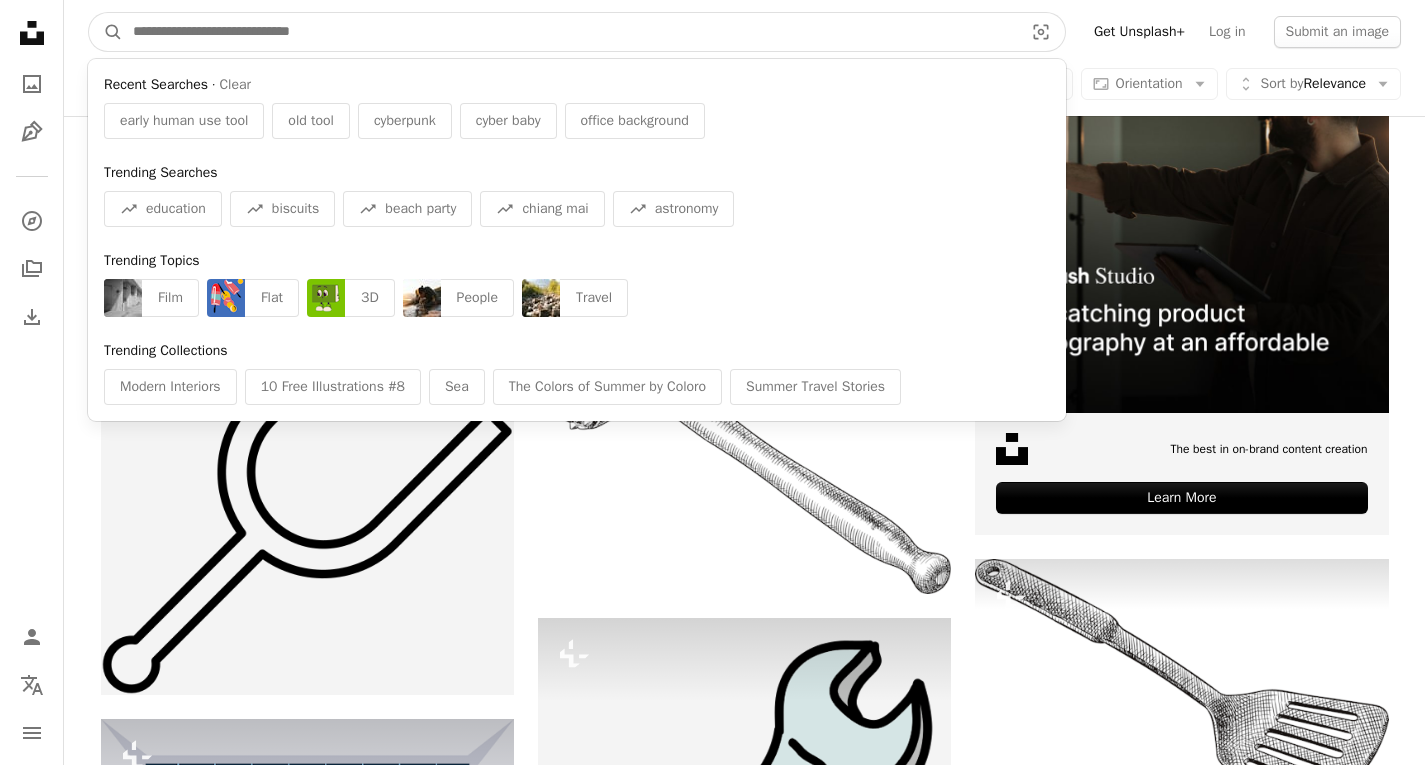paste on "**********" 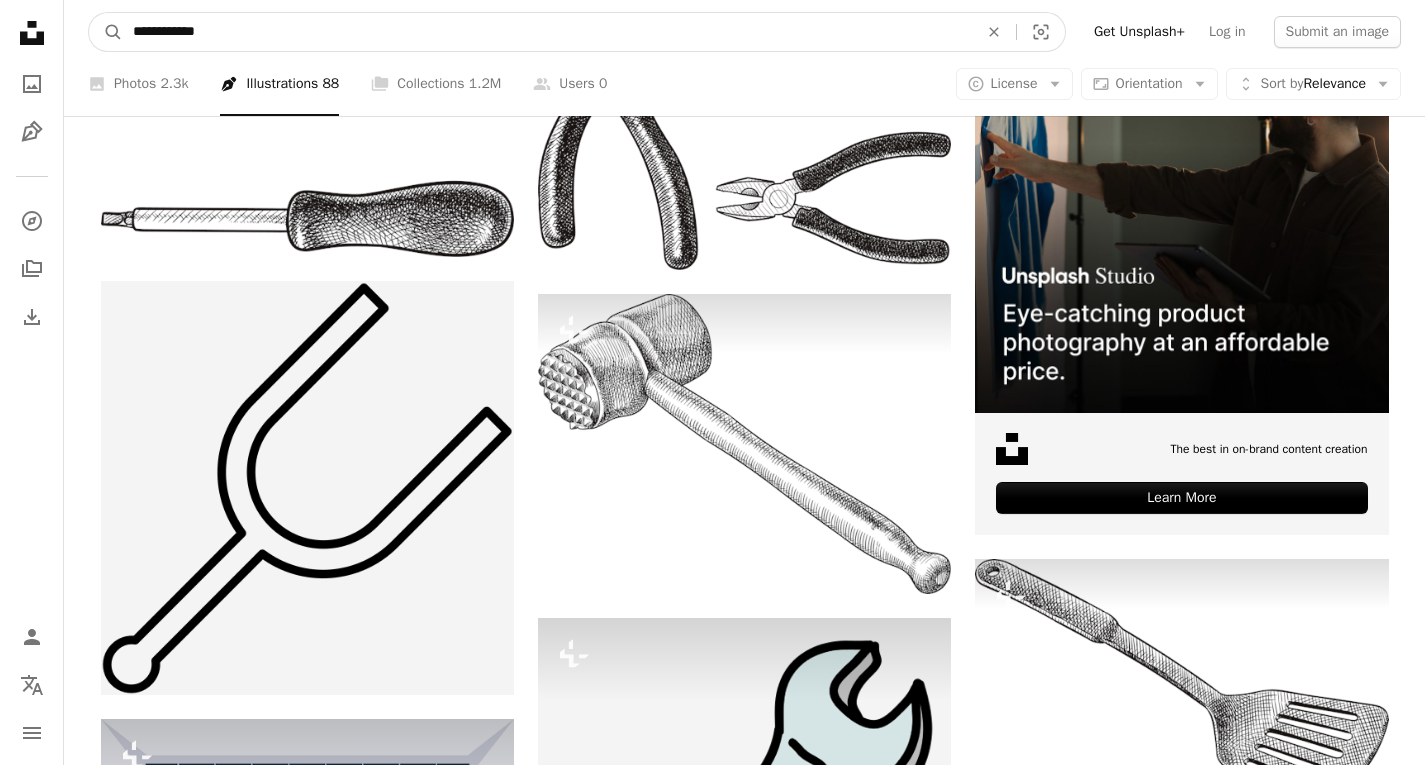 type on "**********" 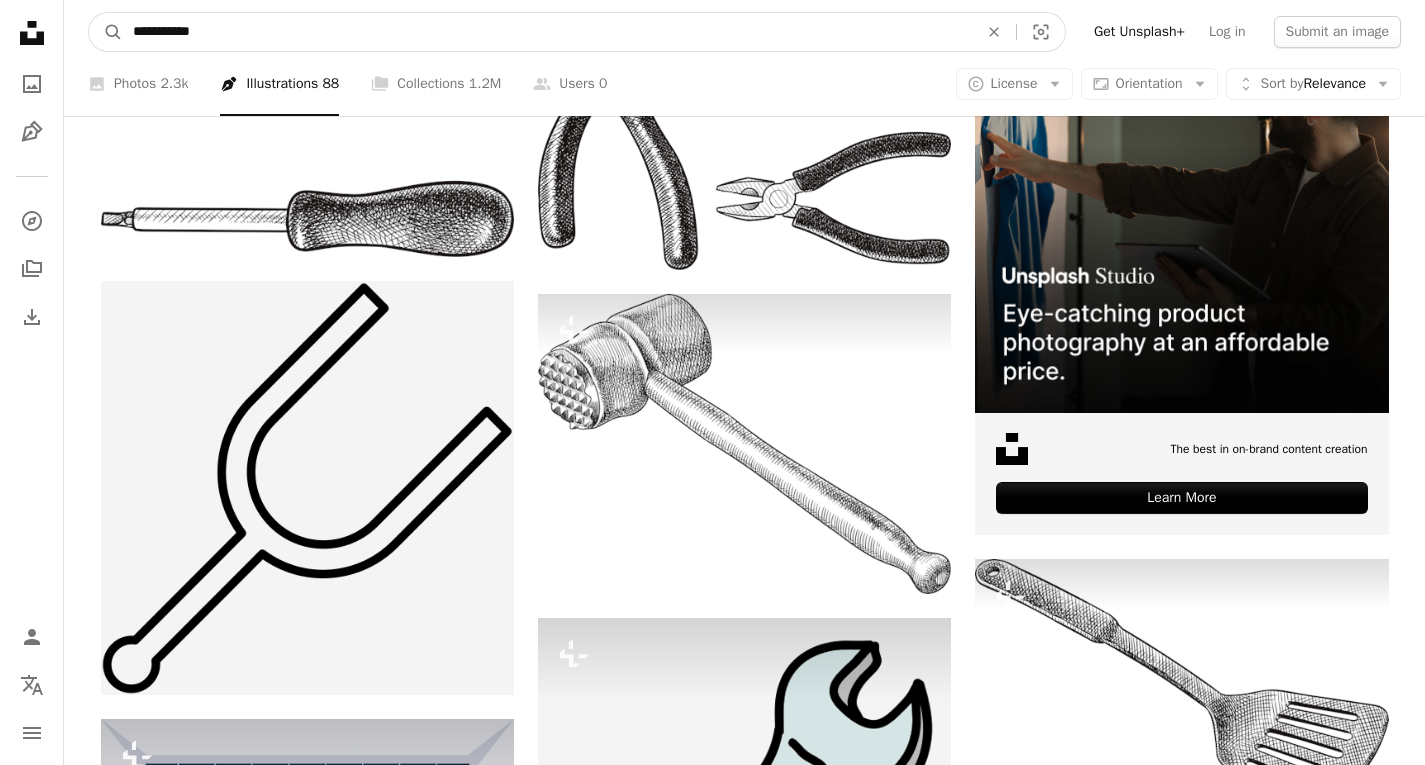 click on "A magnifying glass" at bounding box center [106, 32] 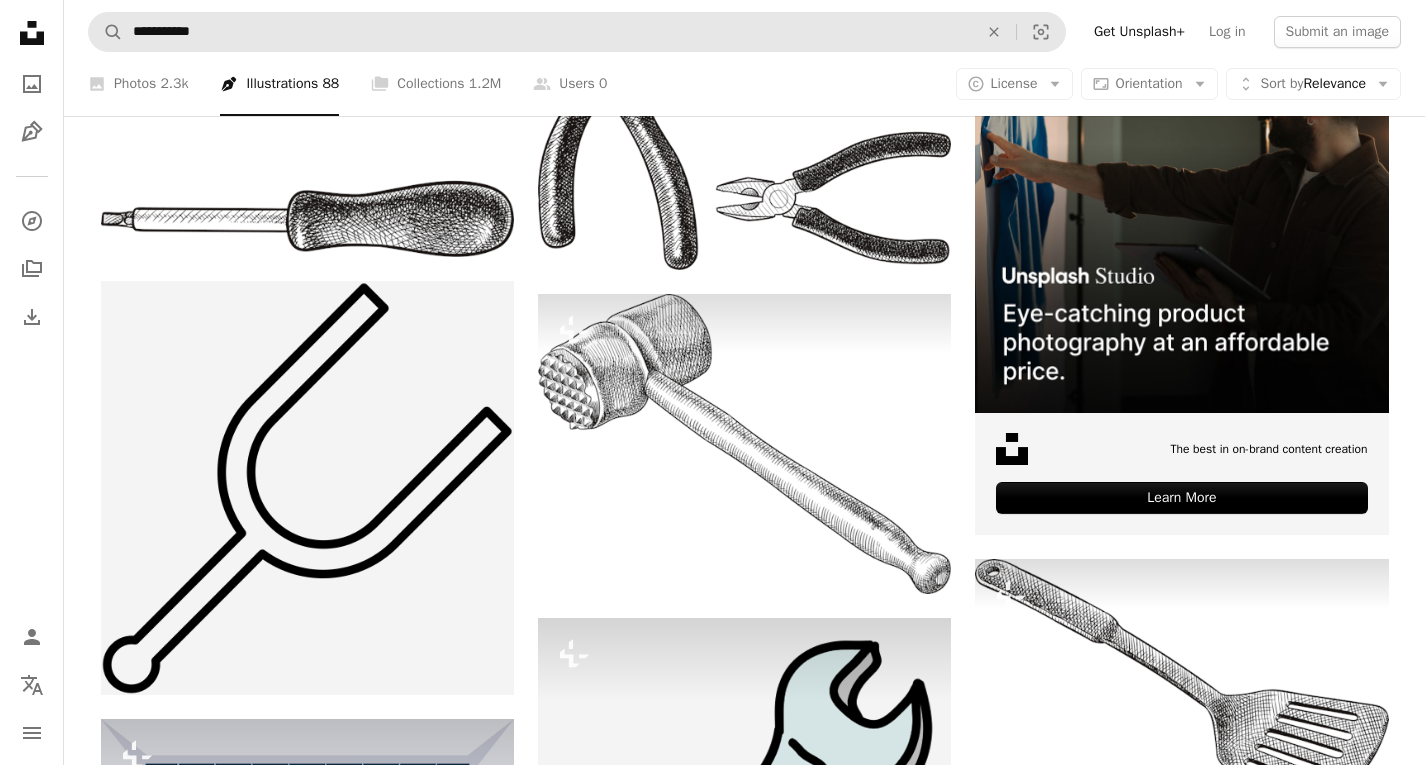 scroll, scrollTop: 0, scrollLeft: 0, axis: both 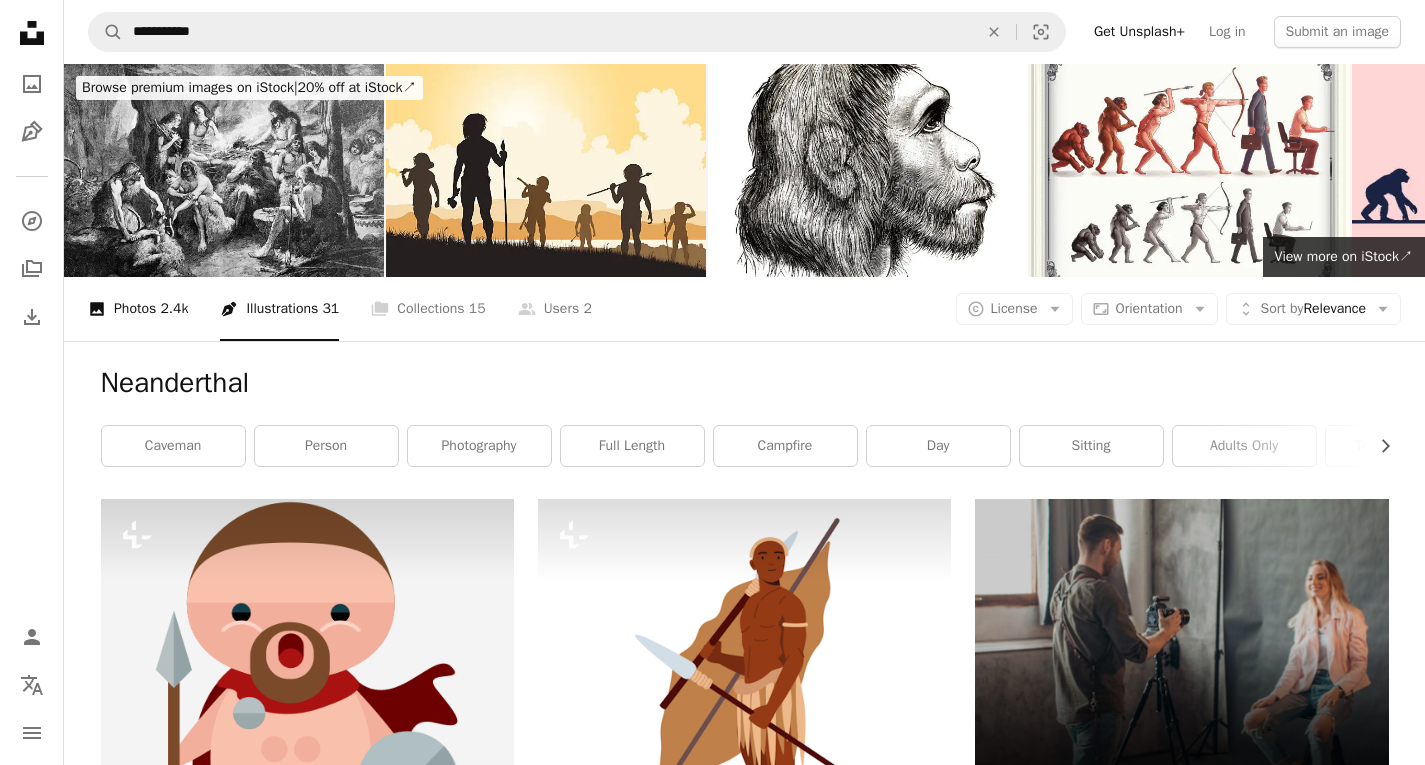 click on "A photo Photos   2.4k" at bounding box center (138, 309) 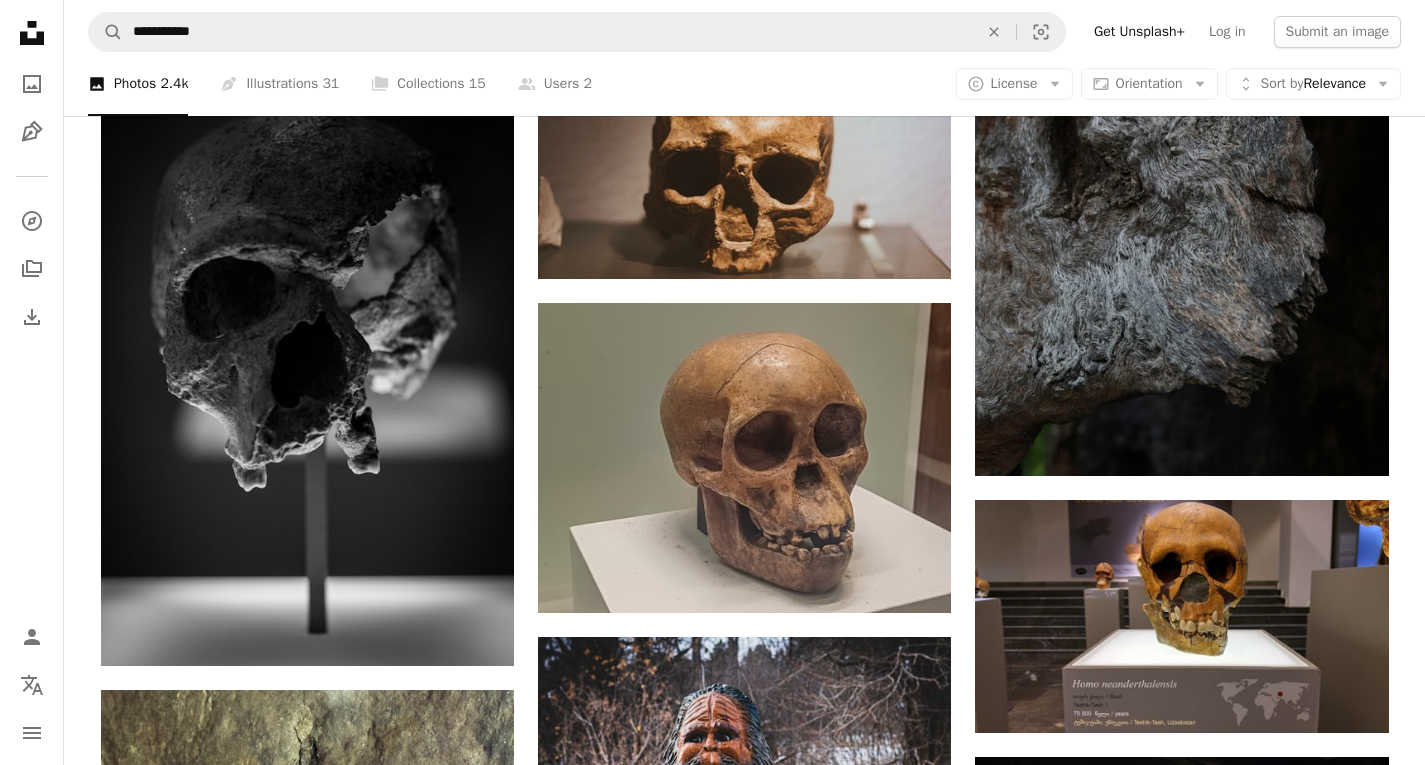 scroll, scrollTop: 2500, scrollLeft: 0, axis: vertical 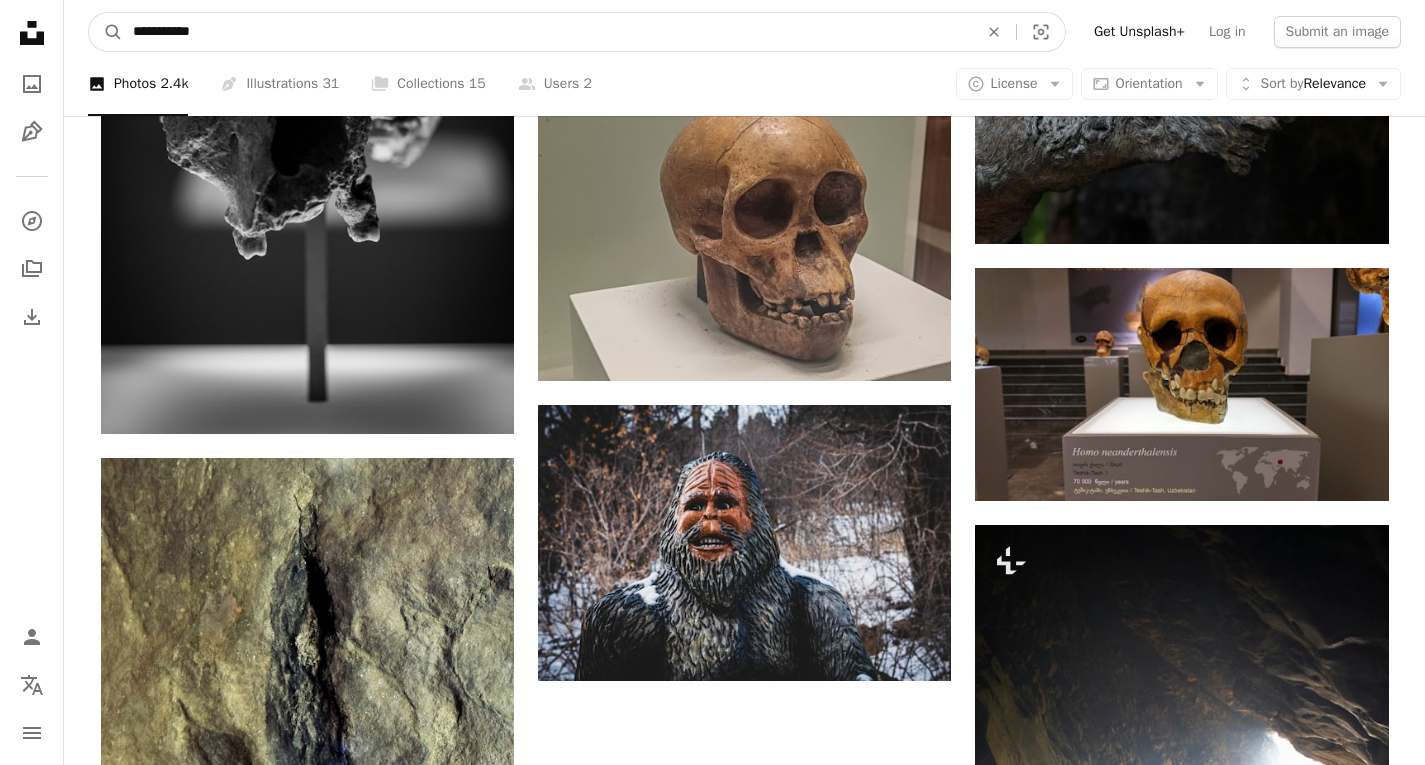click on "**********" at bounding box center [547, 32] 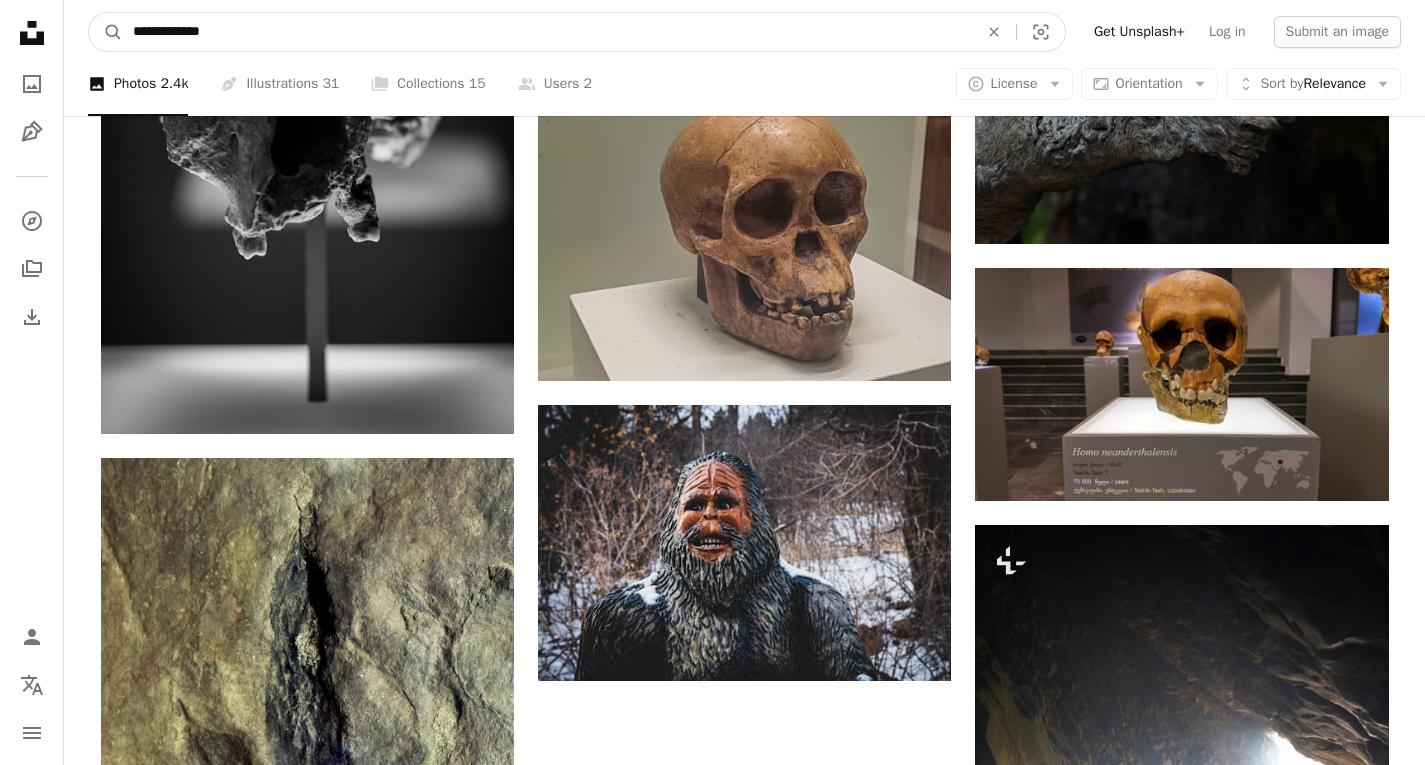 type on "**********" 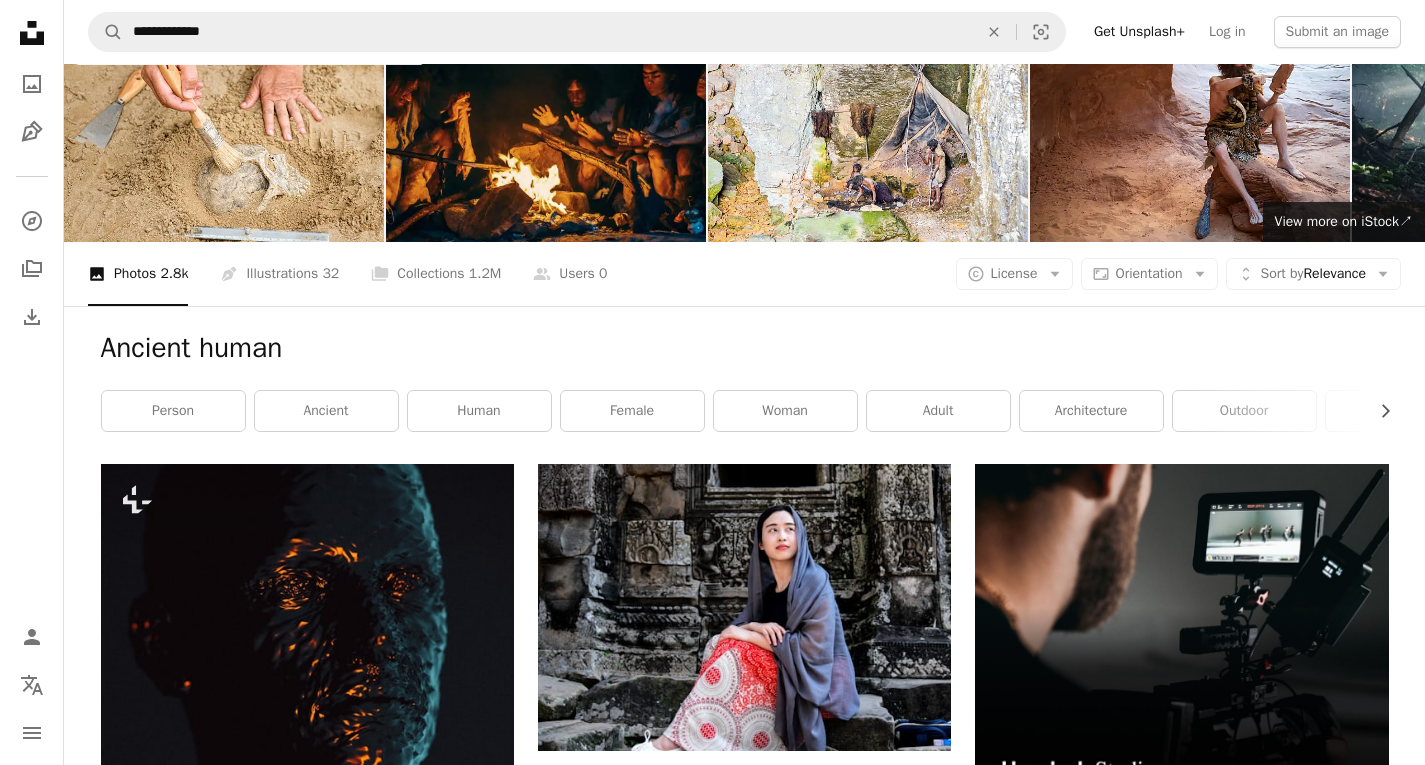 scroll, scrollTop: 0, scrollLeft: 0, axis: both 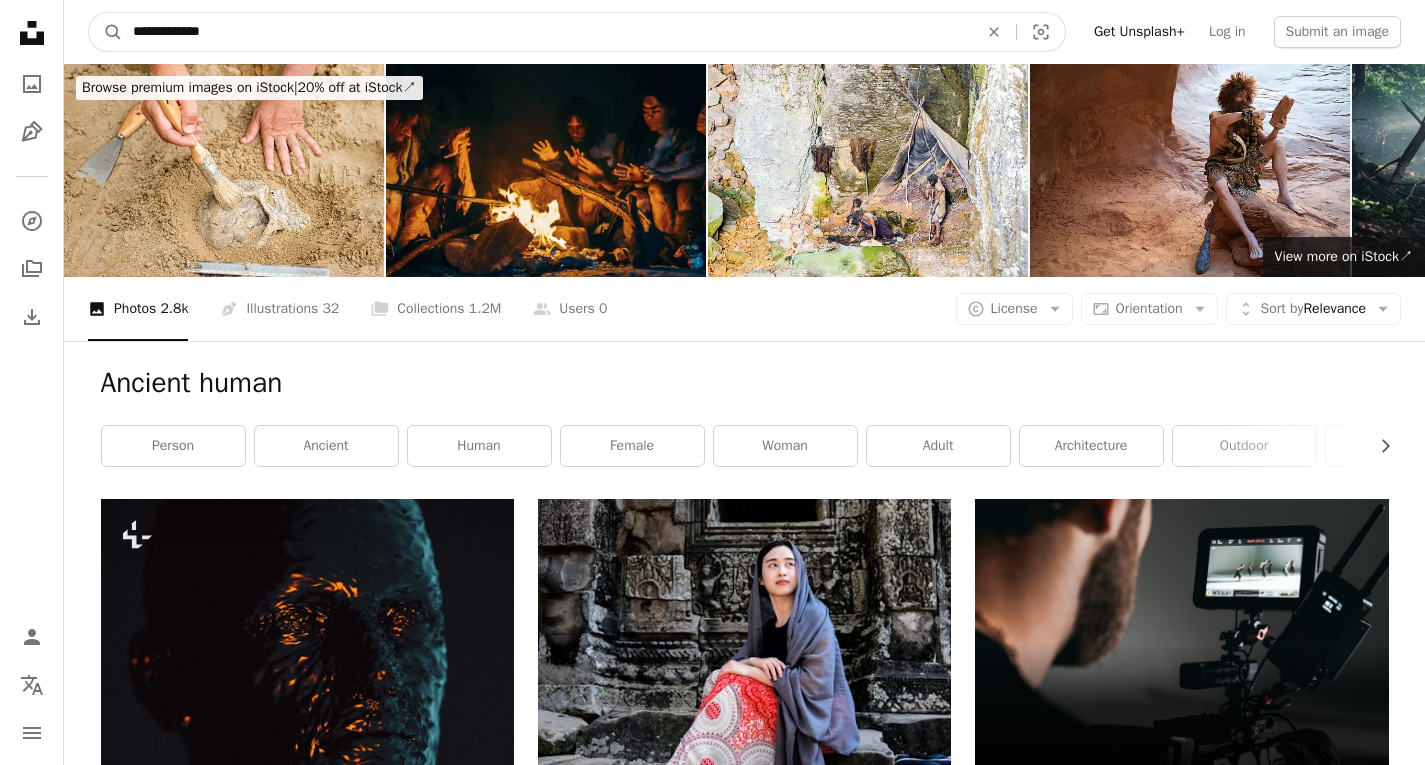 click on "**********" at bounding box center [547, 32] 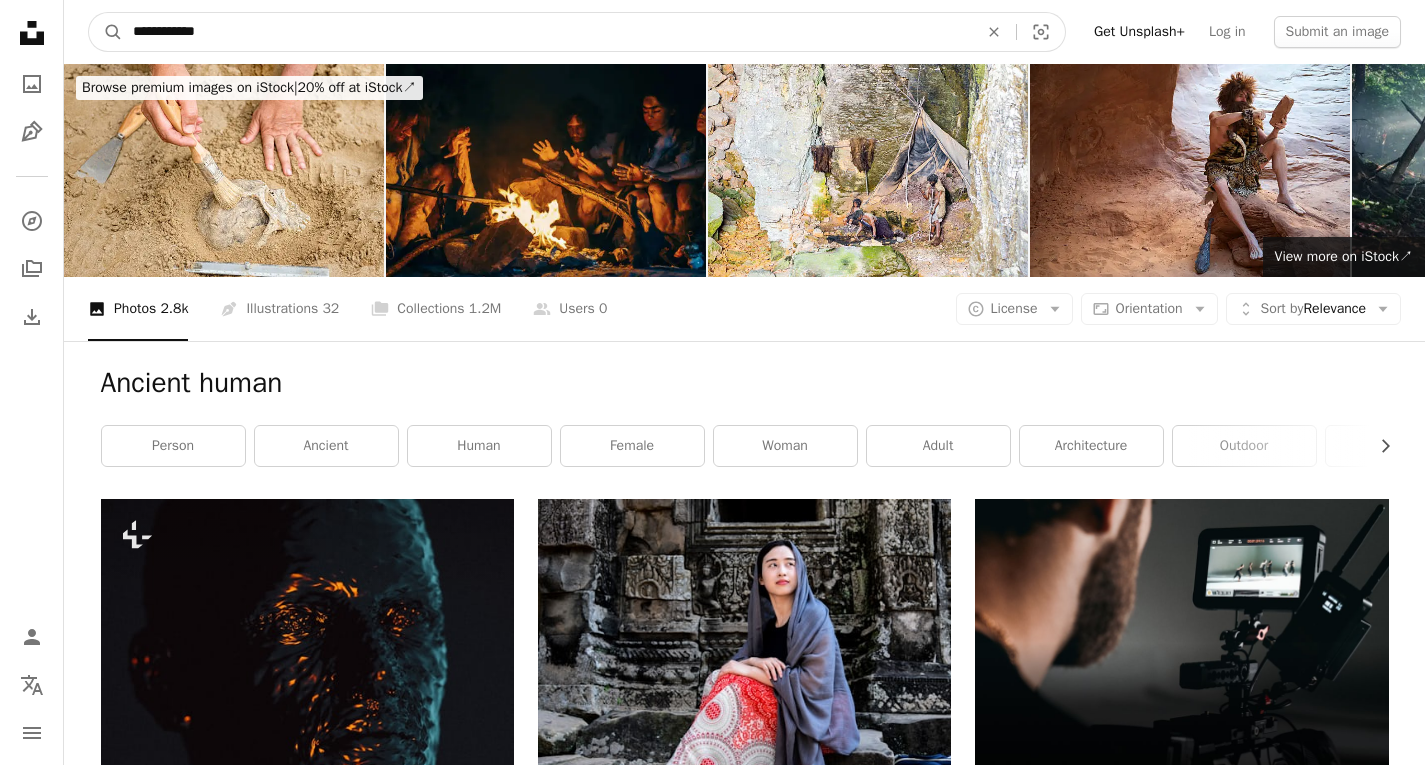type on "**********" 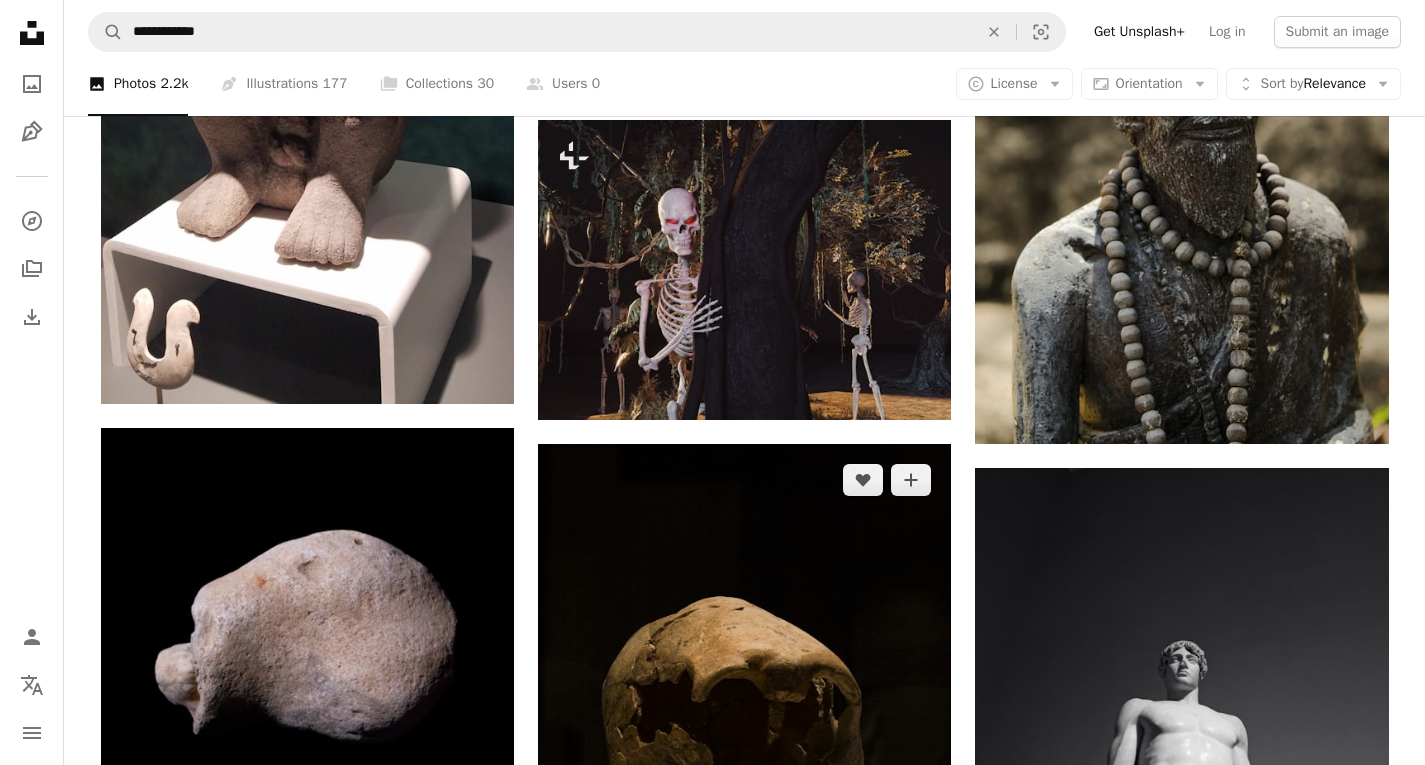 scroll, scrollTop: 3100, scrollLeft: 0, axis: vertical 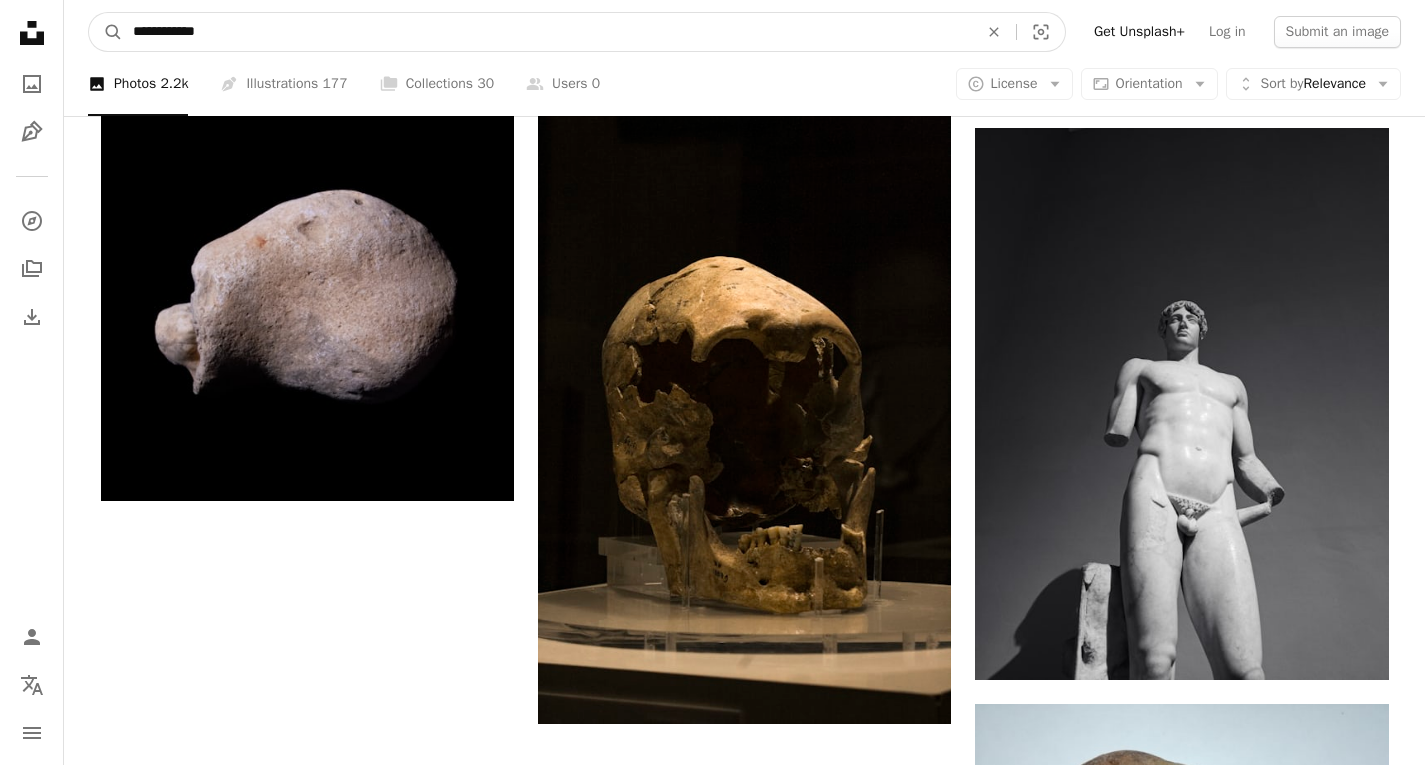 click on "**********" at bounding box center (547, 32) 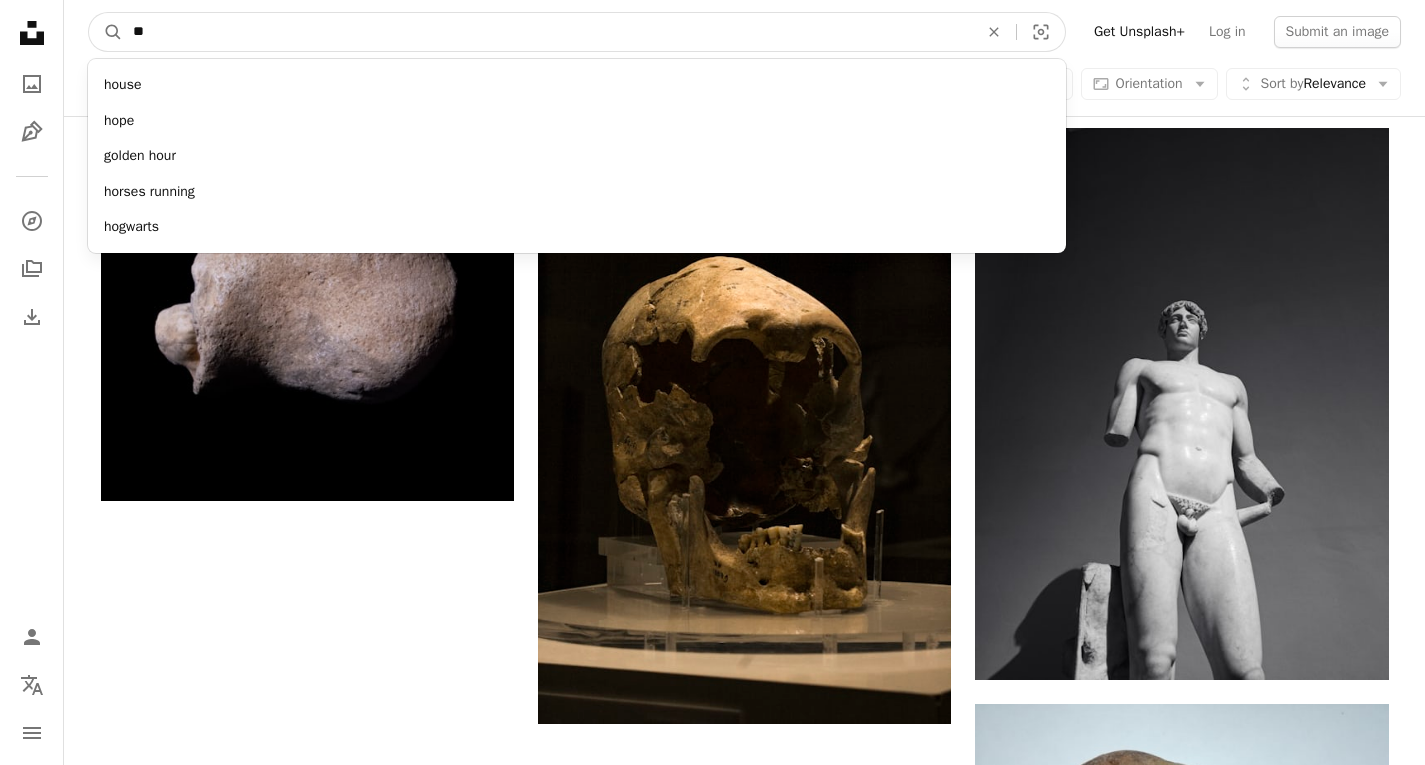 type on "*" 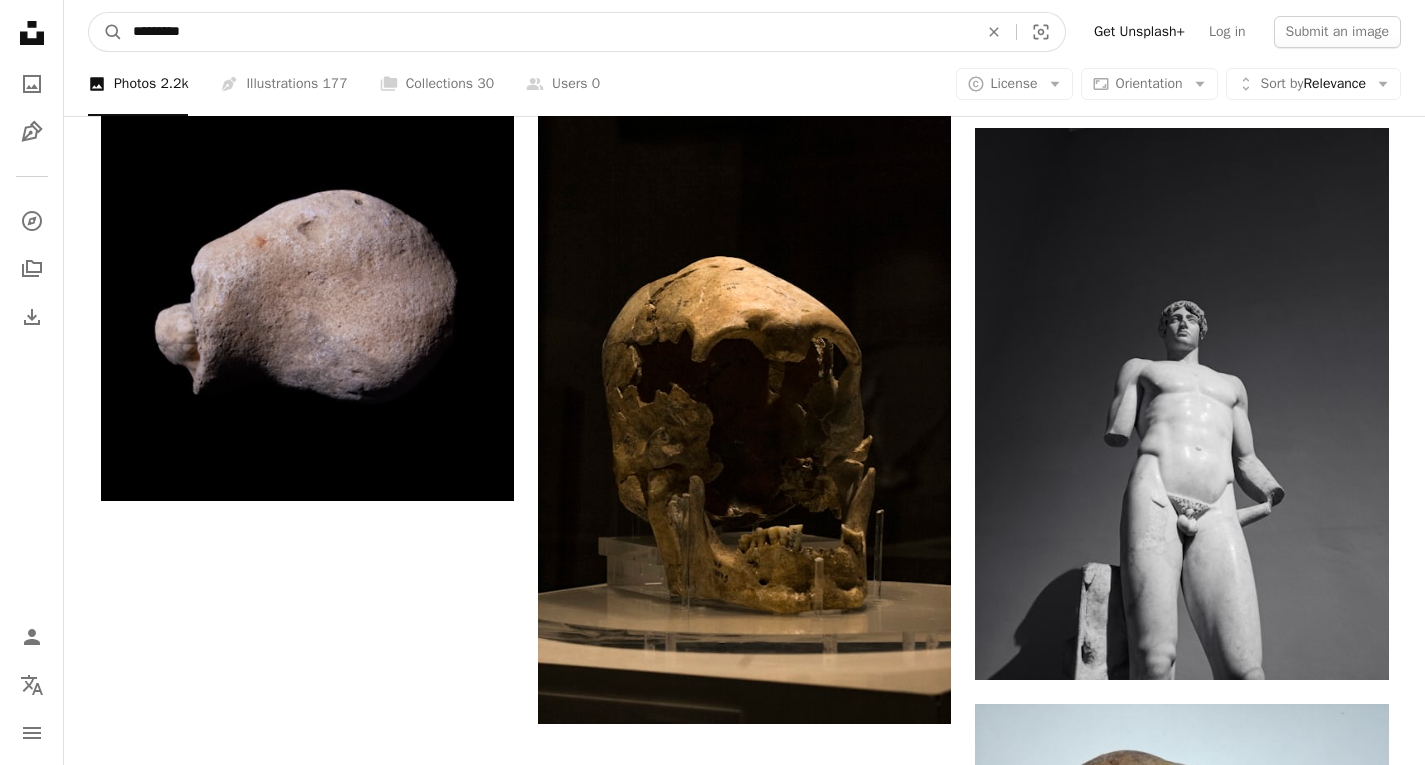 type on "*********" 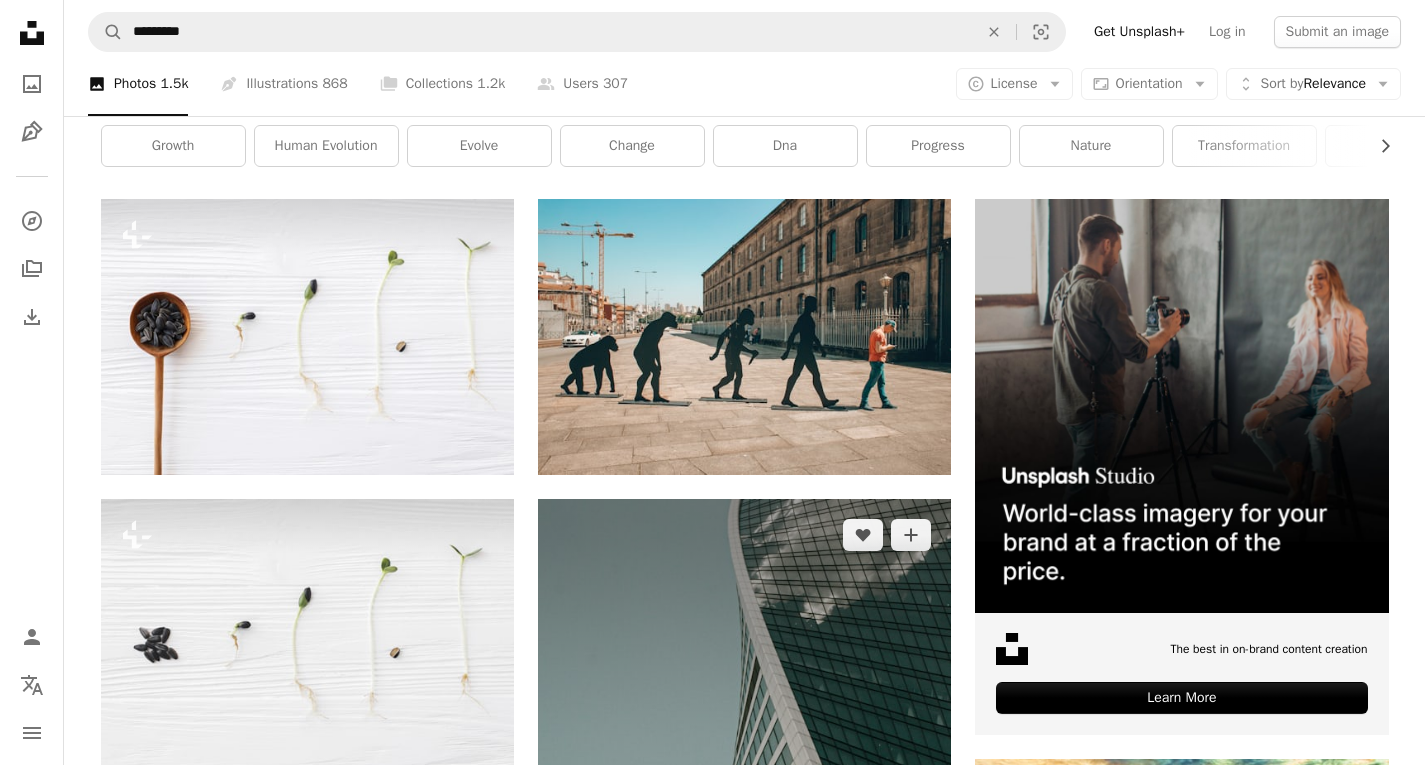 scroll, scrollTop: 0, scrollLeft: 0, axis: both 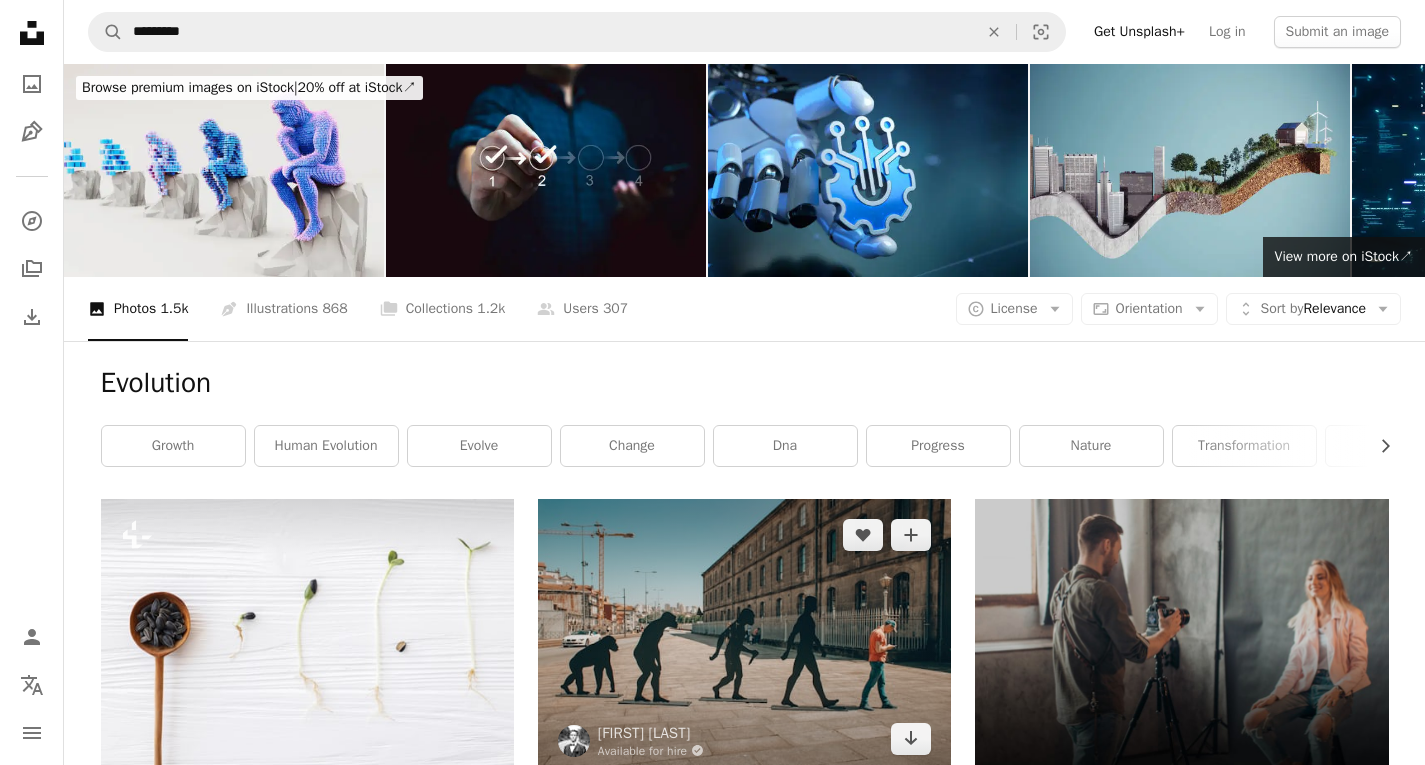 click at bounding box center (744, 636) 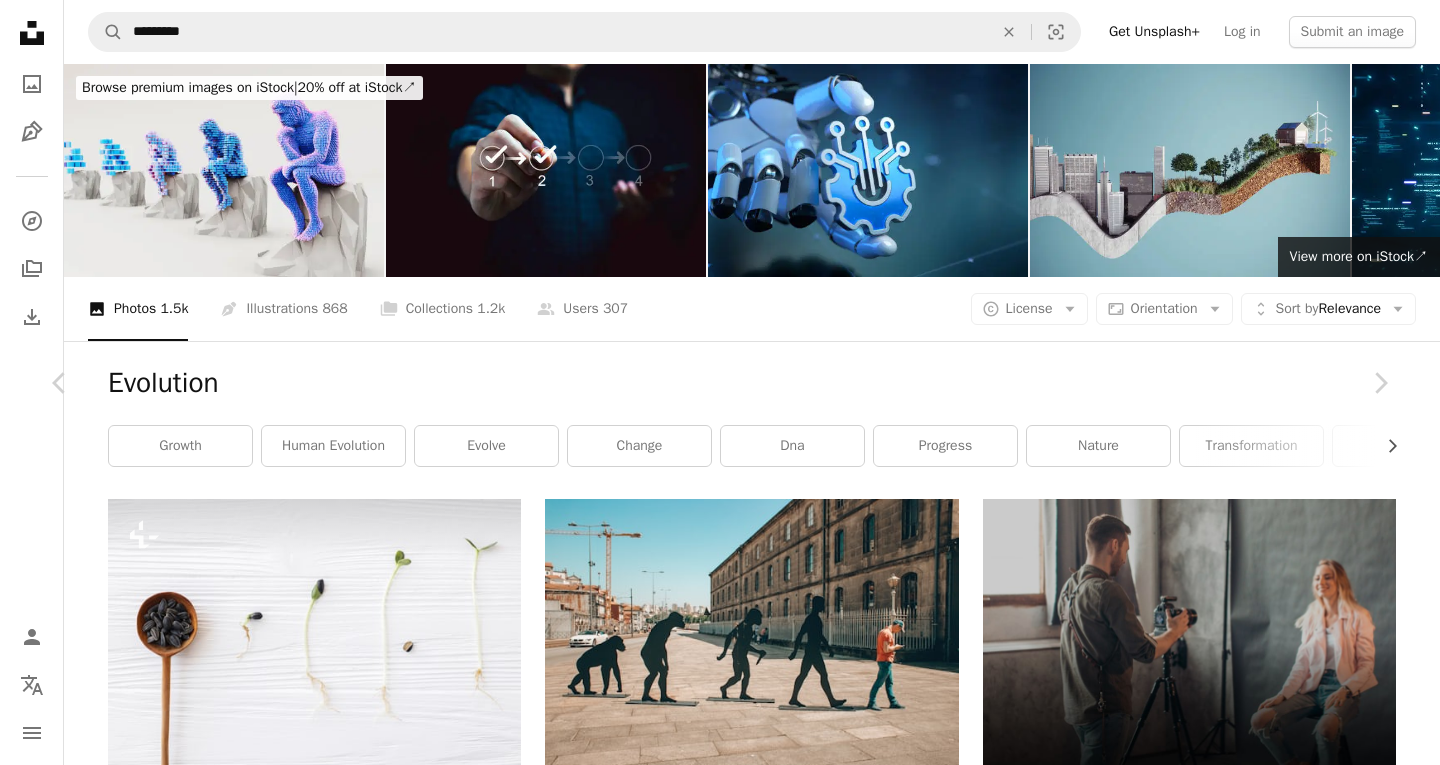 click on "[FIRST] [LAST]" at bounding box center (720, 5379) 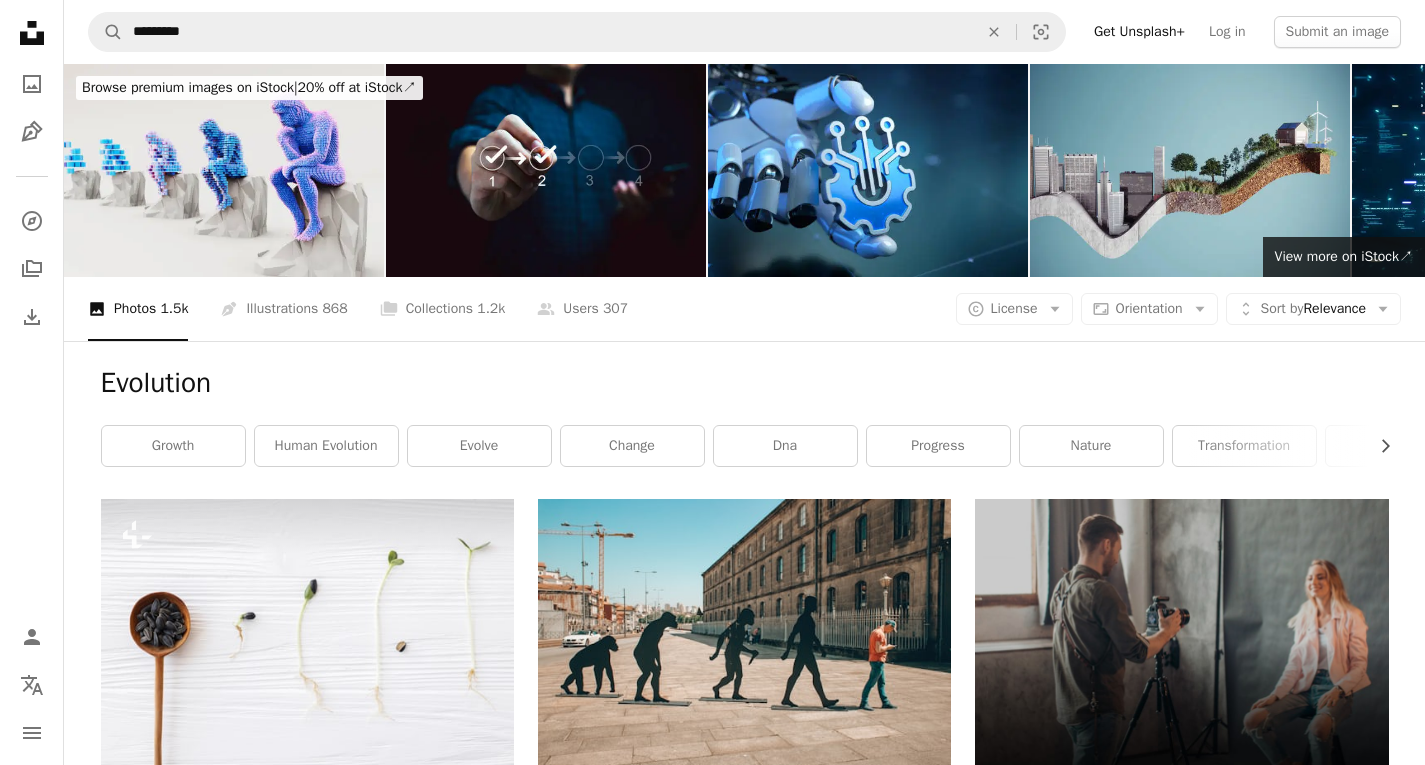 click at bounding box center (1181, 1175) 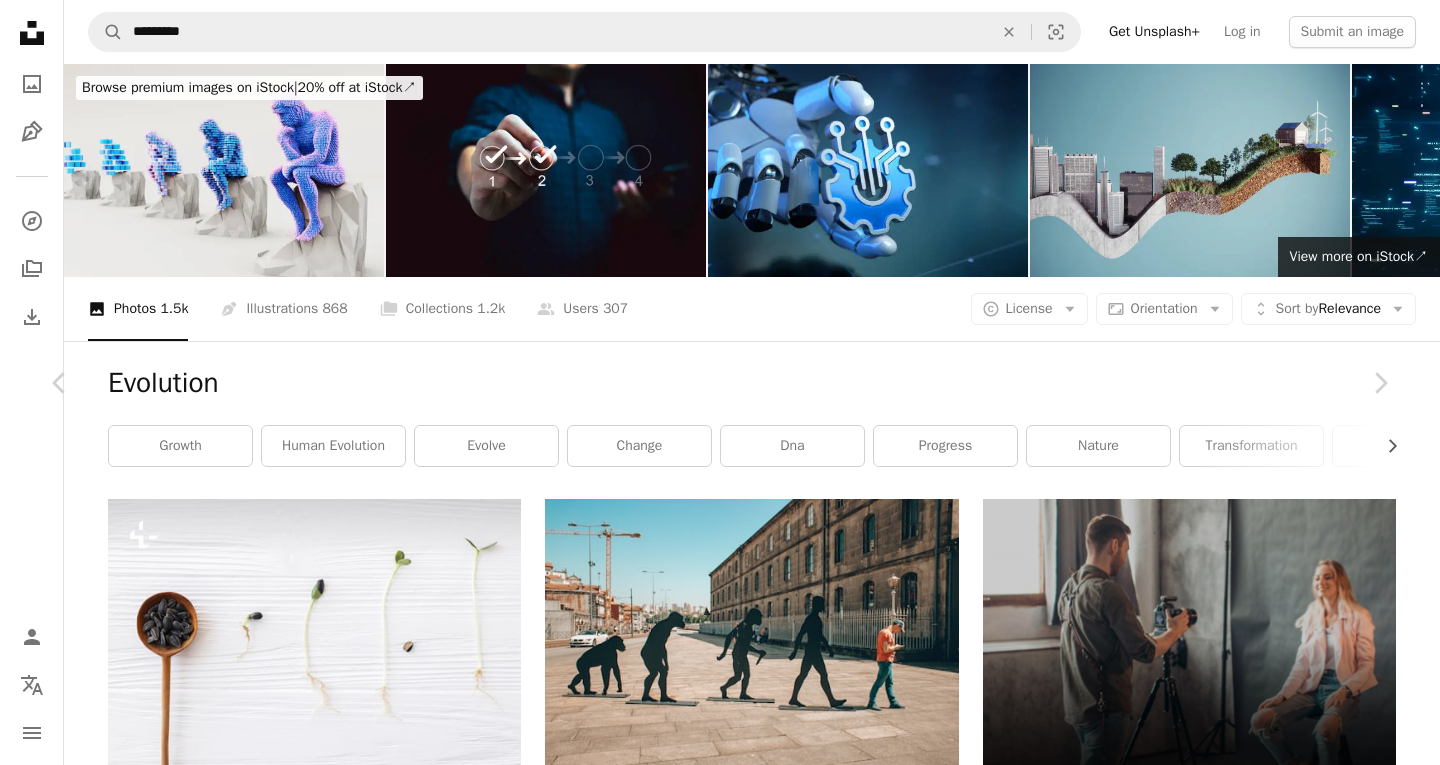 click on "An X shape Chevron left Chevron right [NAME] [LAST] jplenio A heart A plus sign Edit image   Plus sign for Unsplash+ Download free Chevron down Zoom in Views 5,061,268 Downloads 48,801 A forward-right arrow Share Info icon Info More Actions Calendar outlined Published on  [MONTH] [DAY], [YEAR] Camera Canon, EOS 500D Safety Free to use under the  Unsplash License human people family cartoon fun evolution plant grass silhouette outdoors Free images Browse premium related images on iStock  |  Save 20% with code UNSPLASH20 View more on iStock  ↗ Related images A heart A plus sign [NAME] [LAST] Arrow pointing down A heart A plus sign [NAME] [LAST] Arrow pointing down A heart A plus sign Åaker Arrow pointing down A heart A plus sign [NAME] [LAST](Monty) Available for hire A checkmark inside of a circle Arrow pointing down A heart A plus sign [NAME] [LAST] Available for hire A checkmark inside of a circle Arrow pointing down A heart A plus sign [NAME] [LAST] Available for hire A checkmark inside of a circle" at bounding box center (720, 5379) 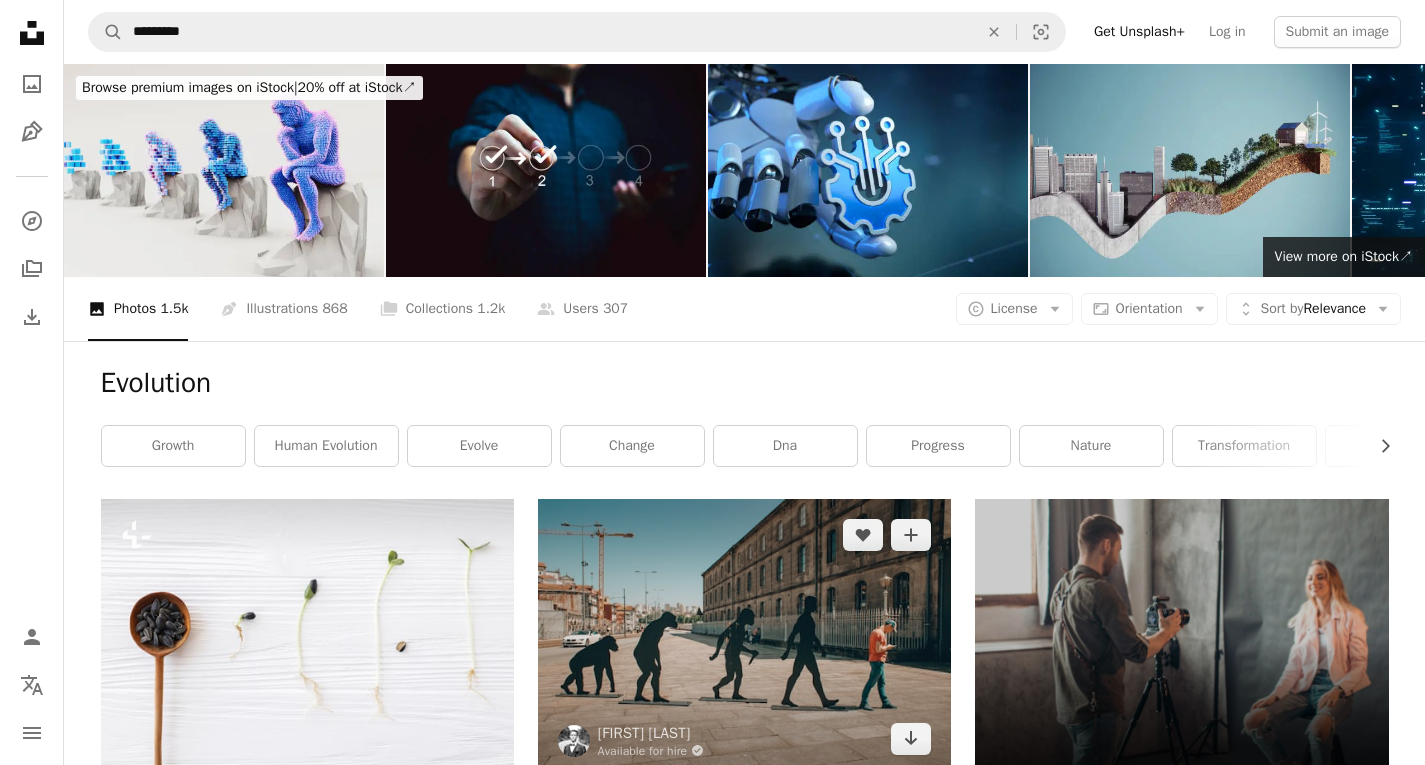 click at bounding box center (744, 636) 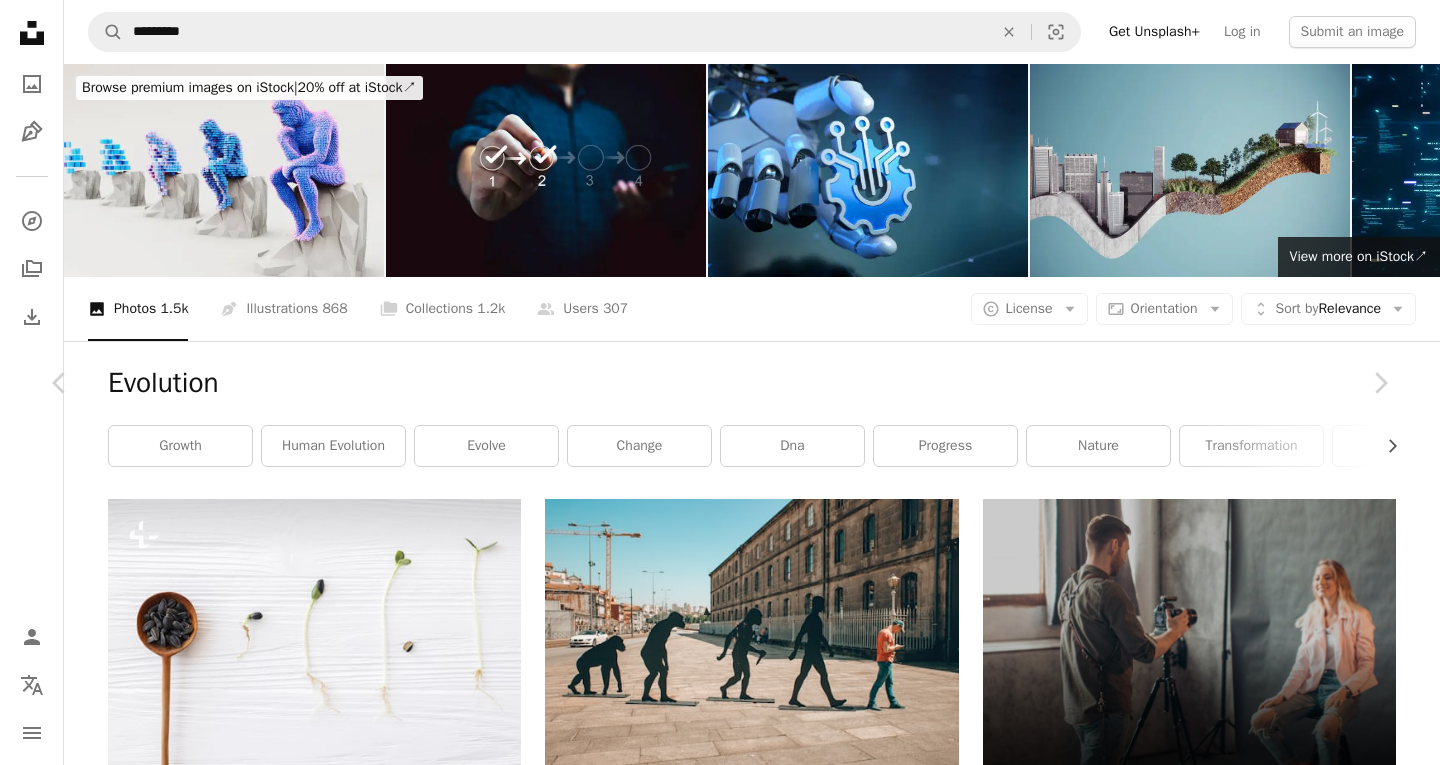 type 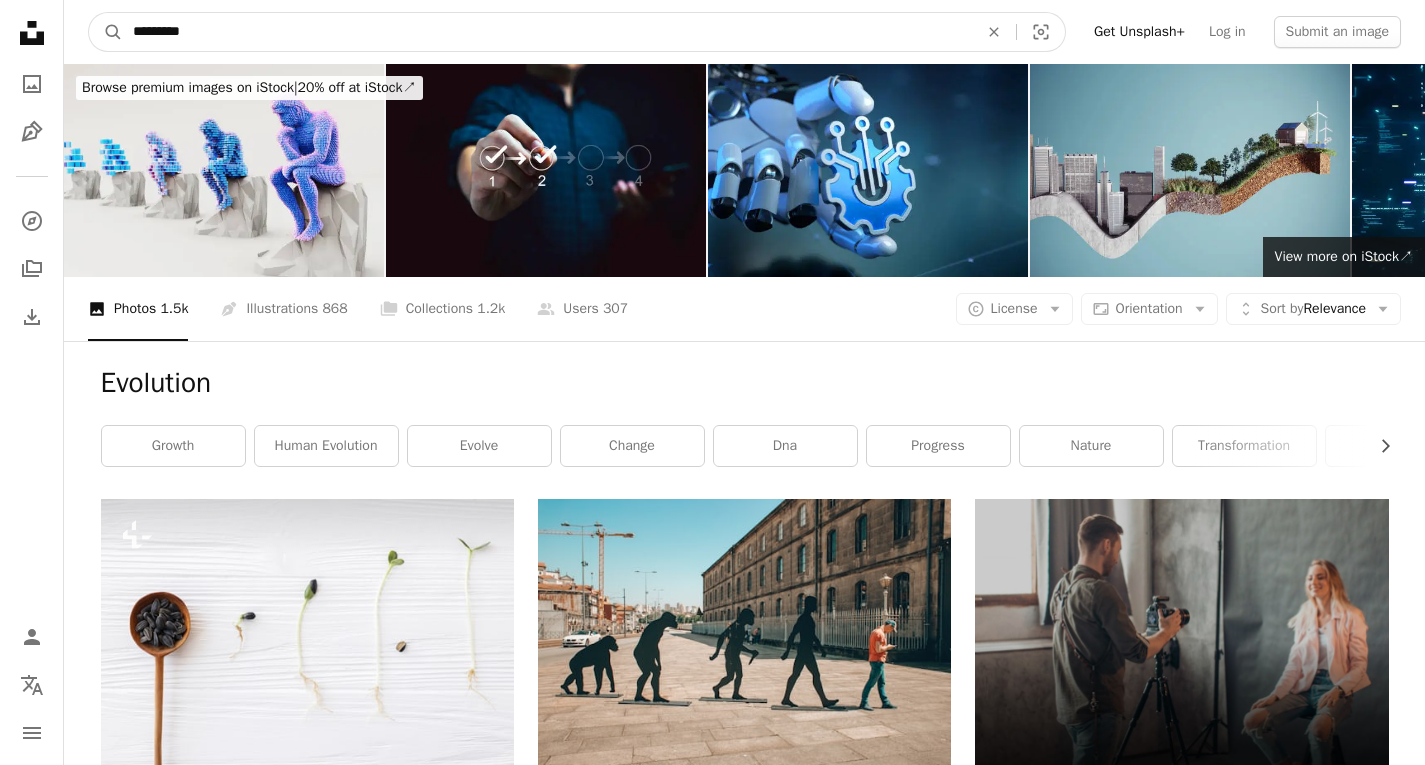 click on "*********" at bounding box center (547, 32) 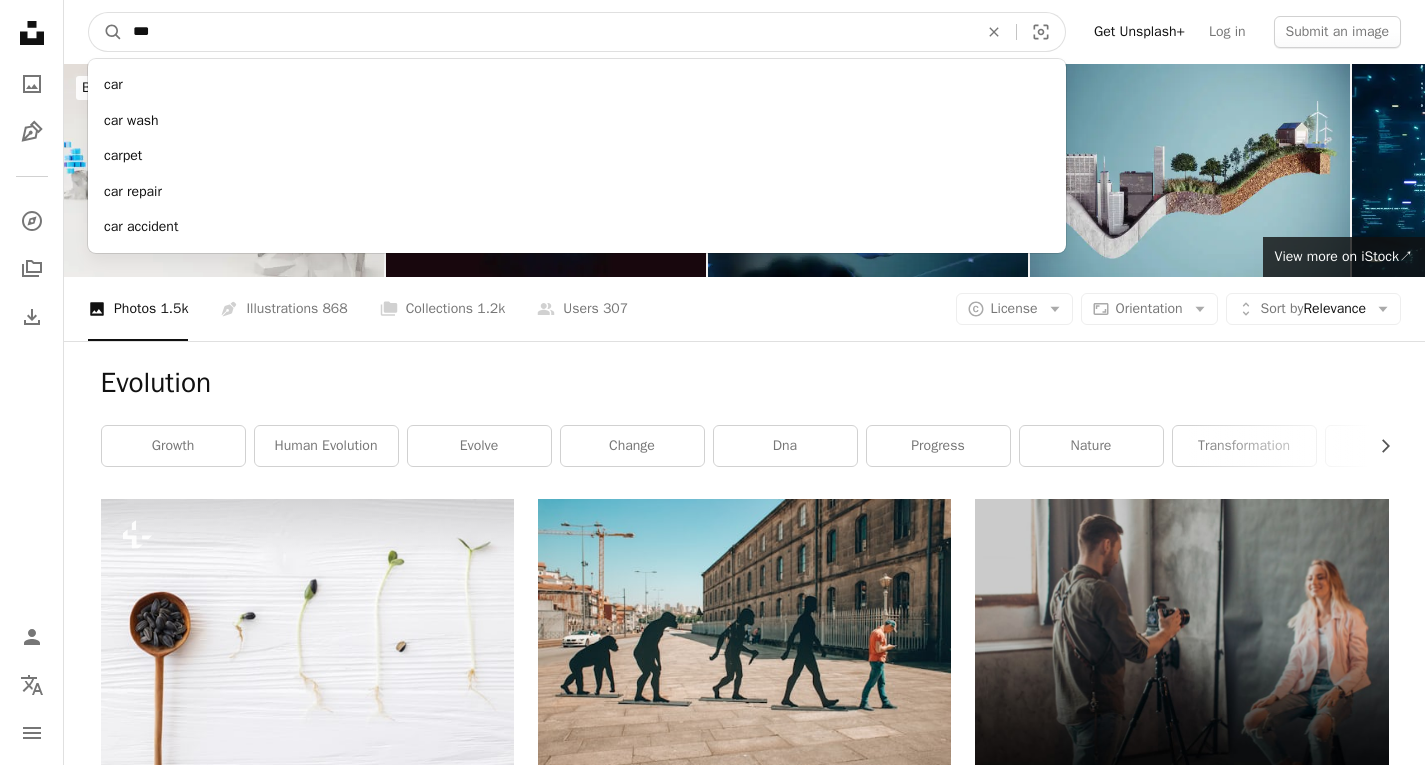 type on "***" 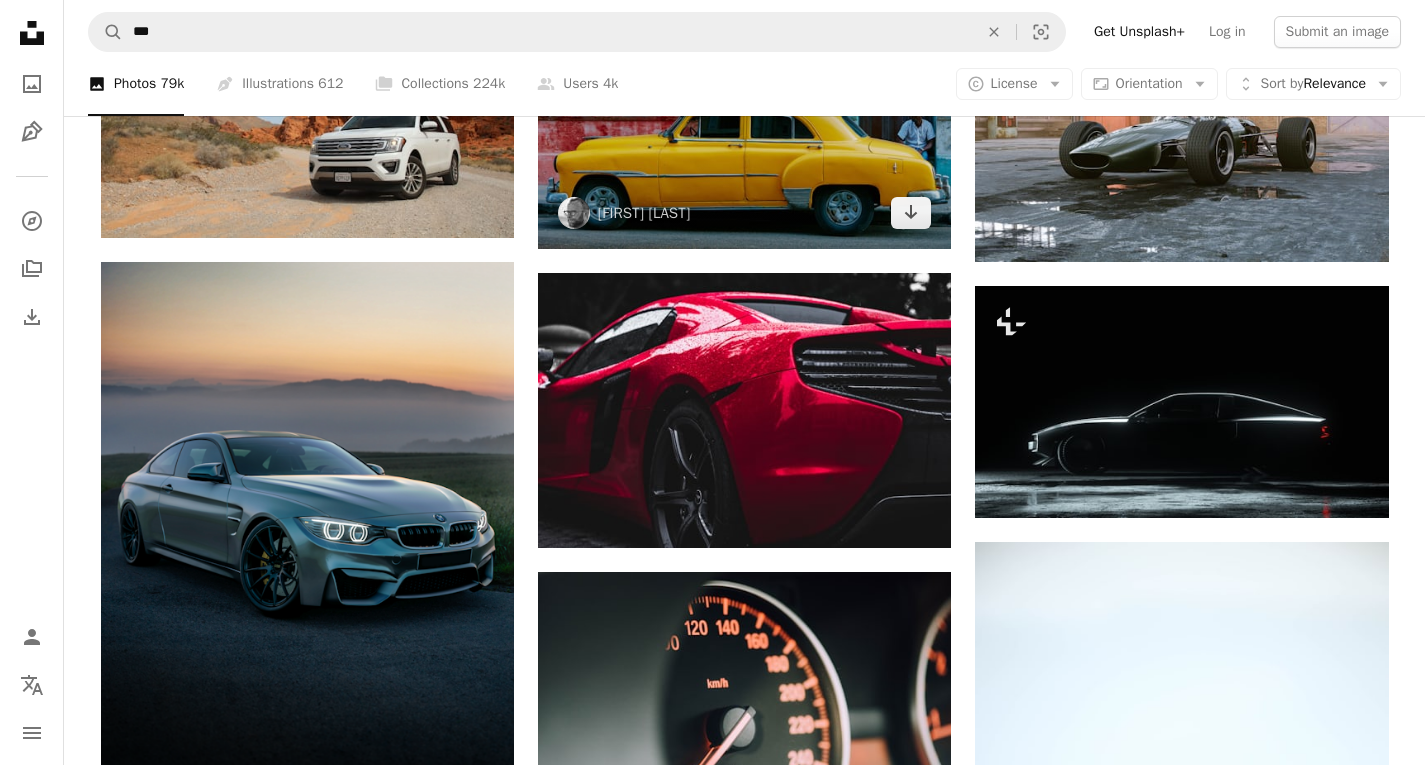 scroll, scrollTop: 600, scrollLeft: 0, axis: vertical 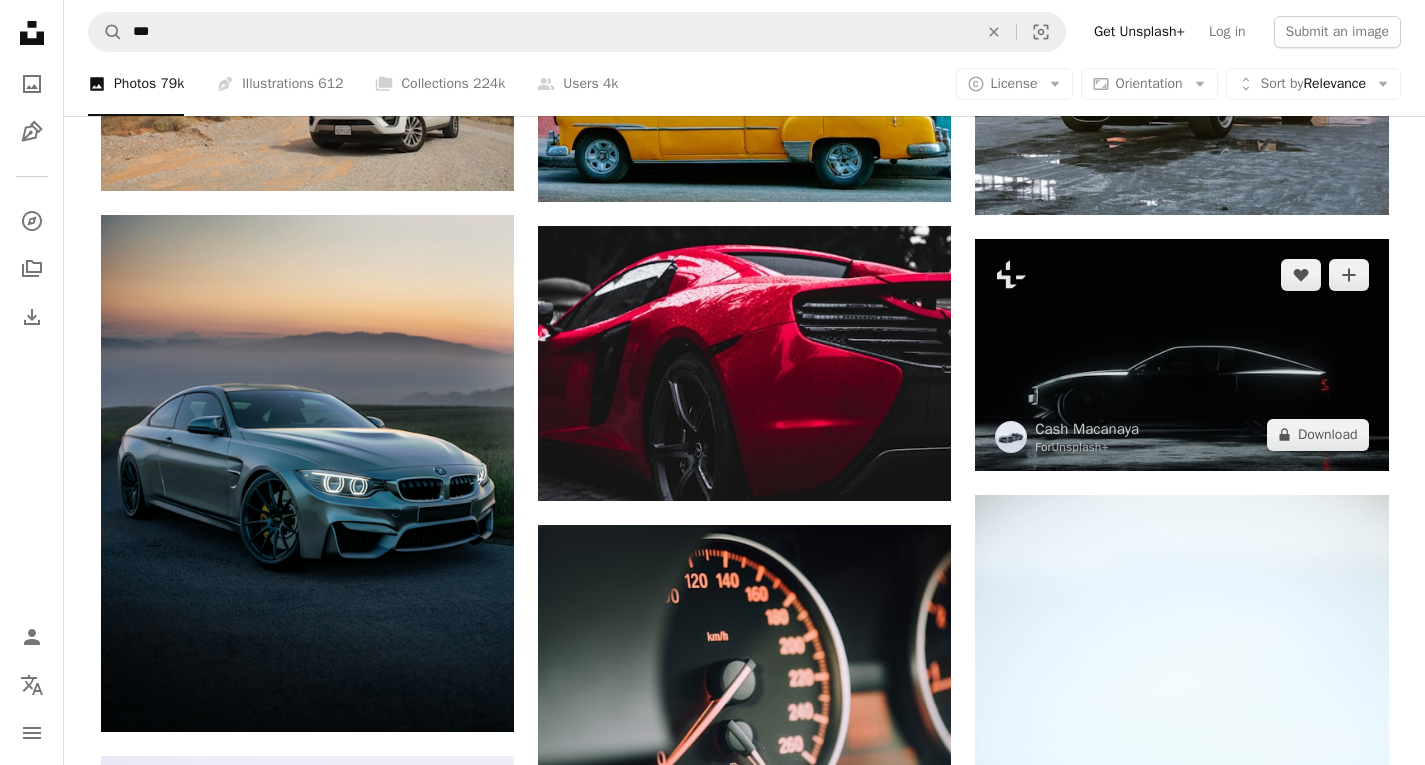 click at bounding box center [1181, 355] 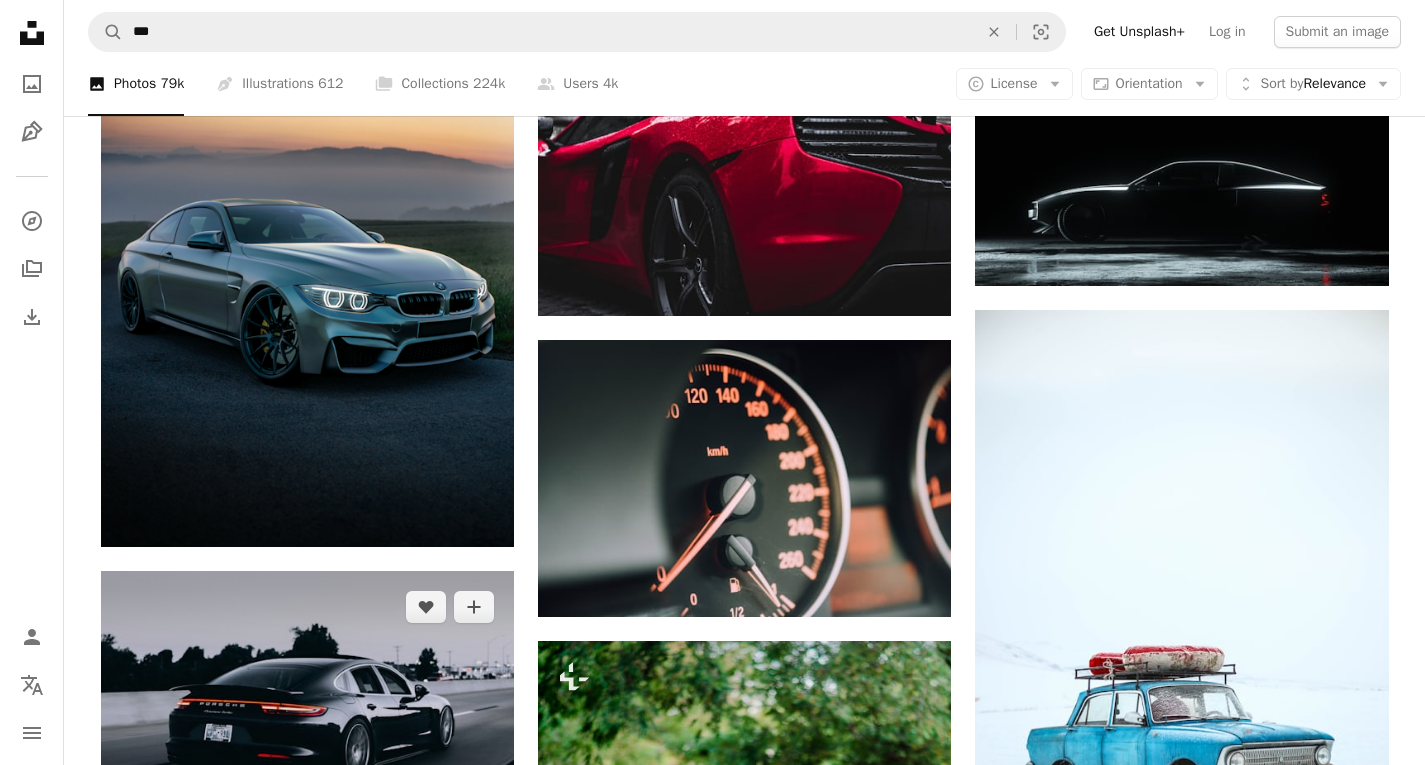 scroll, scrollTop: 700, scrollLeft: 0, axis: vertical 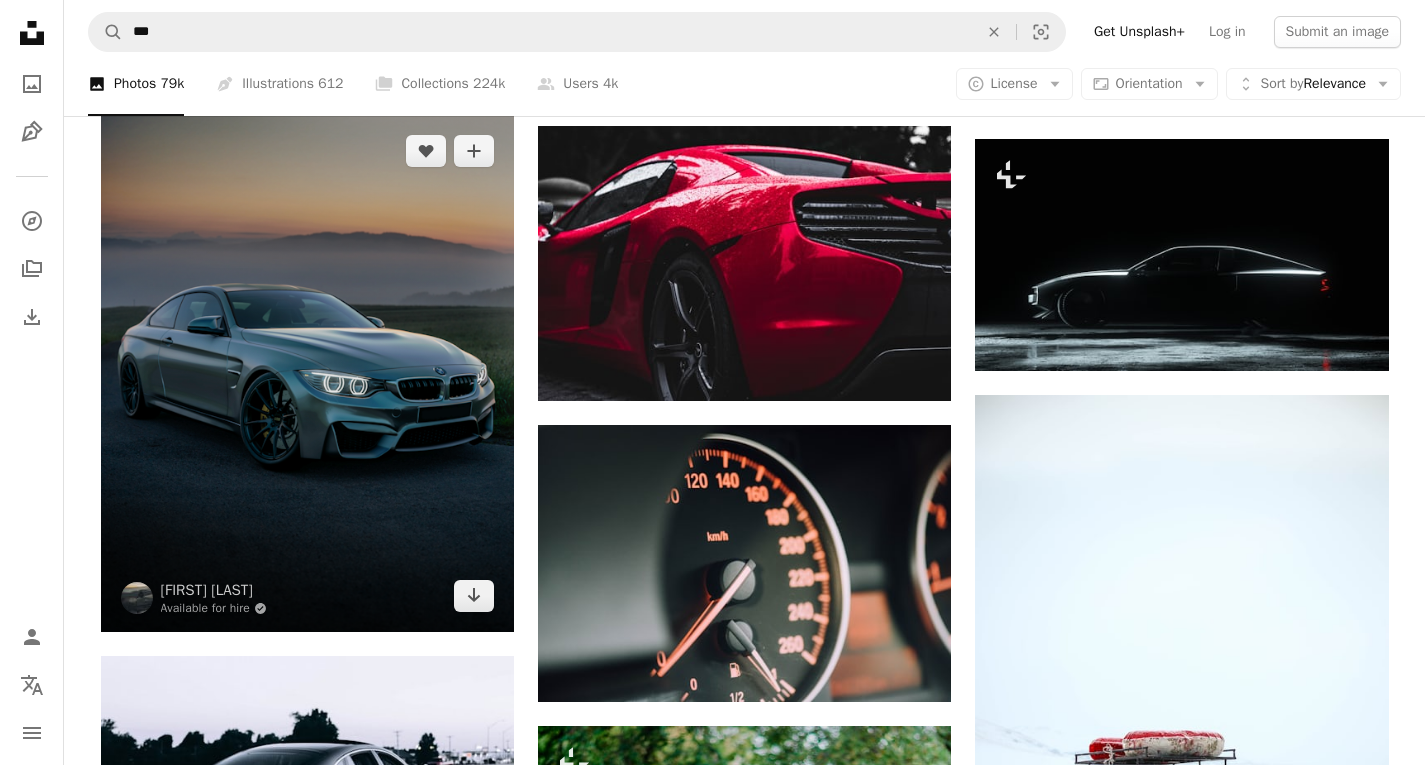 click at bounding box center [307, 373] 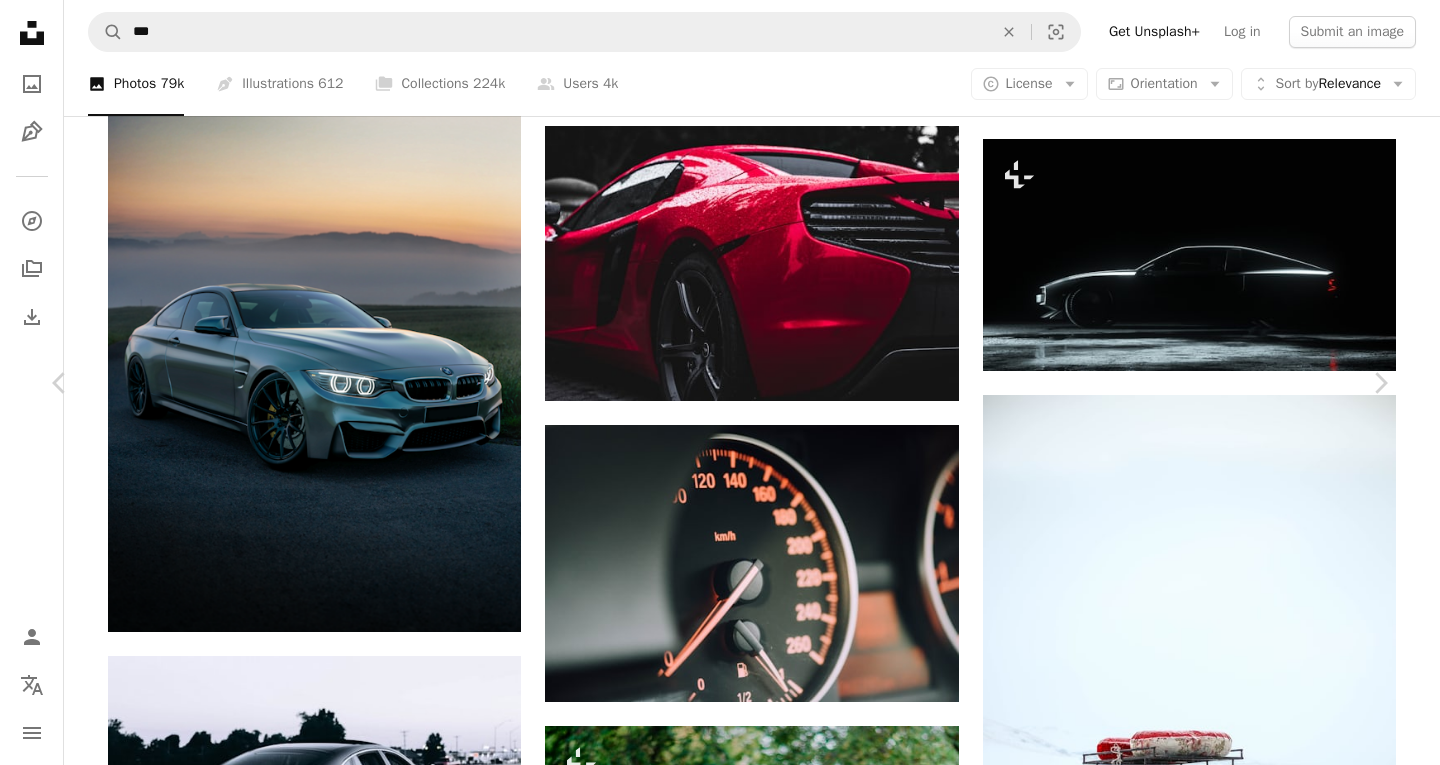type 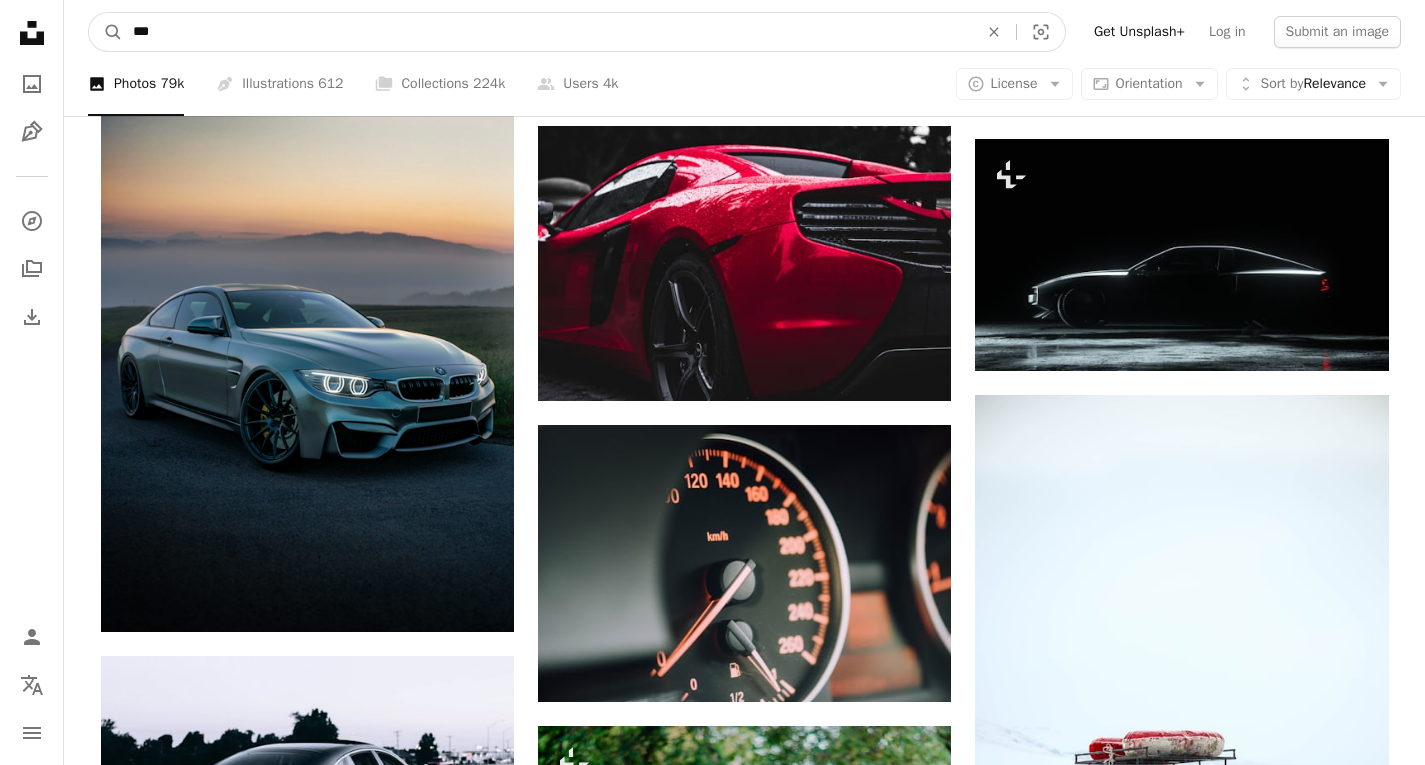 click on "***" at bounding box center [547, 32] 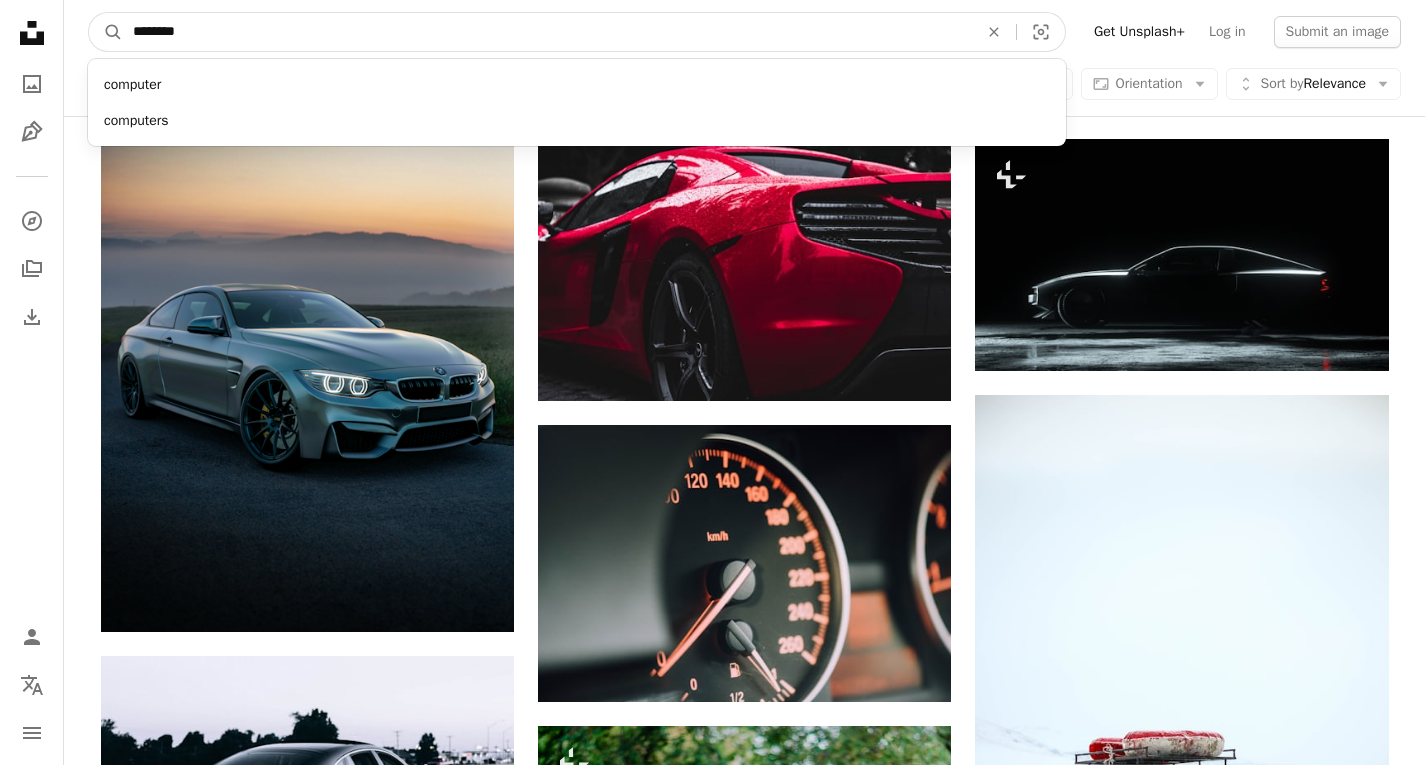 type on "********" 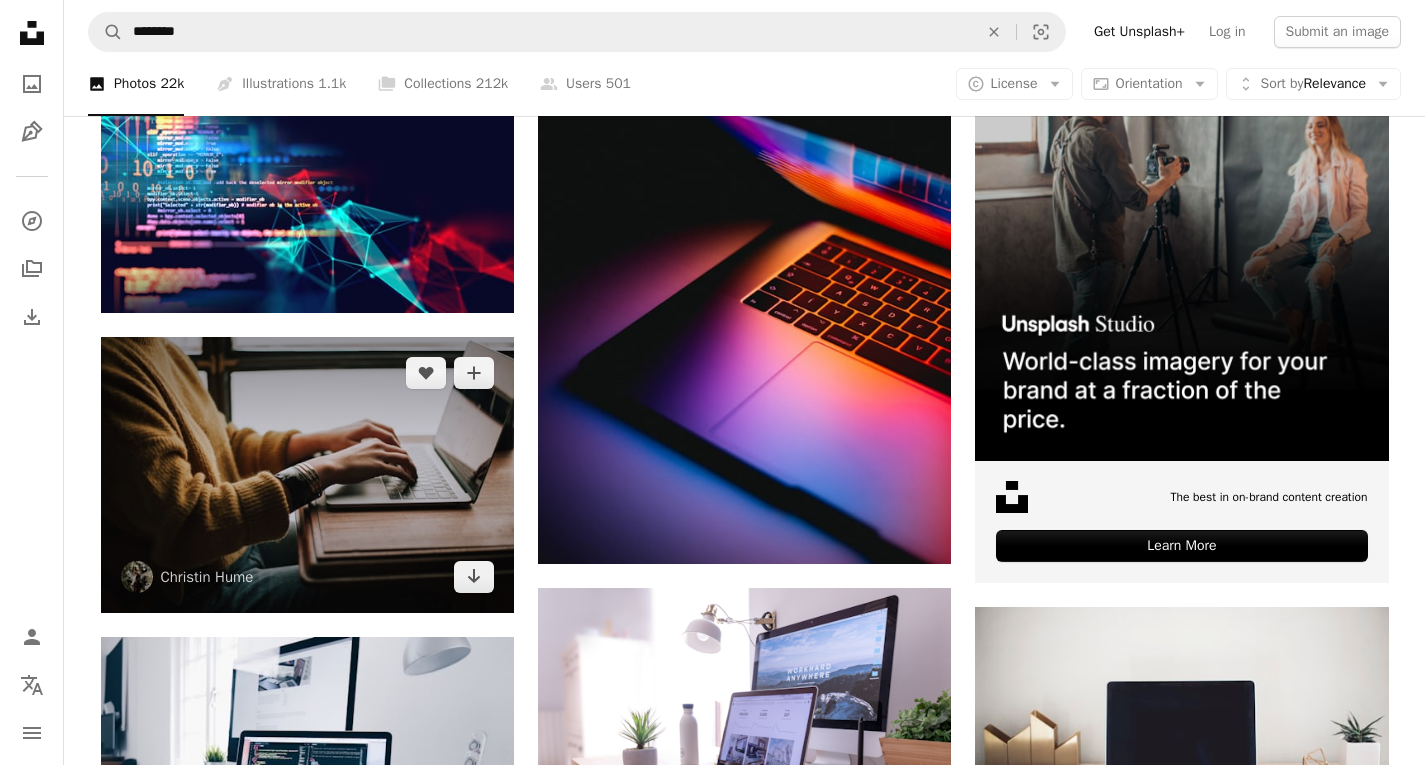 scroll, scrollTop: 400, scrollLeft: 0, axis: vertical 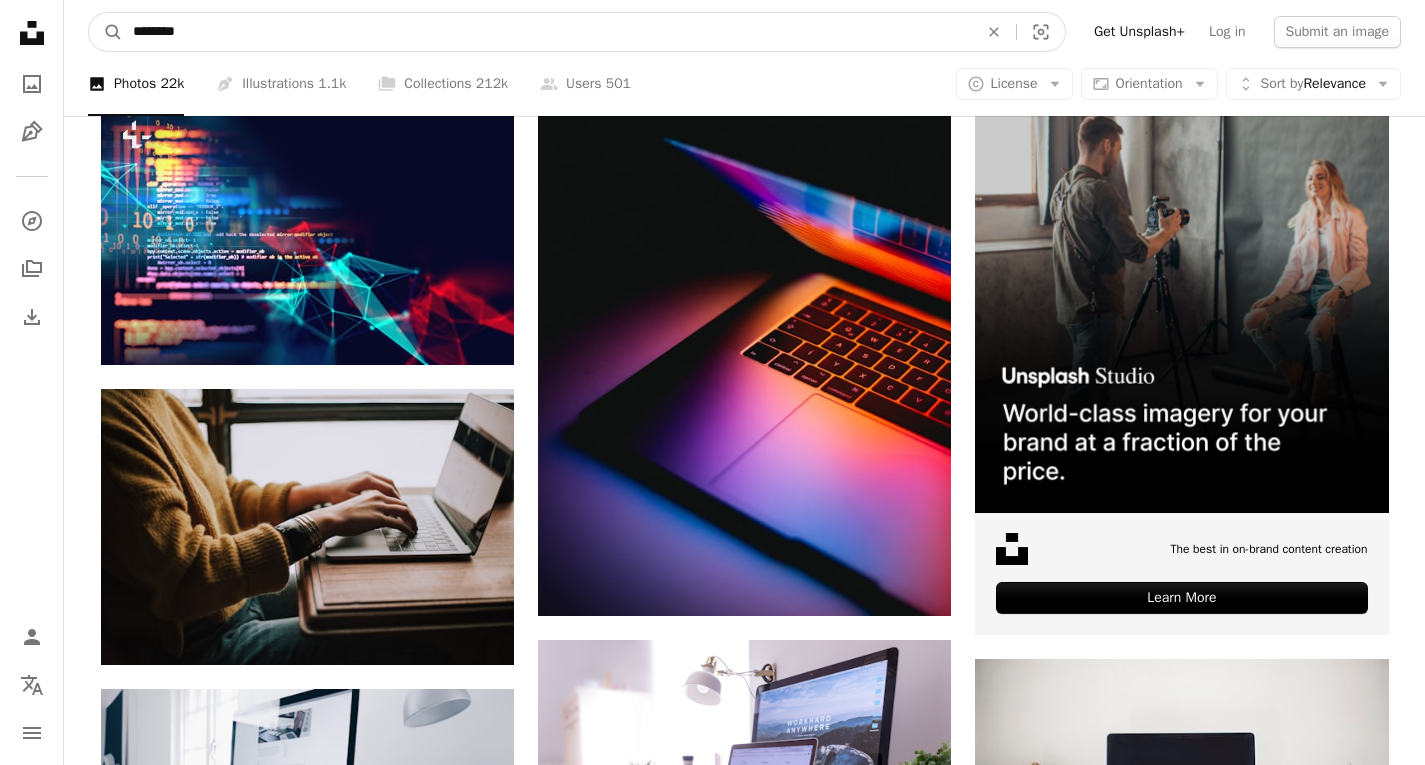 click on "********" at bounding box center (547, 32) 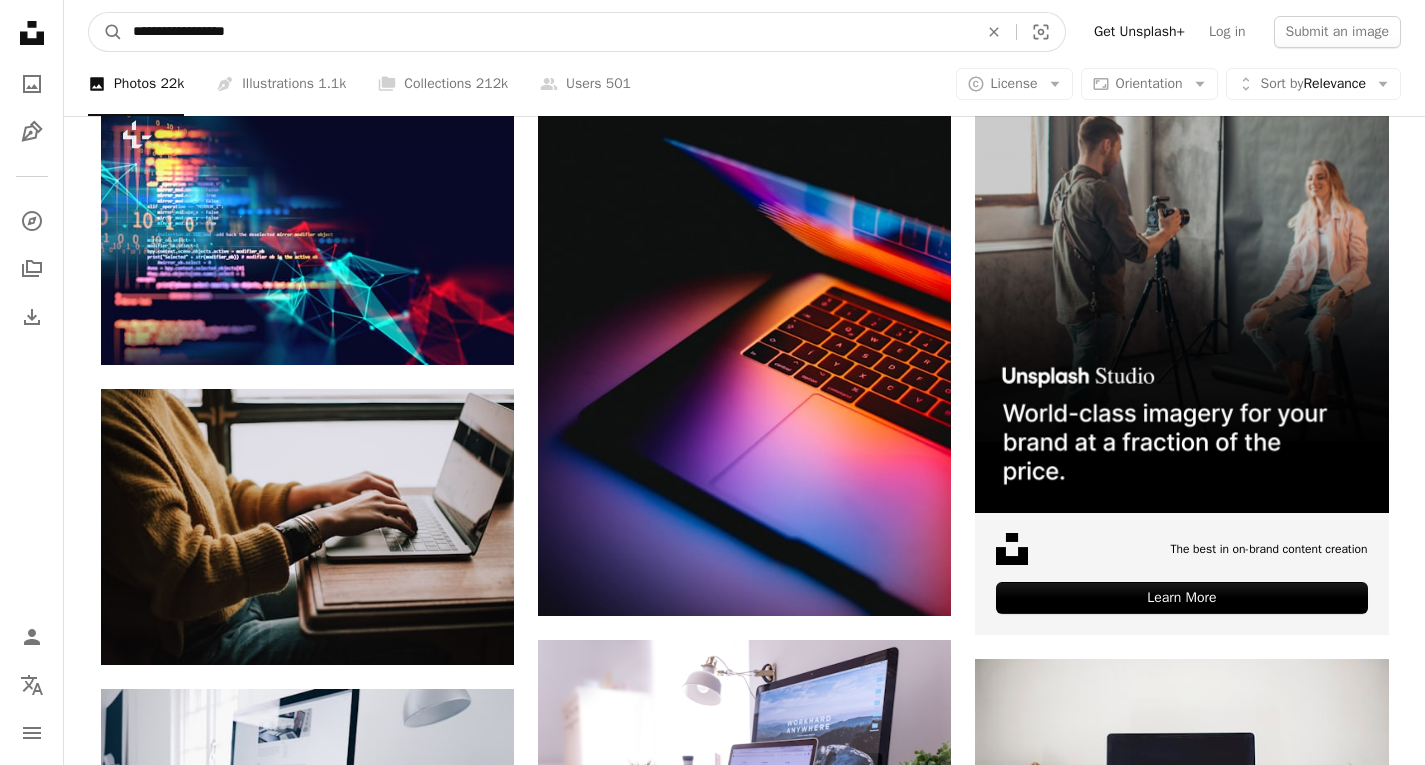 type on "**********" 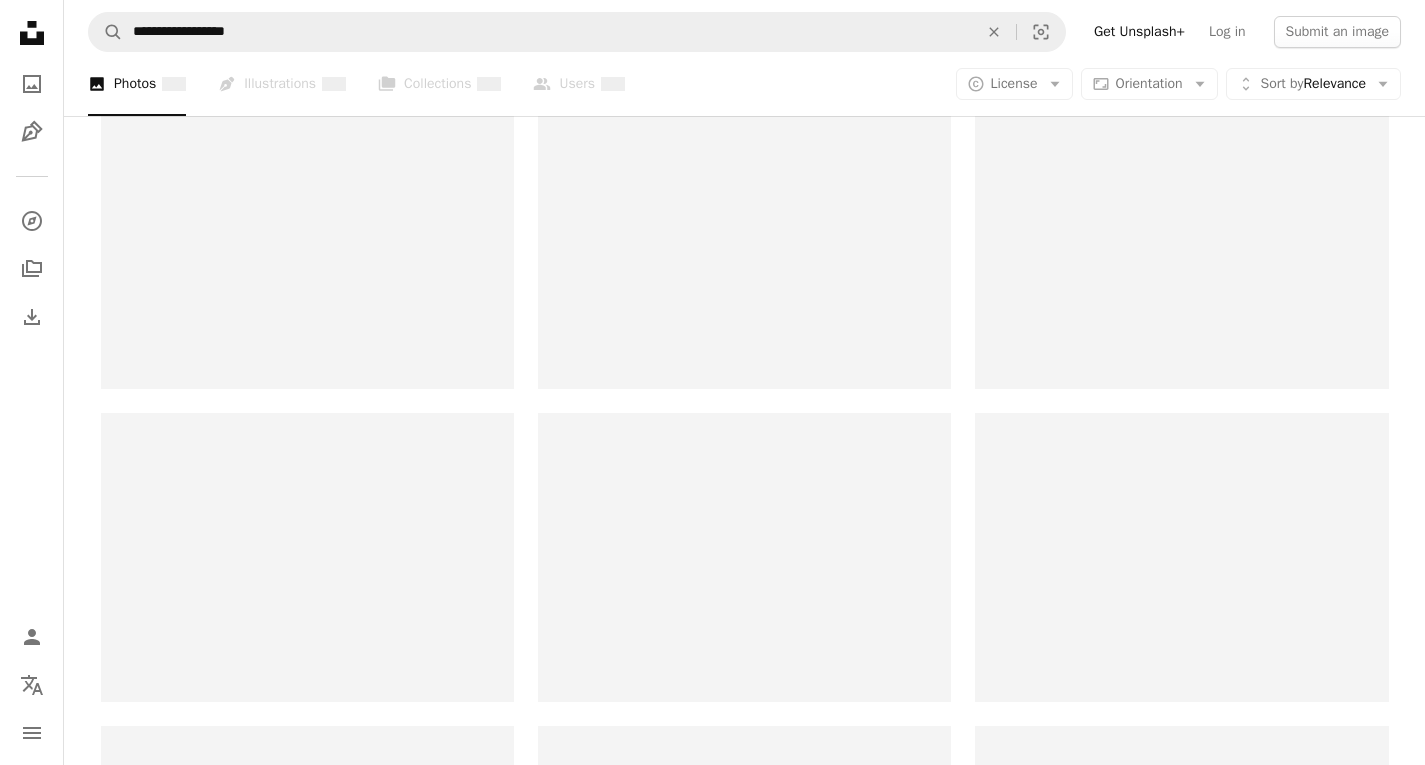 scroll, scrollTop: 0, scrollLeft: 0, axis: both 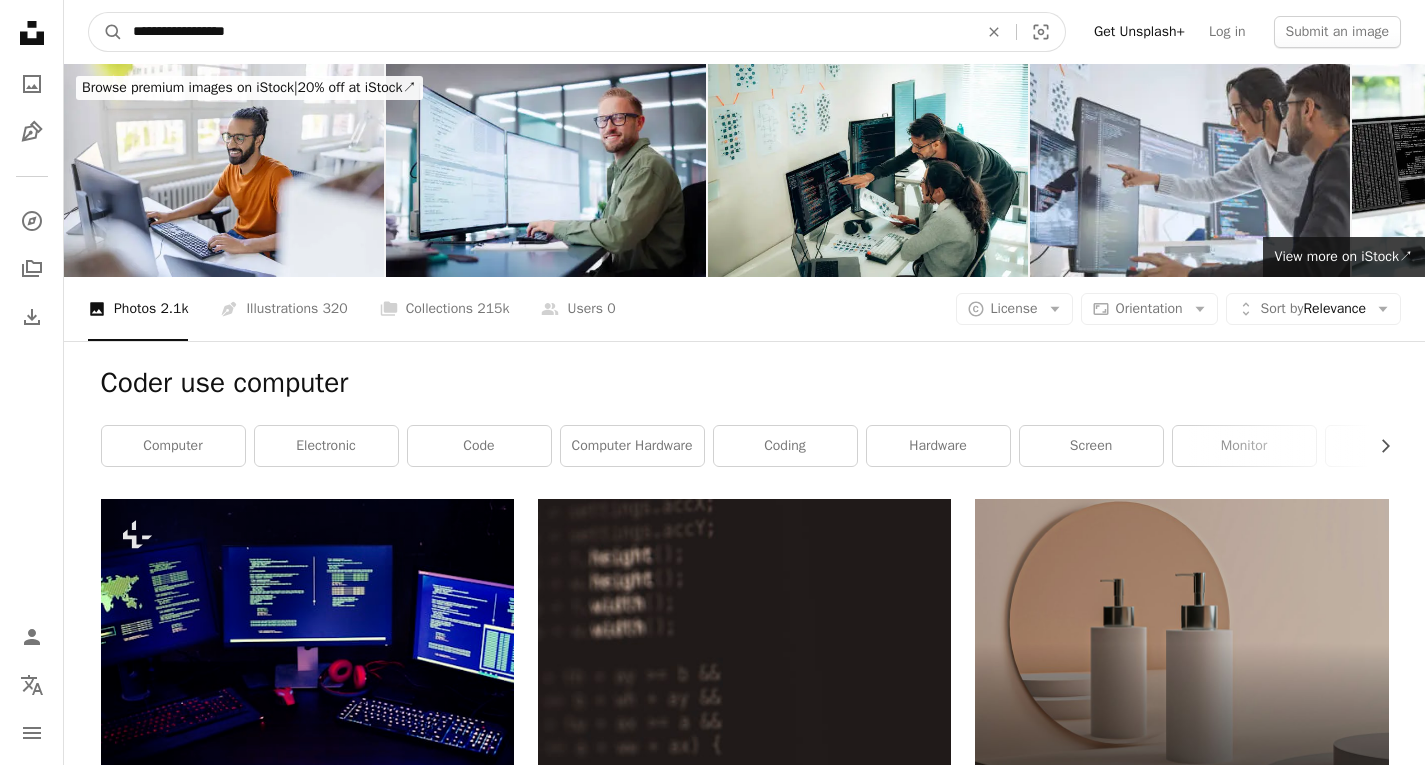 drag, startPoint x: 290, startPoint y: 24, endPoint x: 175, endPoint y: 29, distance: 115.10864 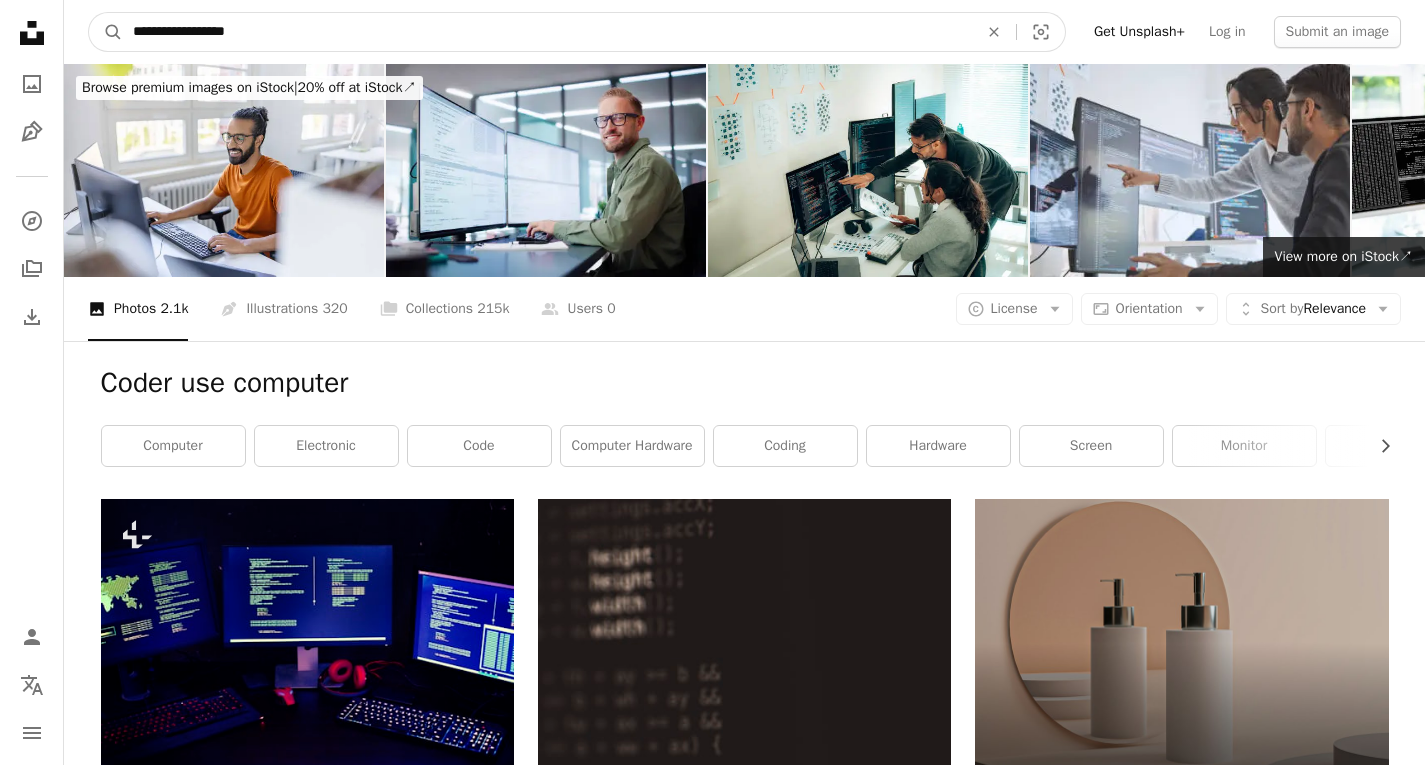 click on "**********" at bounding box center (547, 32) 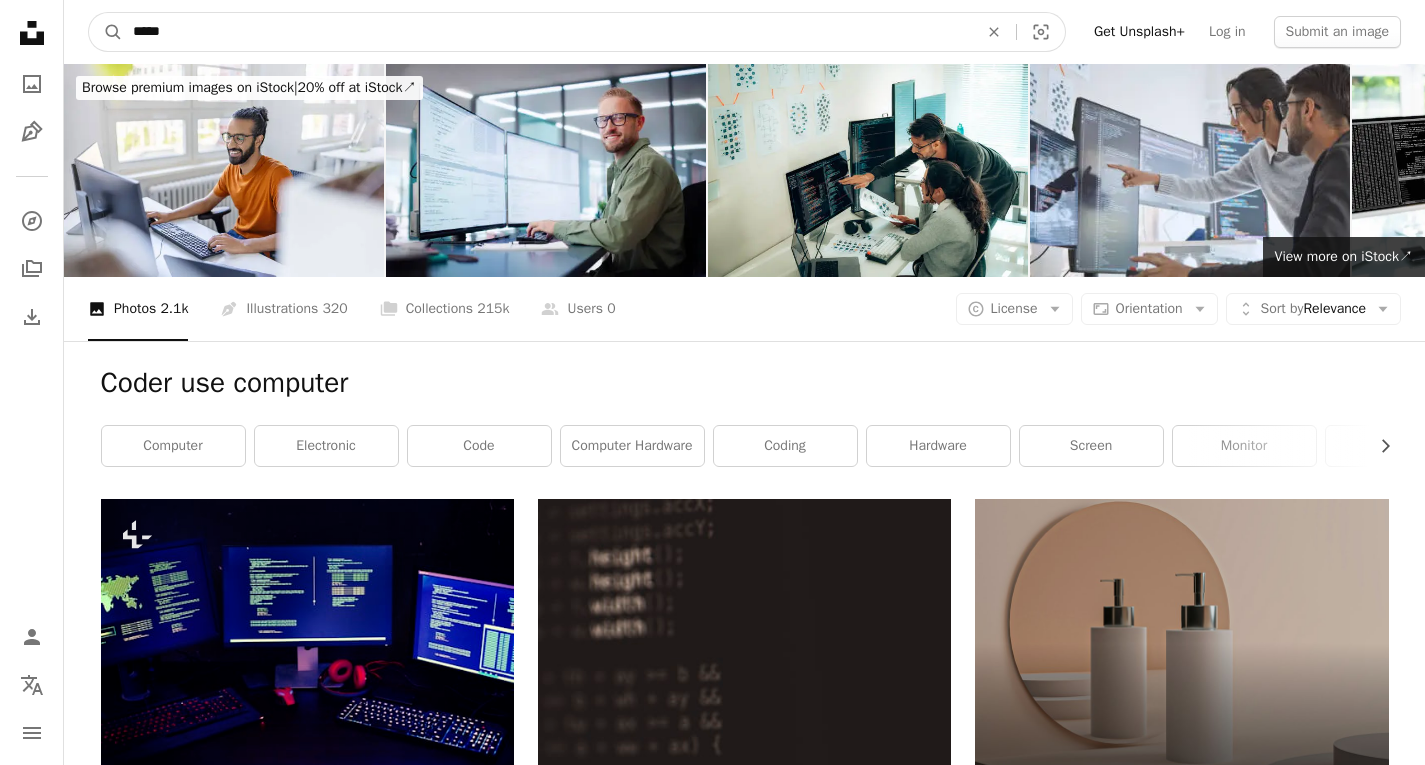 type on "*****" 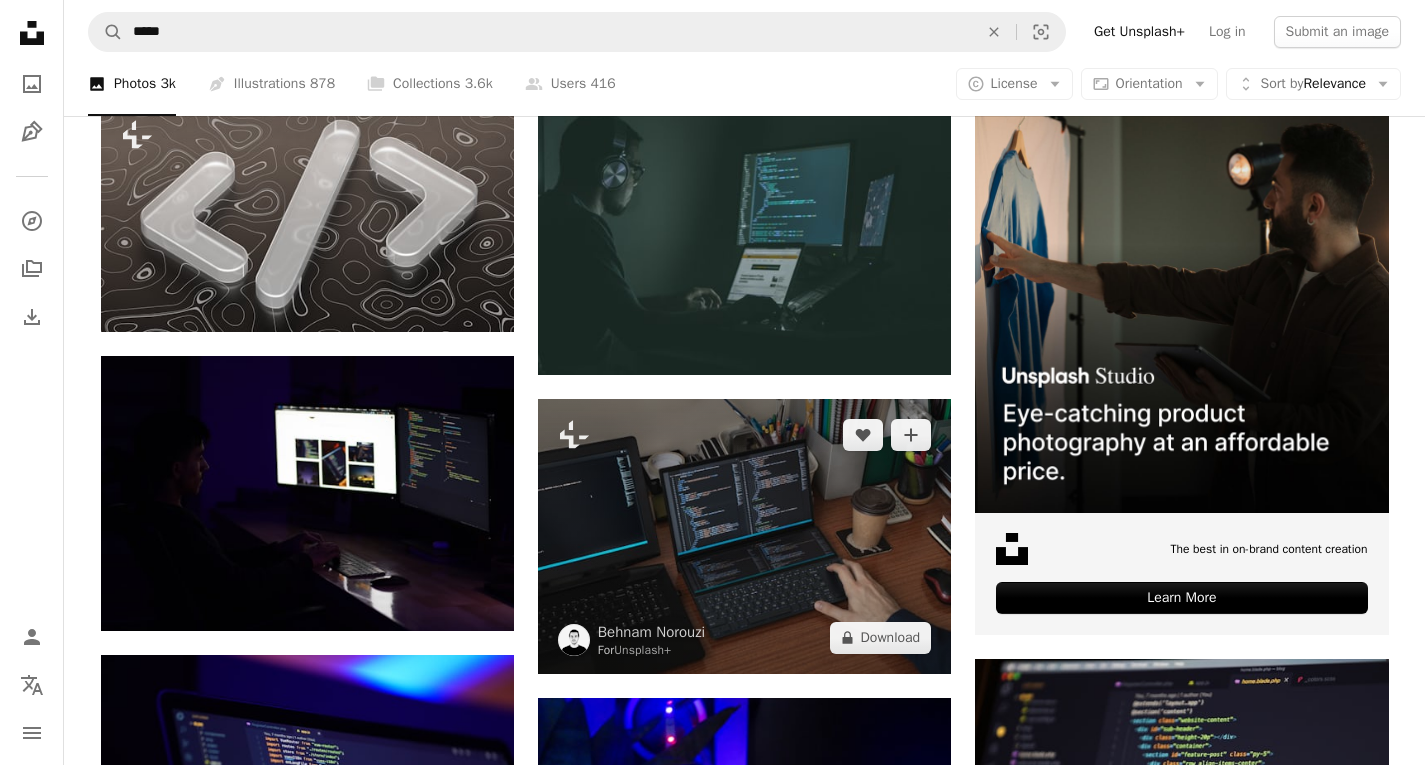scroll, scrollTop: 0, scrollLeft: 0, axis: both 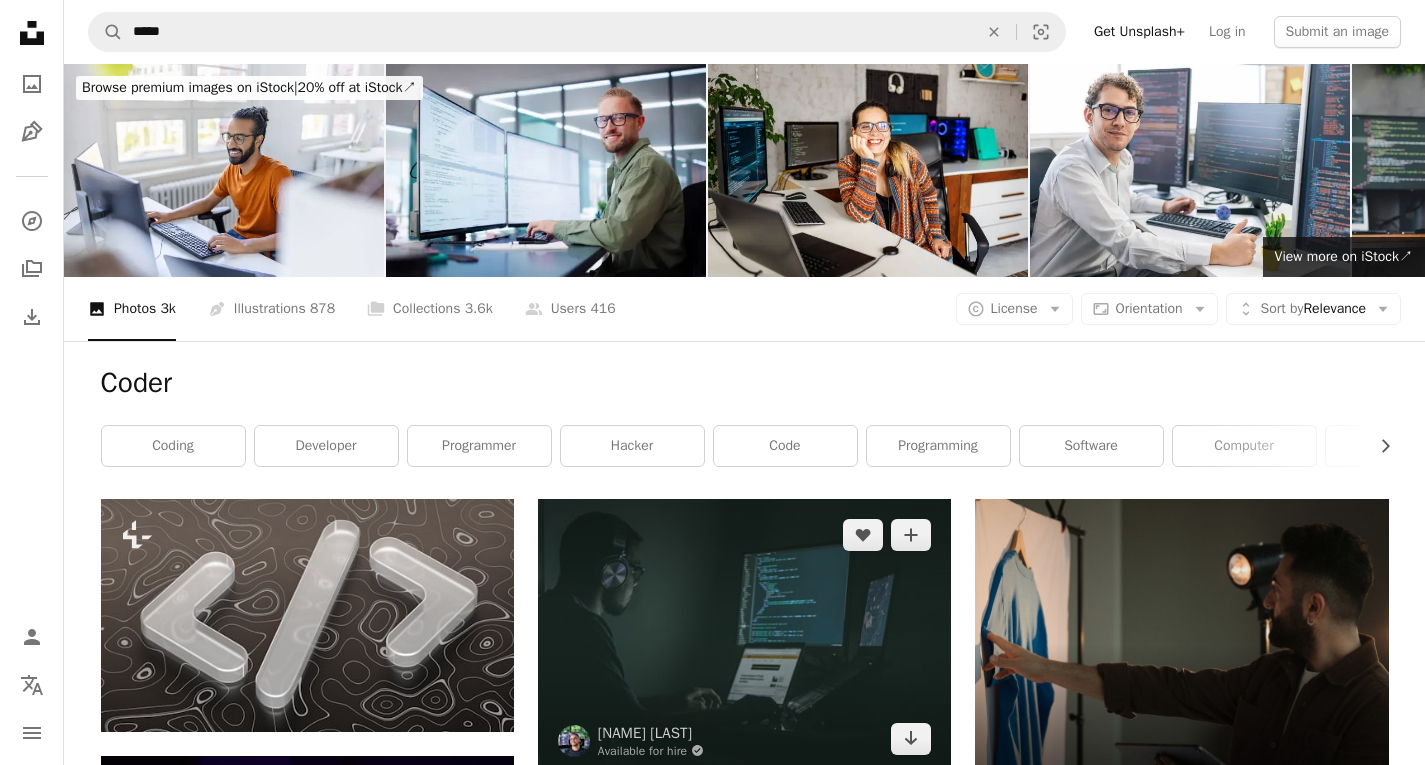 click at bounding box center [744, 636] 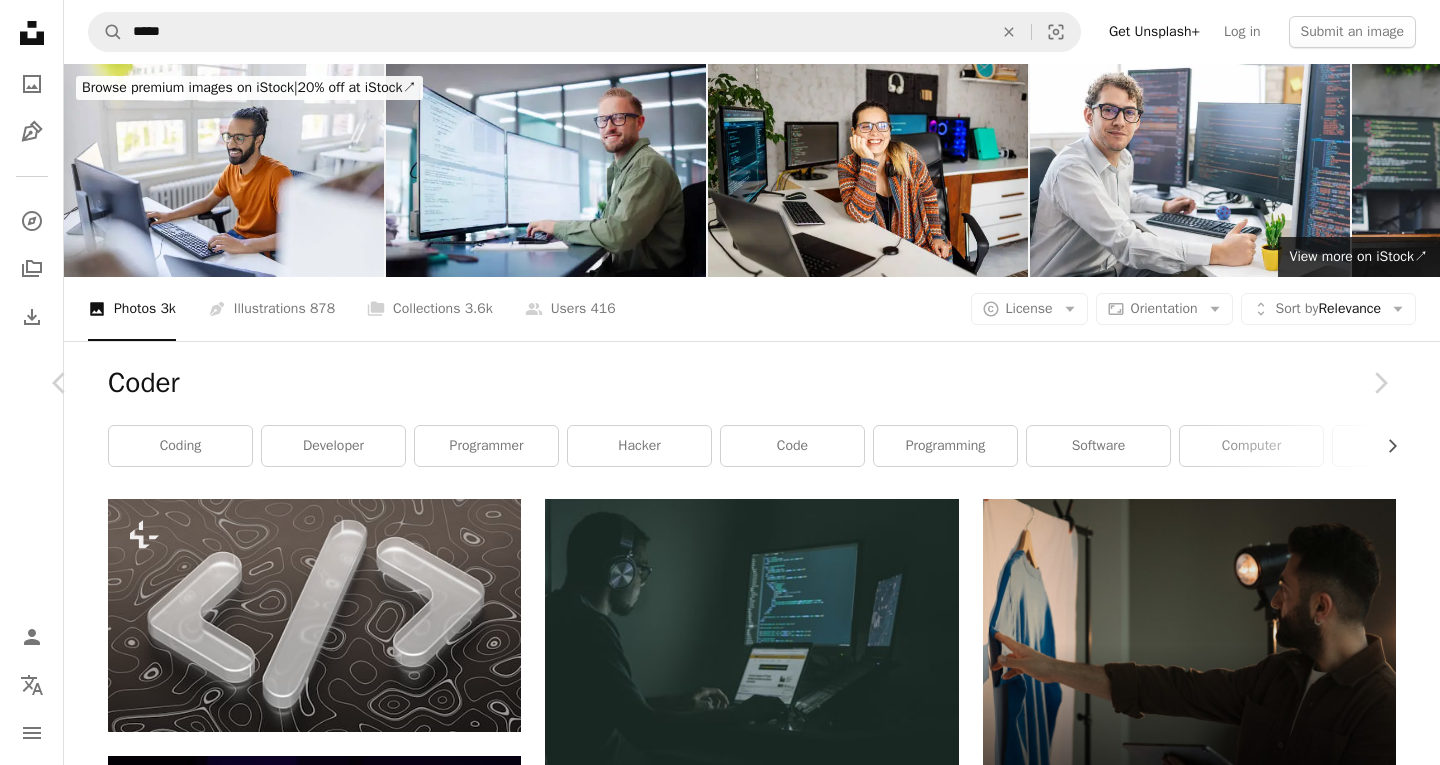 type 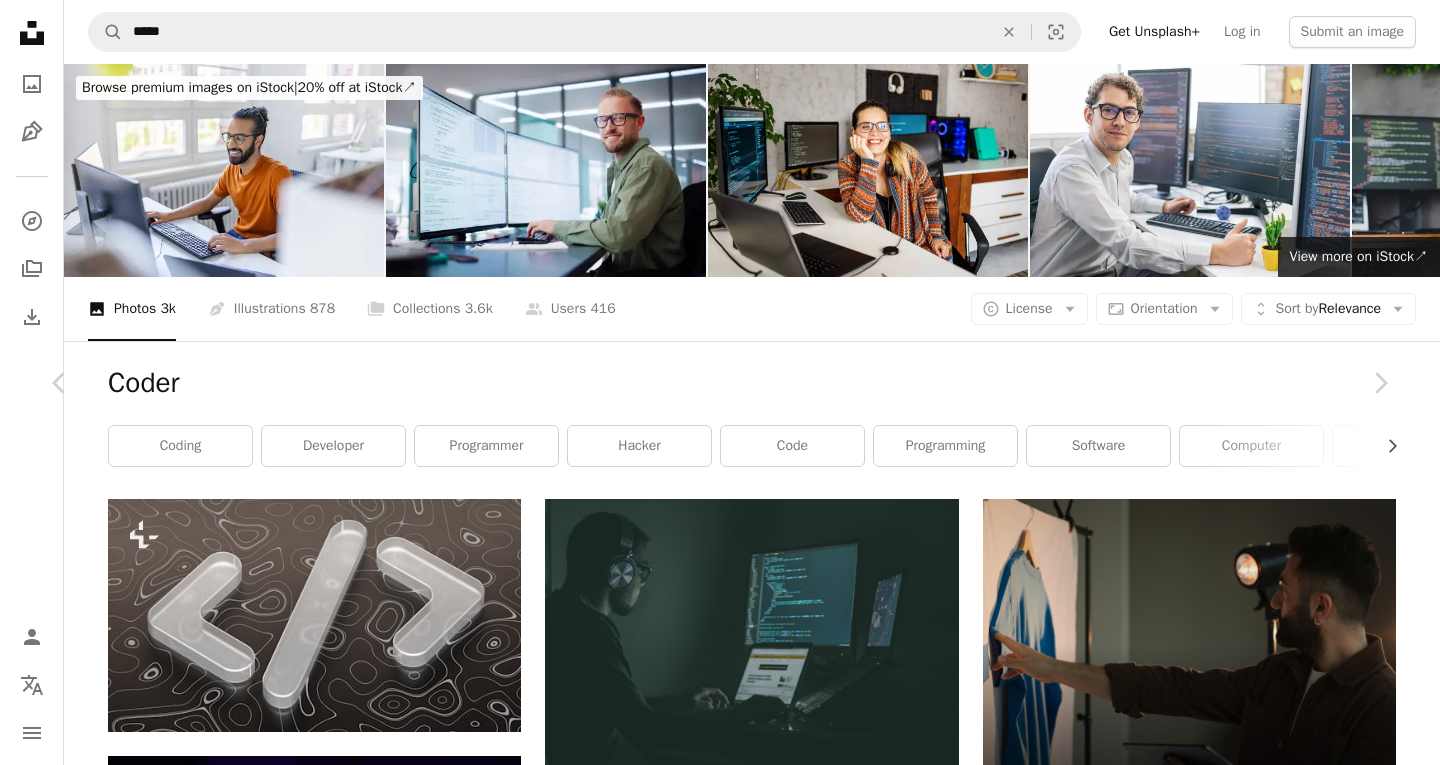 click on "[FIRST] [LAST]" at bounding box center [720, 5121] 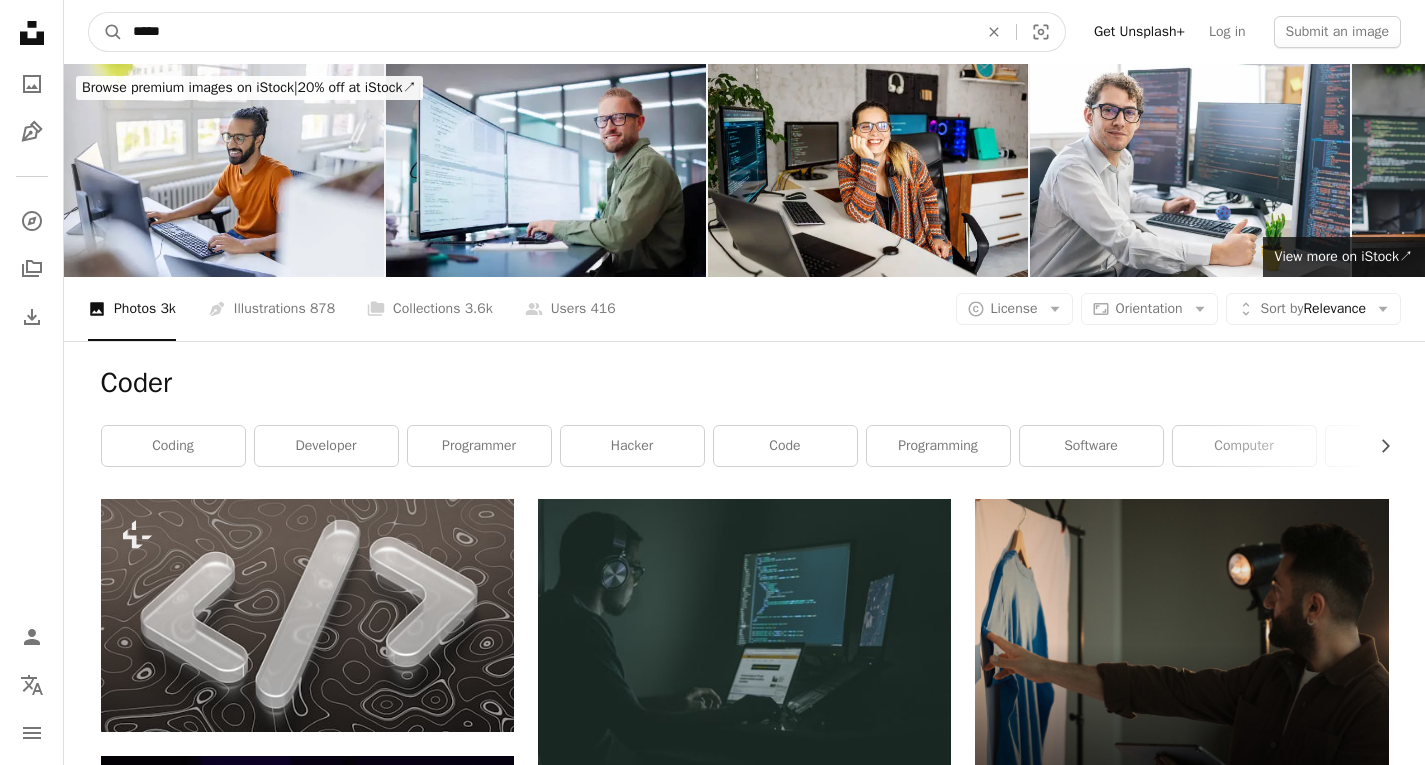 click on "*****" at bounding box center [547, 32] 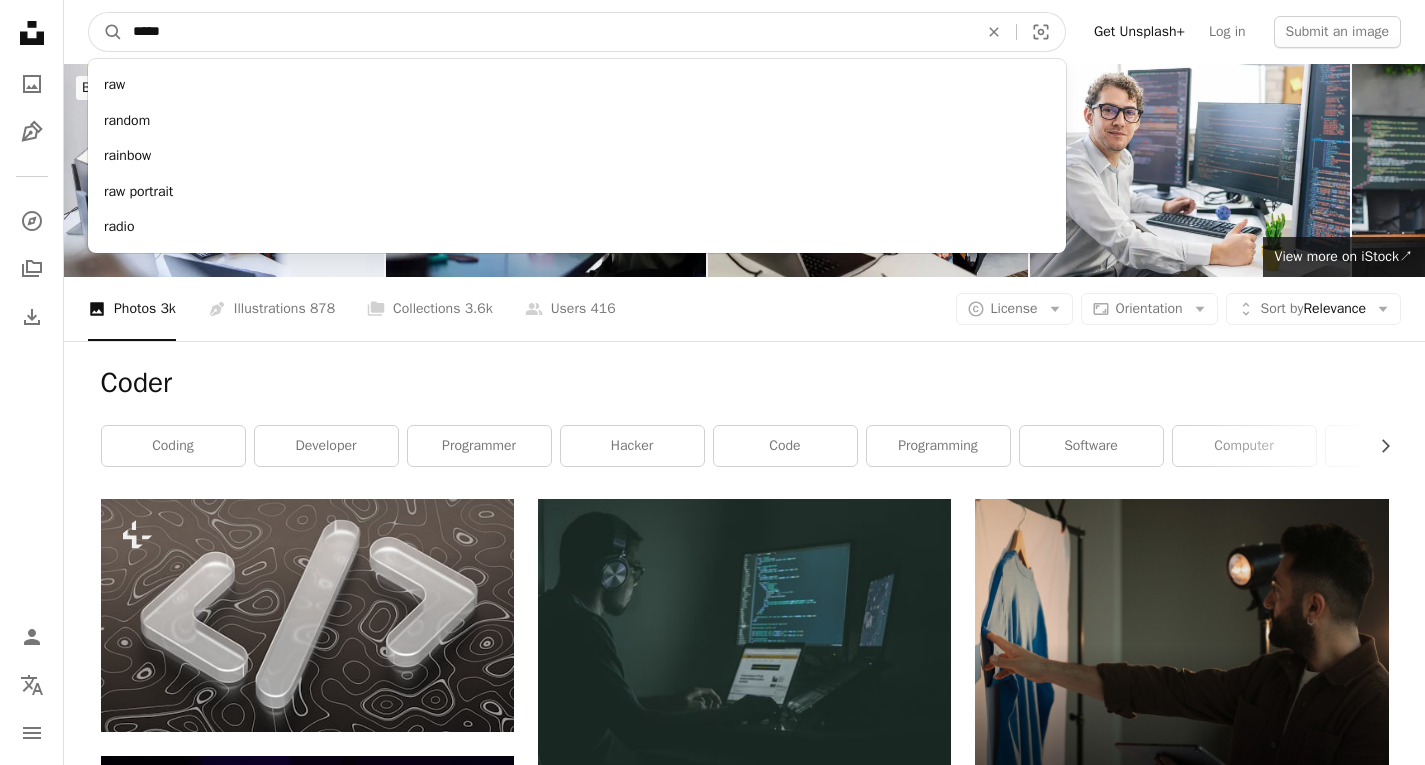 type on "*****" 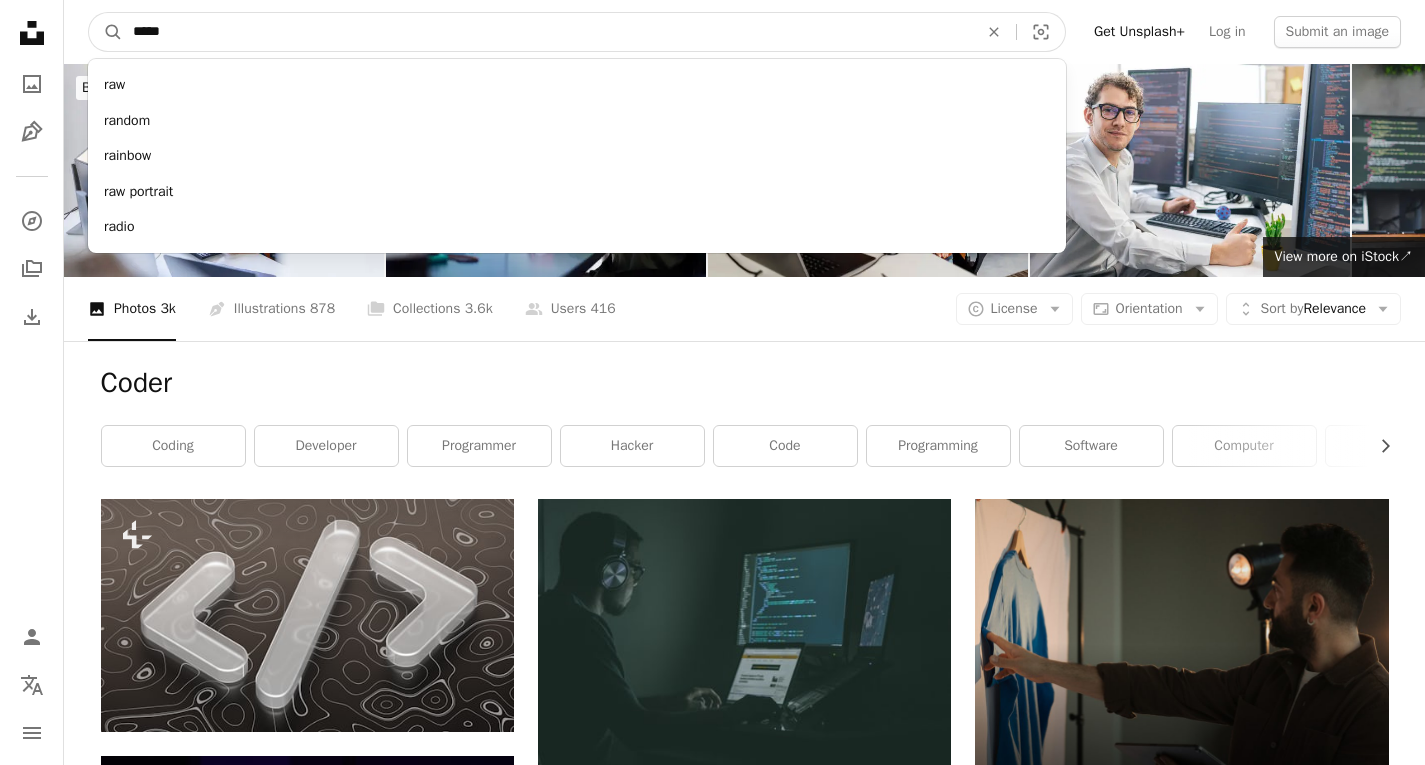 click on "A magnifying glass" at bounding box center [106, 32] 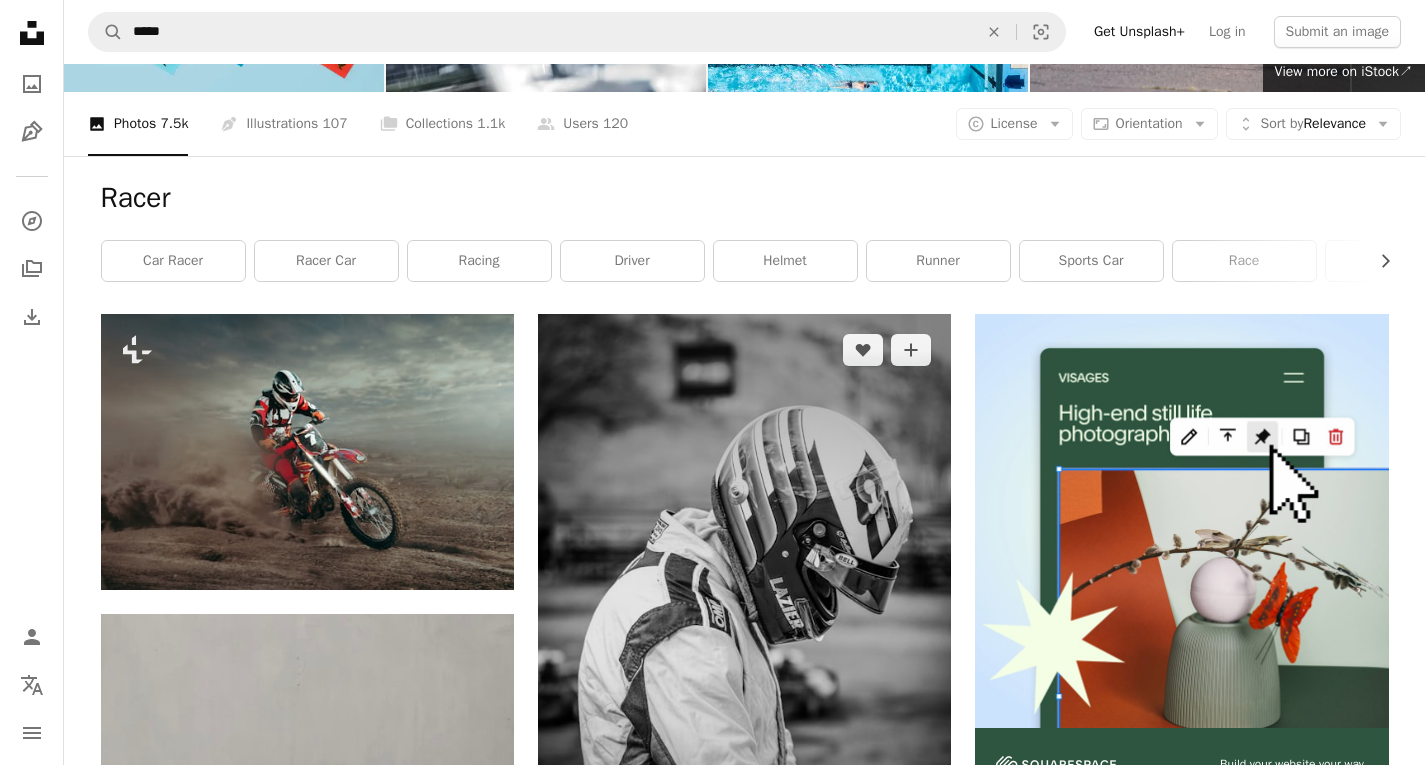 scroll, scrollTop: 300, scrollLeft: 0, axis: vertical 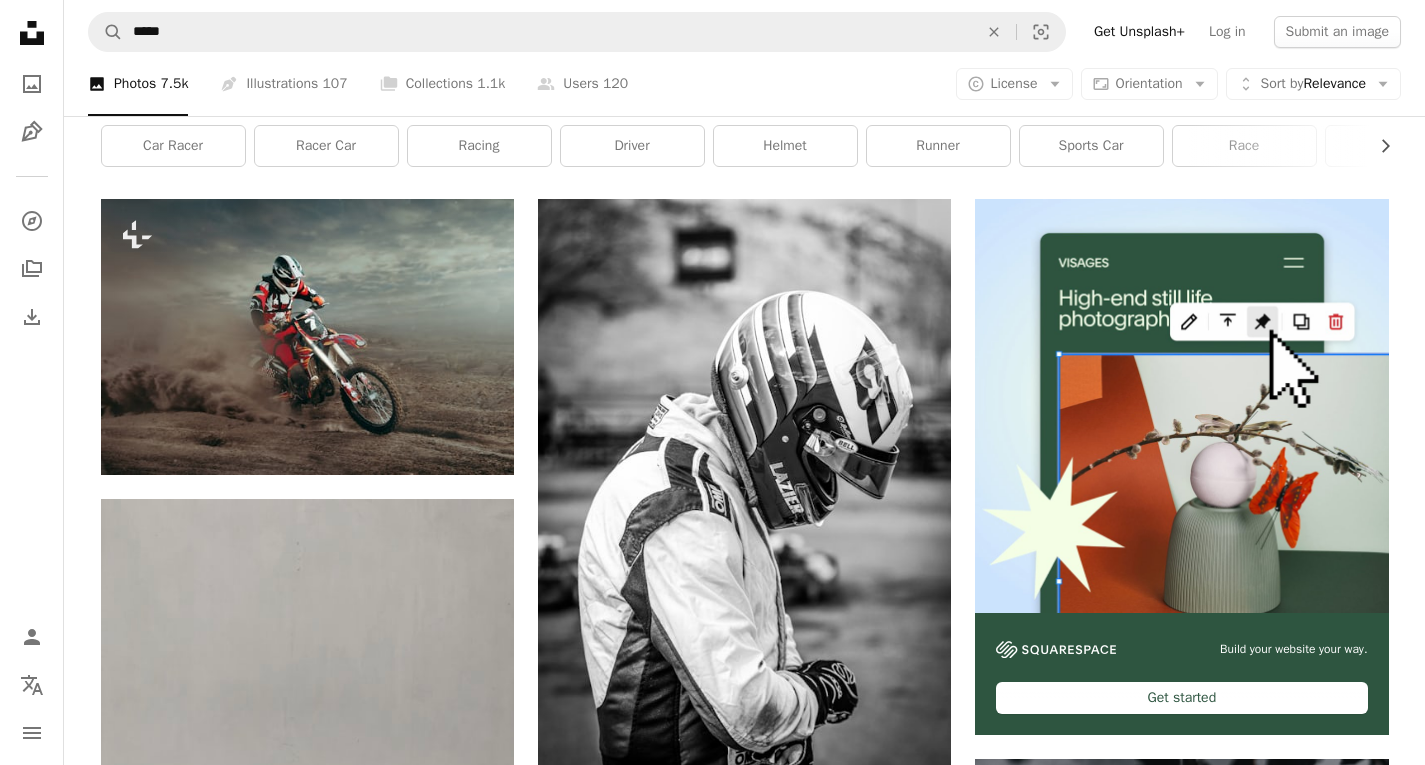 click at bounding box center (1181, 1069) 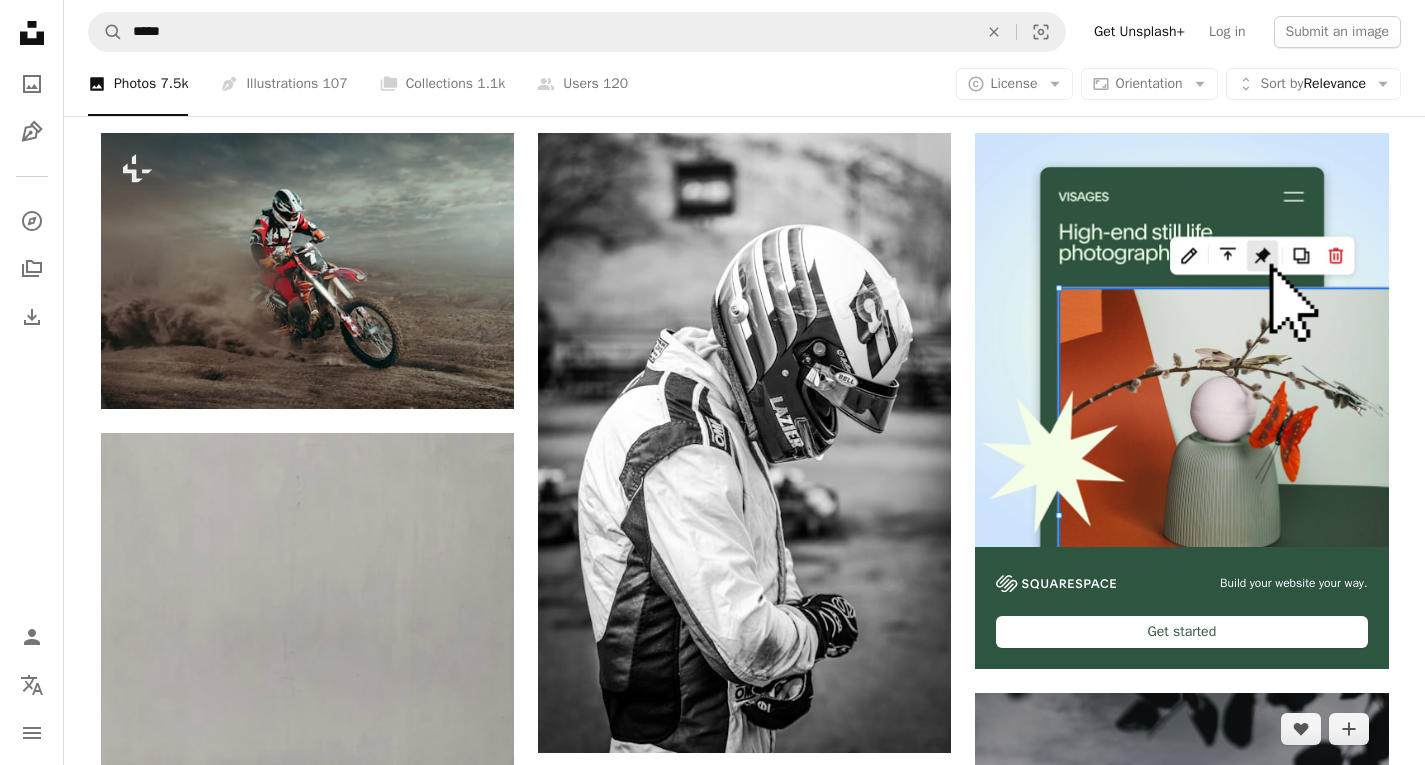 scroll, scrollTop: 200, scrollLeft: 0, axis: vertical 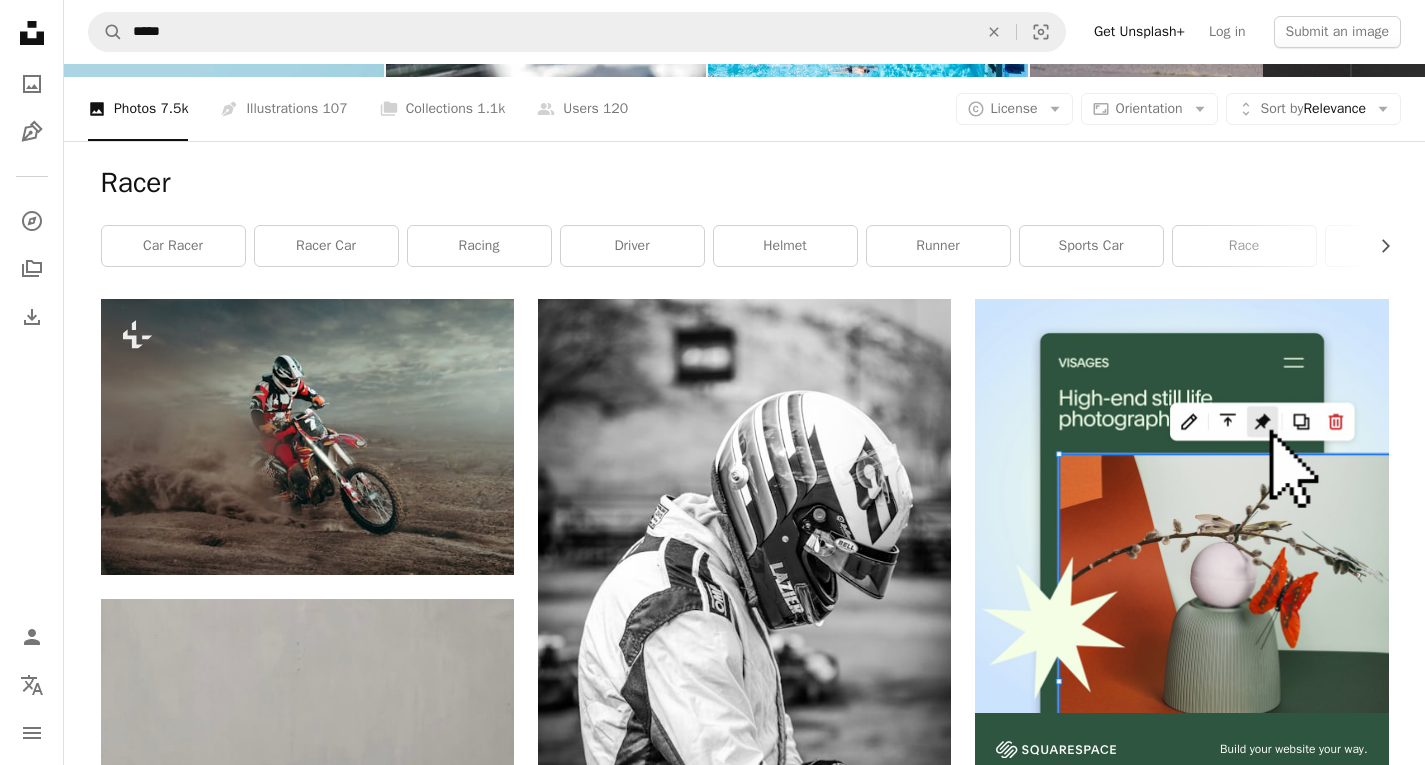 click at bounding box center (1181, 1169) 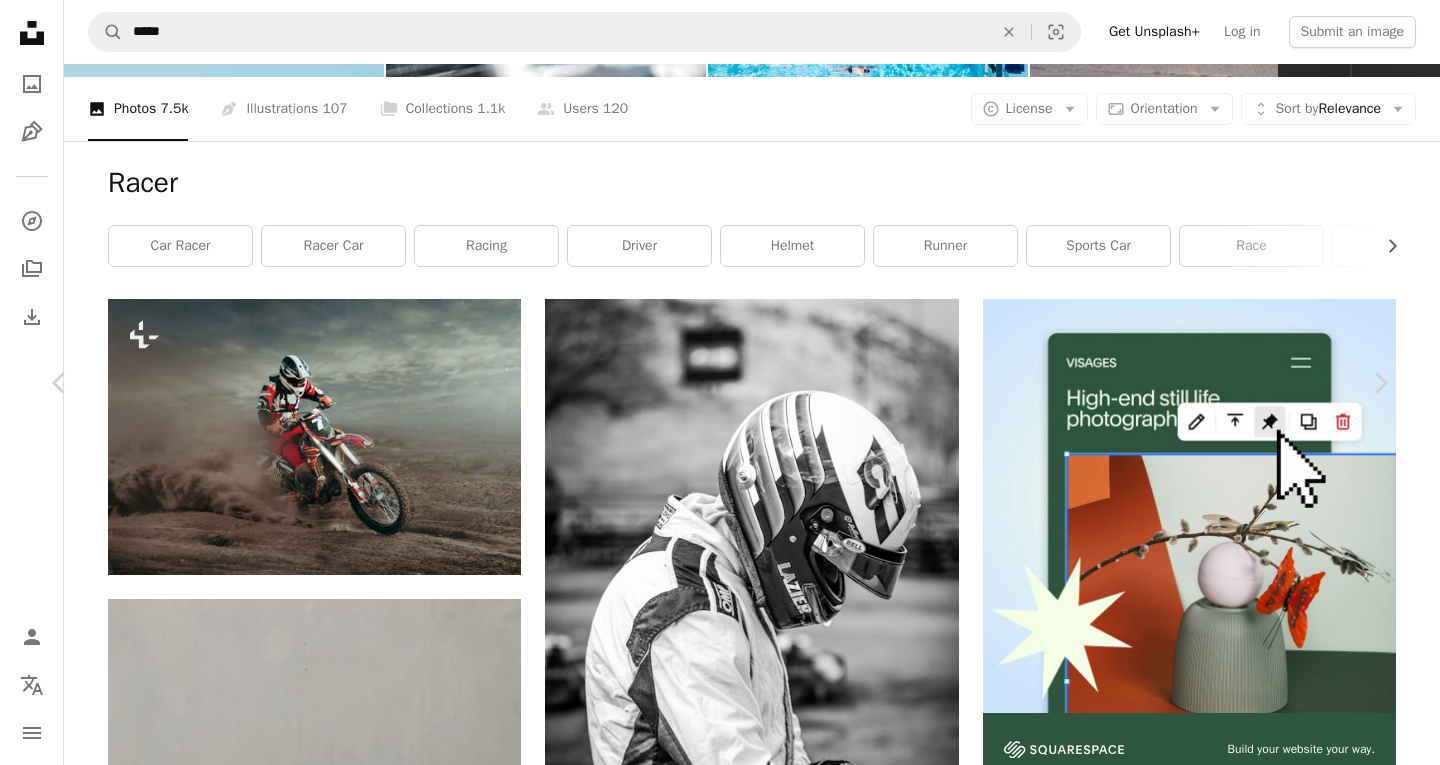 type 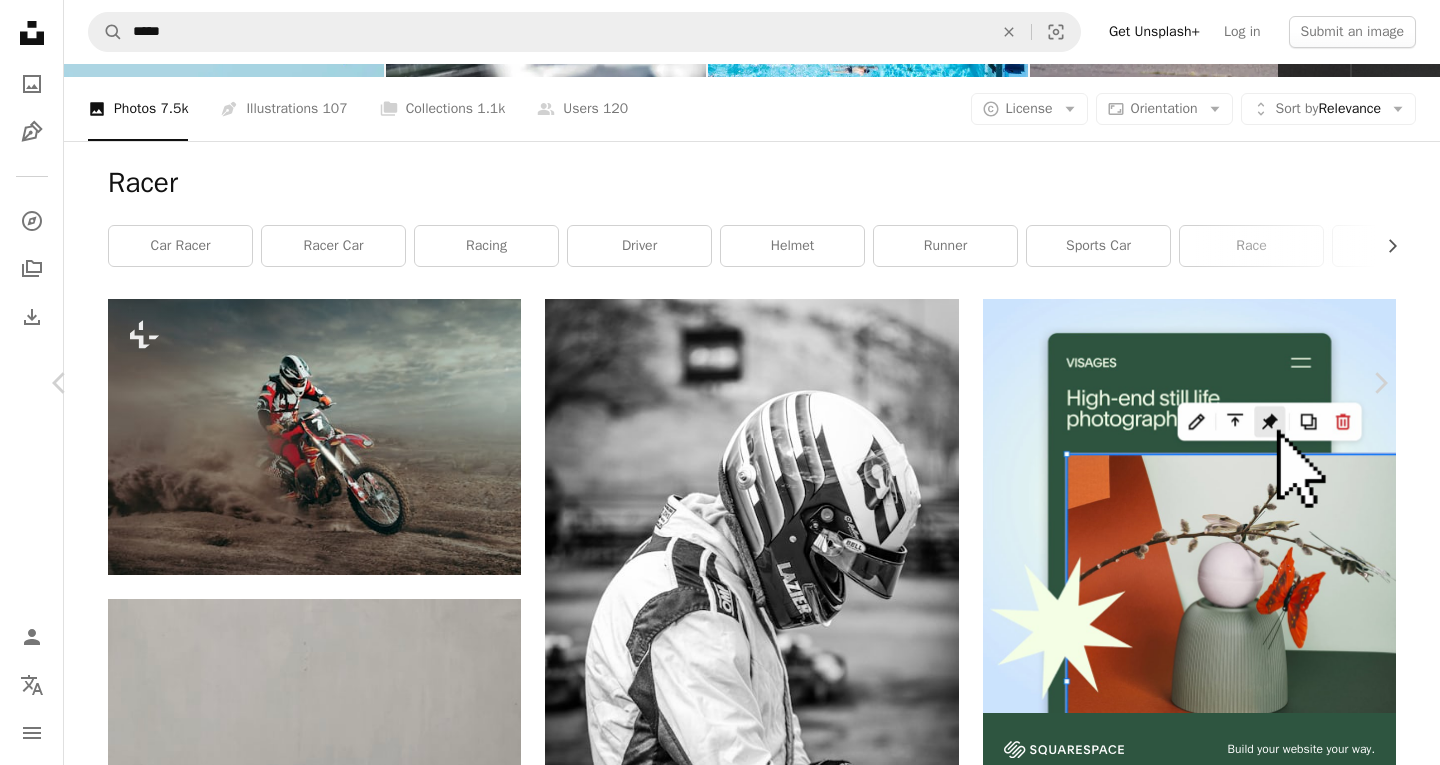 click on "An X shape Chevron left Chevron right [NAME] [LAST] labmagik A heart A plus sign Edit image   Plus sign for Unsplash+ Download free Chevron down Zoom in Views 886,371 Downloads 7,341 A forward-right arrow Share Info icon Info More Actions MX Day in [CITY], [STATE], [COUNTRY] A map marker [CITY], [STATE], [COUNTRY] Calendar outlined Published on  [MONTH] [DAY], [YEAR] Camera Canon, EOS 50D Safety Free to use under the  Unsplash License portrait black sport italy sports pilot race moody sicily rider italia motocross moto racer sicilia moody portrait riders threes human photo Free pictures Browse premium related images on iStock  |  Save 20% with code UNSPLASH20 View more on iStock   ↗ Related images A heart A plus sign [NAME] [LAST] | @LGNWVR Available for hire A checkmark inside of a circle Arrow pointing down A heart A plus sign [NAME] [LAST] Available for hire A checkmark inside of a circle Arrow pointing down Plus sign for Unsplash+ A heart A plus sign Getty Images For  Unsplash+ A lock   Download A heart A plus sign A heart For" at bounding box center [720, 5202] 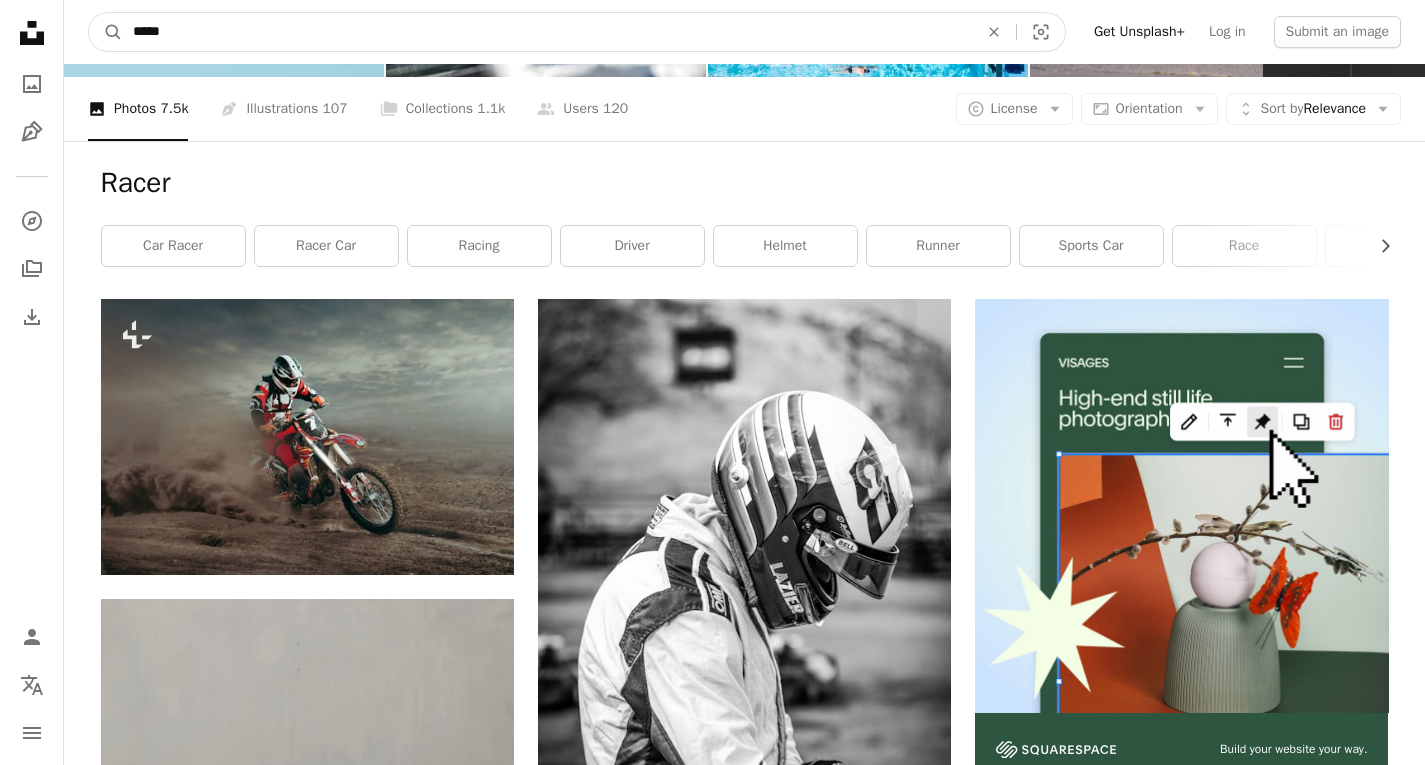 click on "*****" at bounding box center [547, 32] 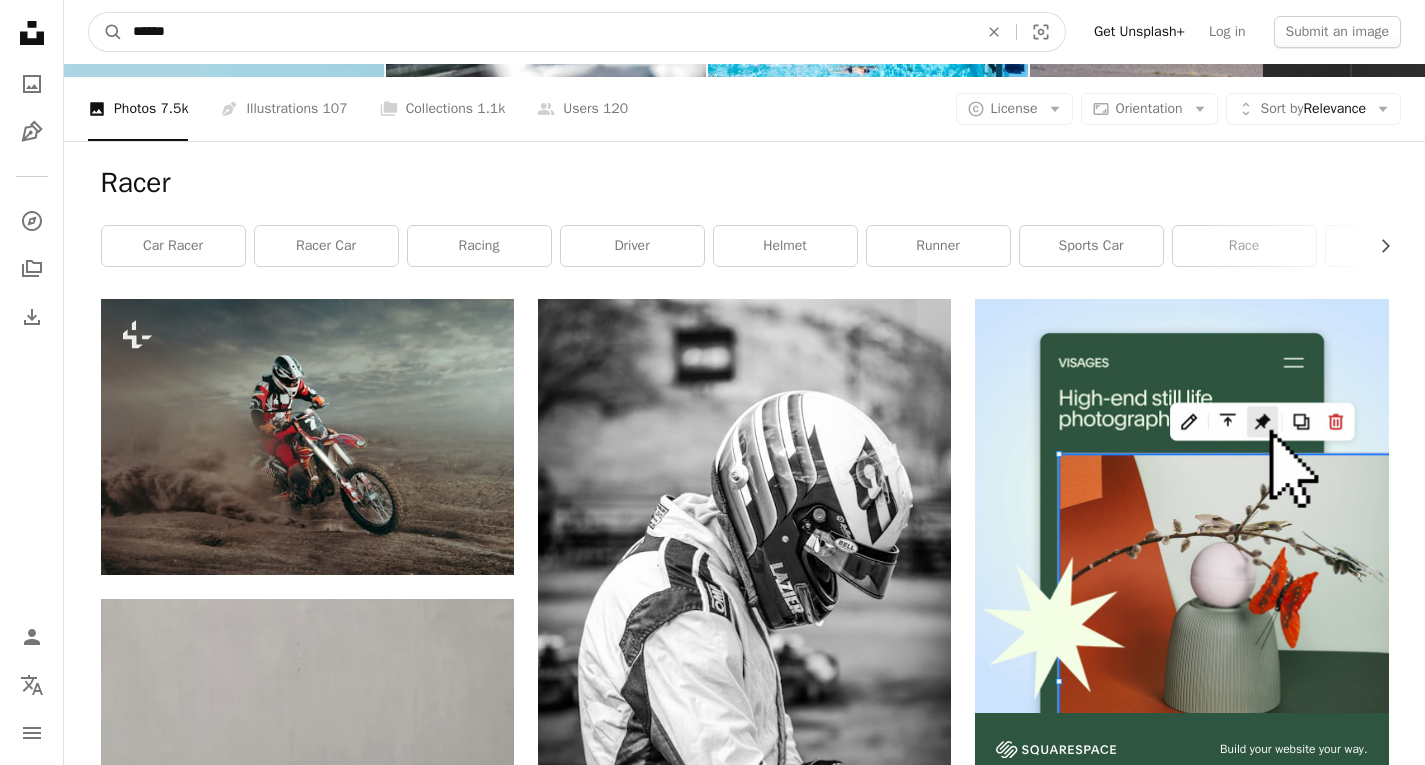 type on "*******" 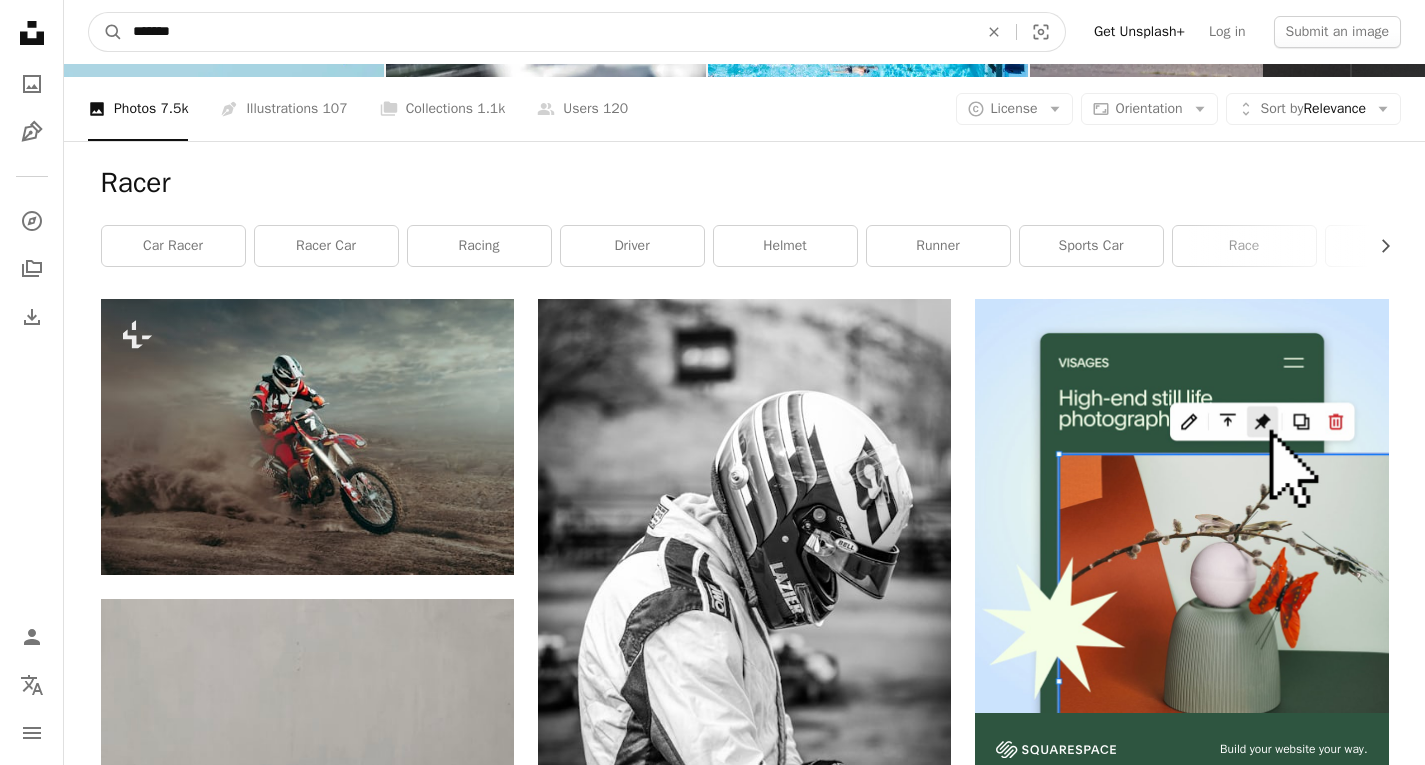 click on "A magnifying glass" at bounding box center (106, 32) 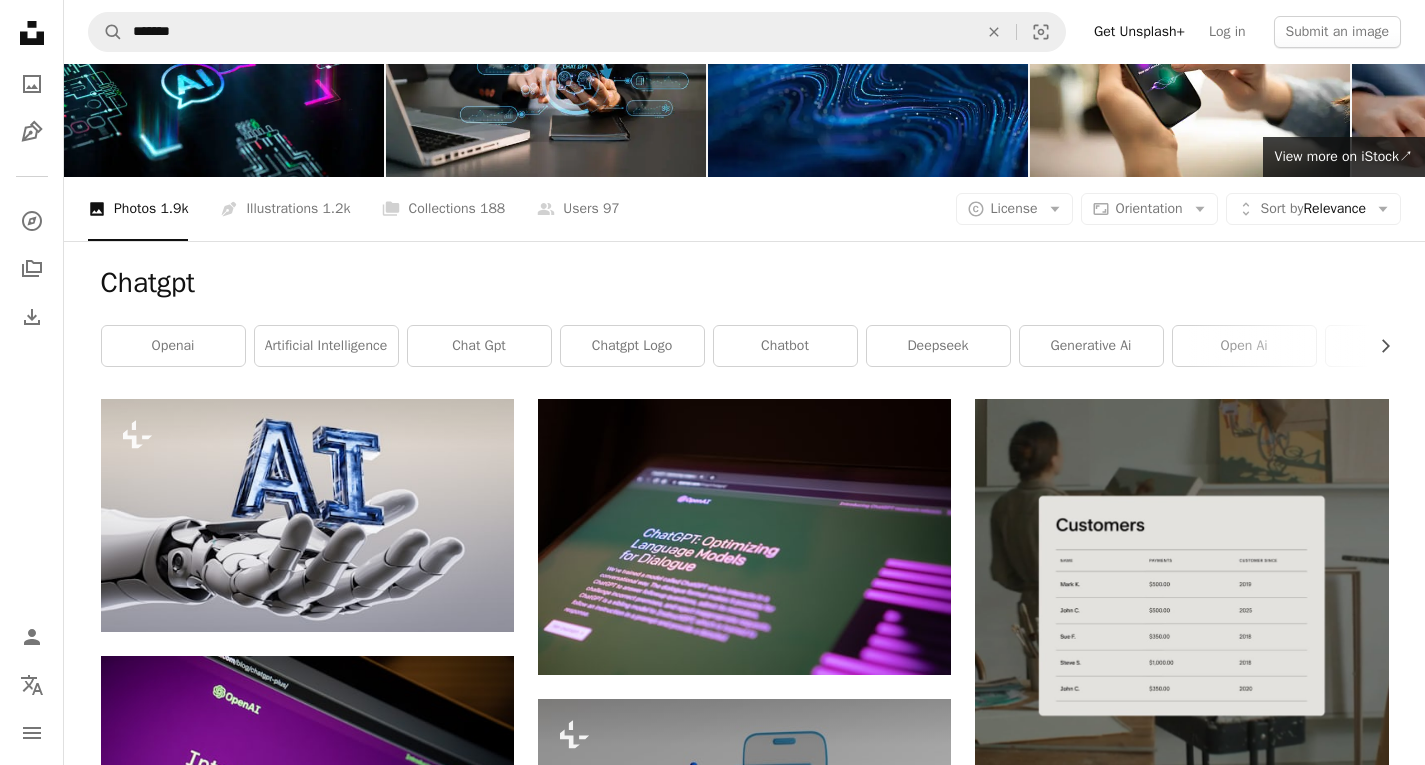 scroll, scrollTop: 0, scrollLeft: 0, axis: both 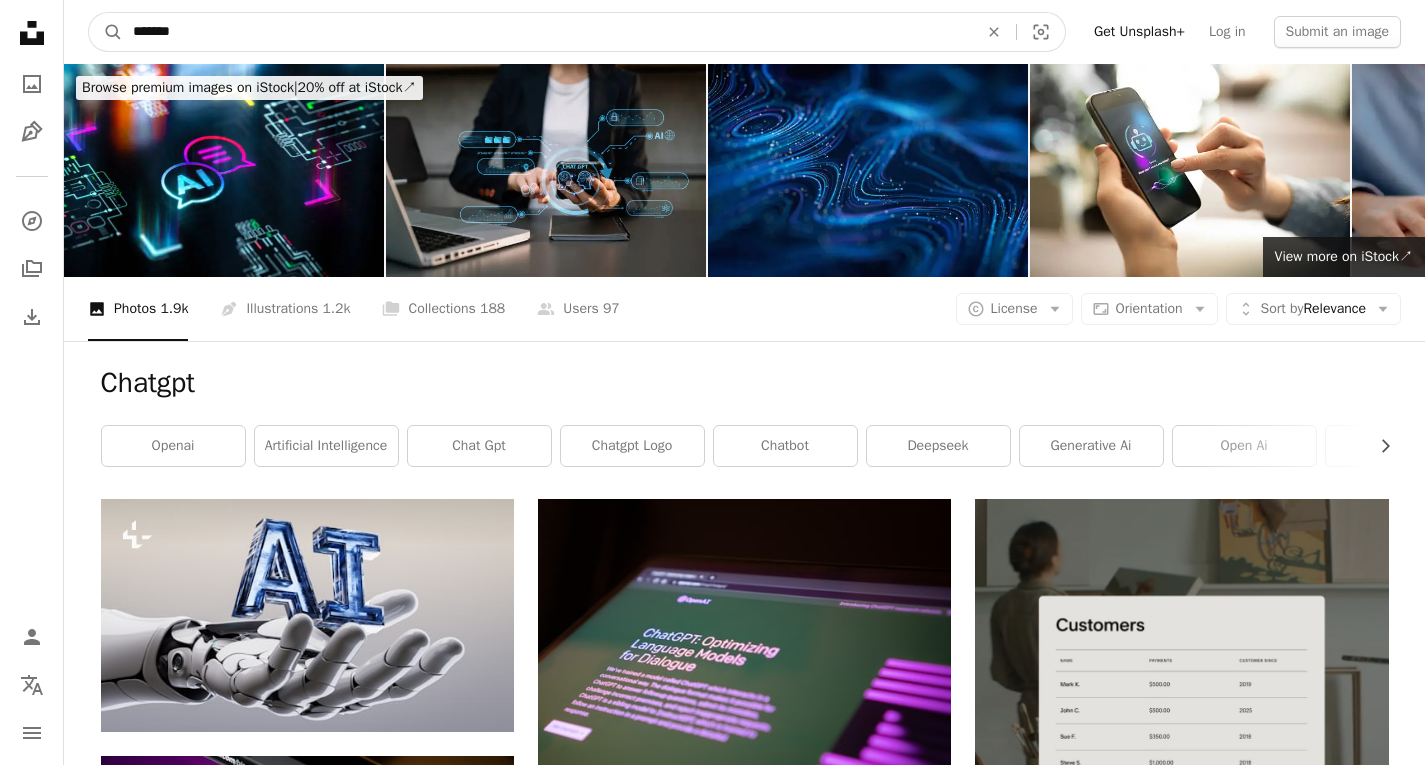 click on "*******" at bounding box center (547, 32) 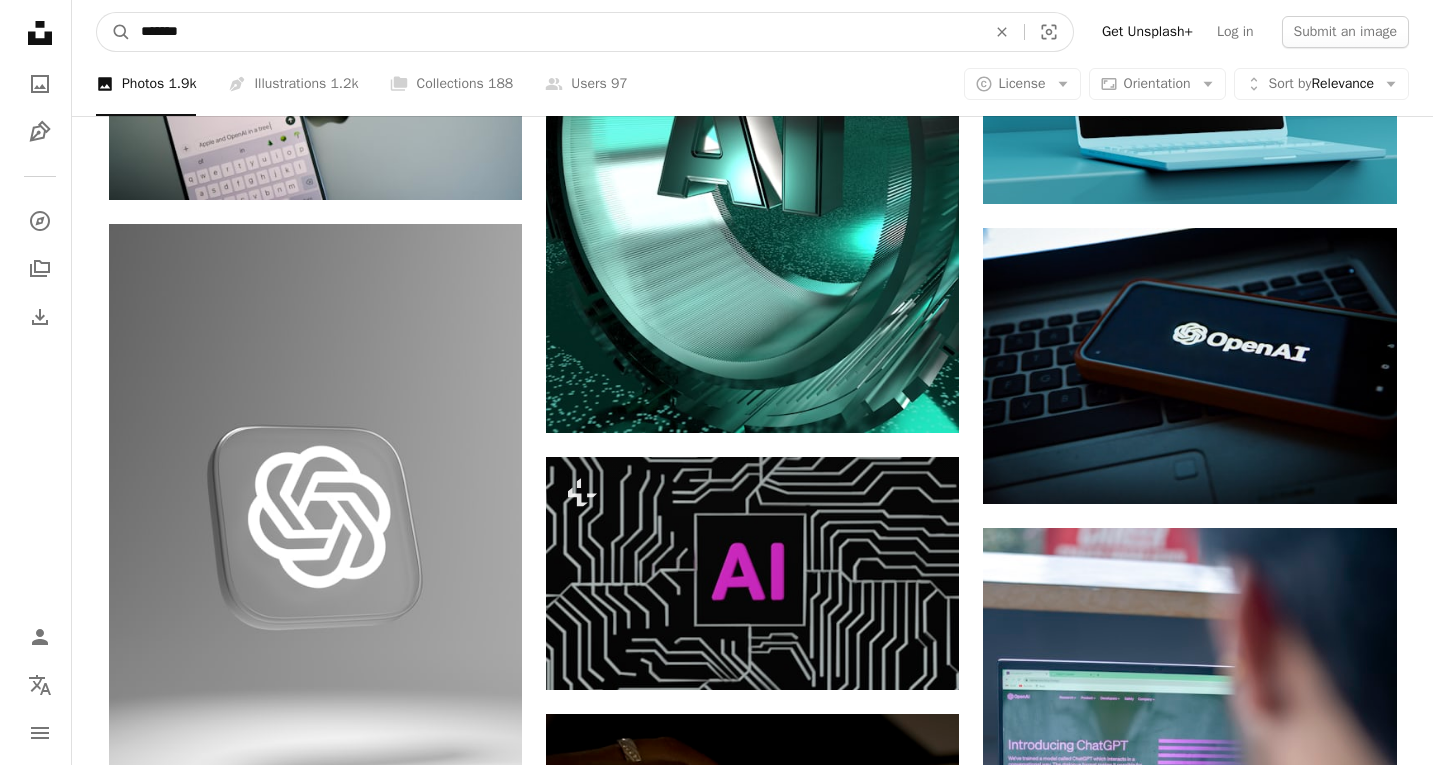 scroll, scrollTop: 1600, scrollLeft: 0, axis: vertical 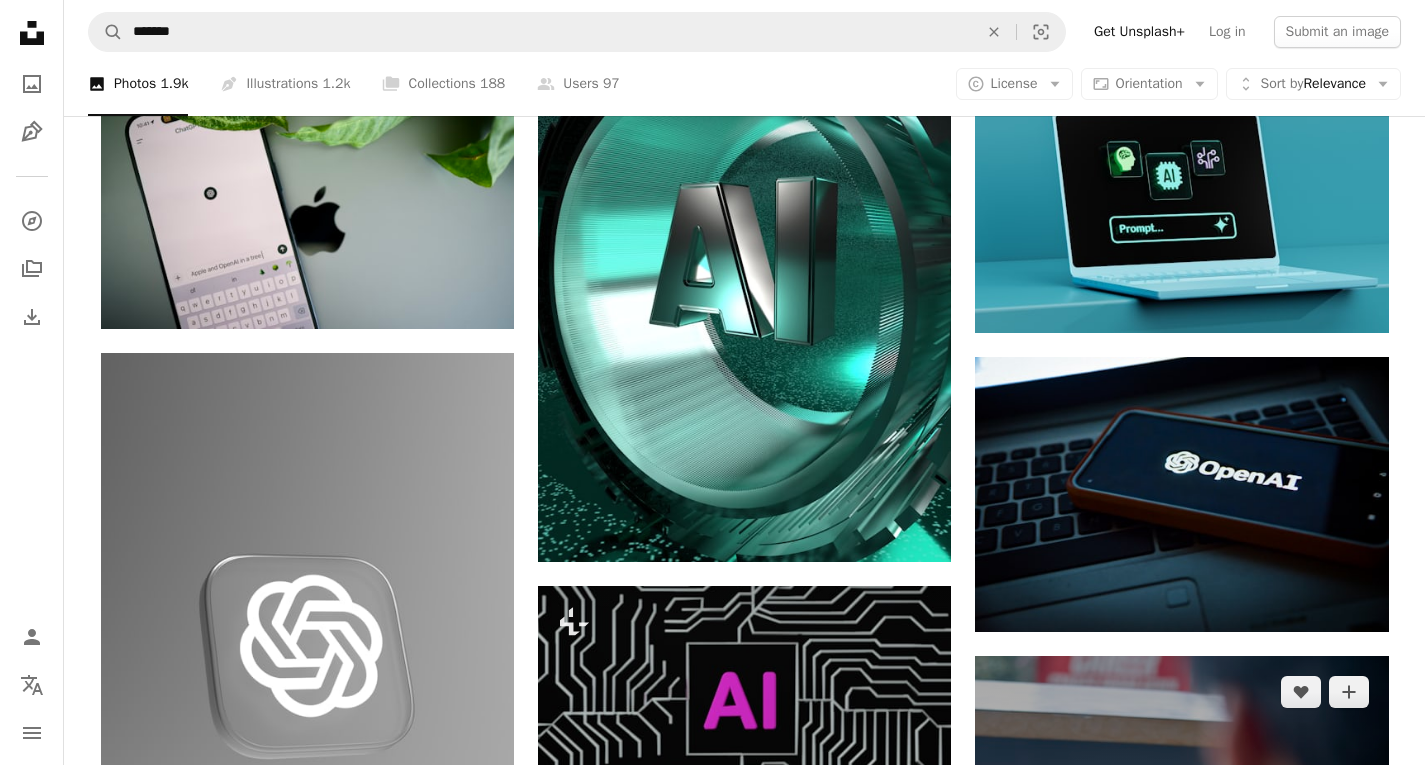 click at bounding box center [1181, 1023] 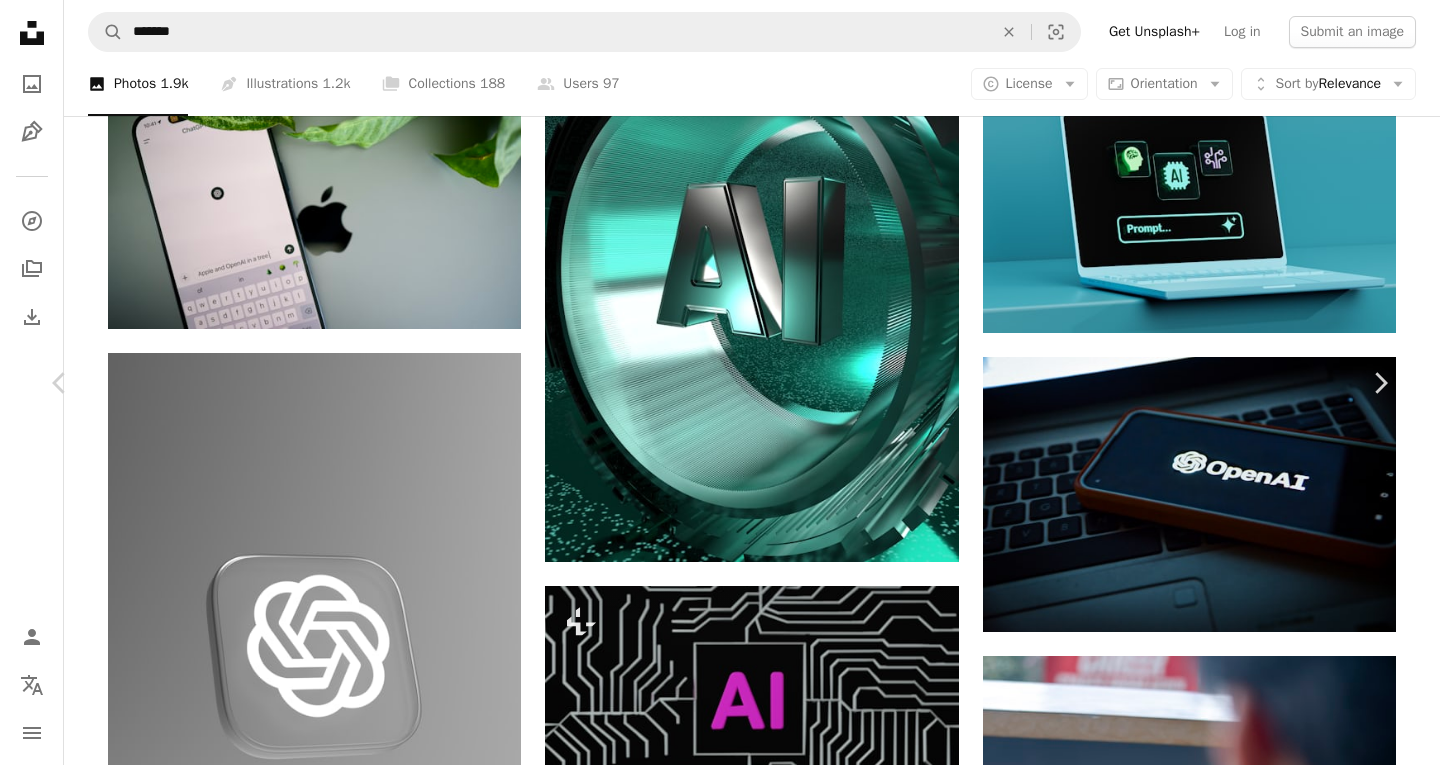 type 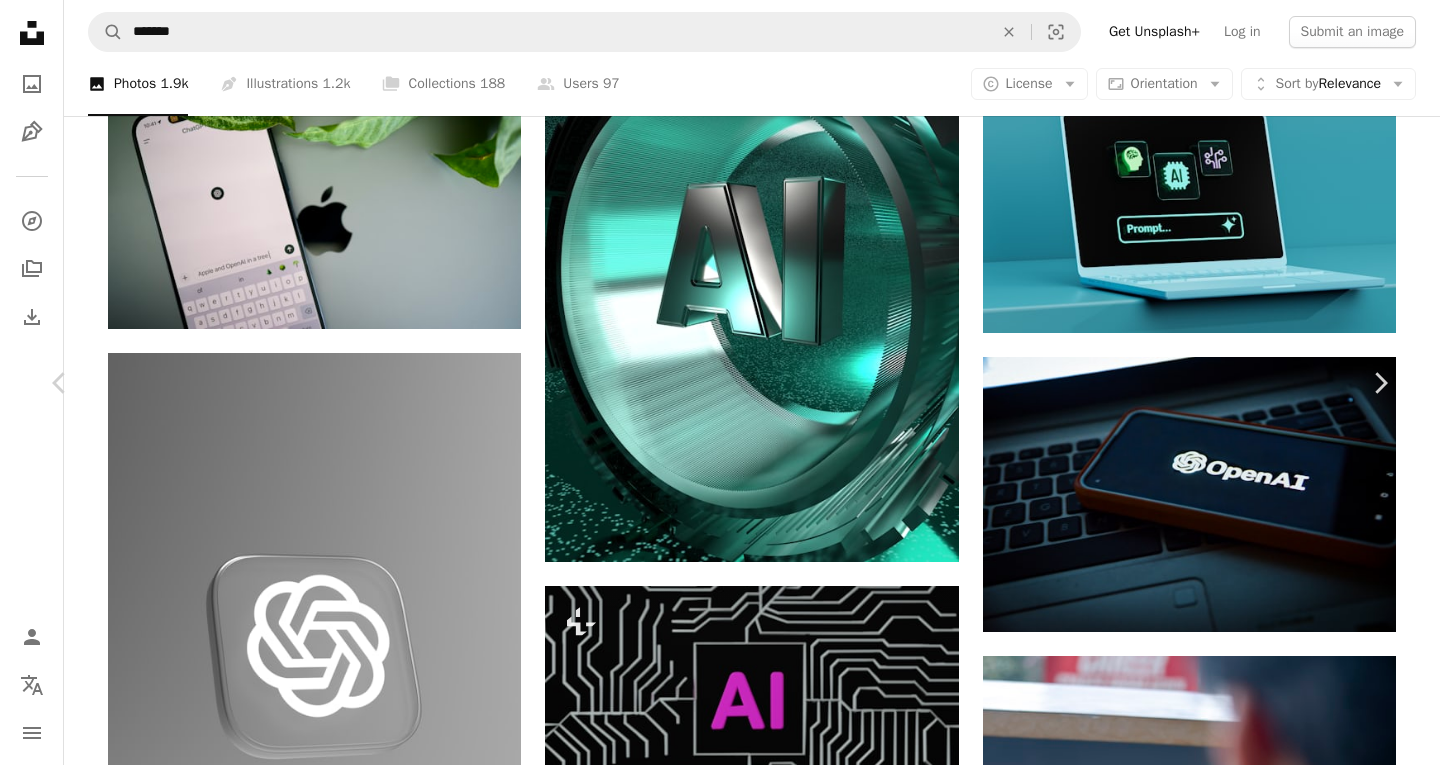 click on "An X shape Chevron left Chevron right Viralyft viralyft A heart A plus sign Edit image   Plus sign for Unsplash+ Download free Chevron down Zoom in Views 502,190 Downloads 7,186 A forward-right arrow Share Info icon Info More Actions Calendar outlined Published on  [DATE], [YEAR] Camera SONY, ILCE-7M3 Safety Free to use under the  Unsplash License laptop chatgpt chat gpt working on laptop man using laptop man computer adult male electronics screen computer keyboard monitor hardware head computer hardware HD Wallpapers Browse premium related images on iStock  |  Save 20% with code UNSPLASH20 View more on iStock  ↗ Related images A heart A plus sign [NAME] [LAST] Available for hire A checkmark inside of a circle Arrow pointing down A heart A plus sign [NAME] [LAST] Available for hire A checkmark inside of a circle Arrow pointing down Plus sign for Unsplash+ A heart A plus sign [NAME] [LAST] For  Unsplash+ A lock   Download A heart A plus sign [NAME] [LAST] Available for hire A checkmark inside of a circle Arrow pointing down A heart A plus sign [NAME] [LAST] Available for hire A checkmark inside of a circle Arrow pointing down Plus sign for Unsplash+ A heart A plus sign [NAME] [LAST] For  Unsplash+ A lock   Download A heart A plus sign [NAME] [LAST] For  Unsplash+ A lock   Download A heart A plus sign [NAME] [LAST] For  Unsplash+ A lock   Download A heart A plus sign [NAME] [LAST] For" at bounding box center (720, 5219) 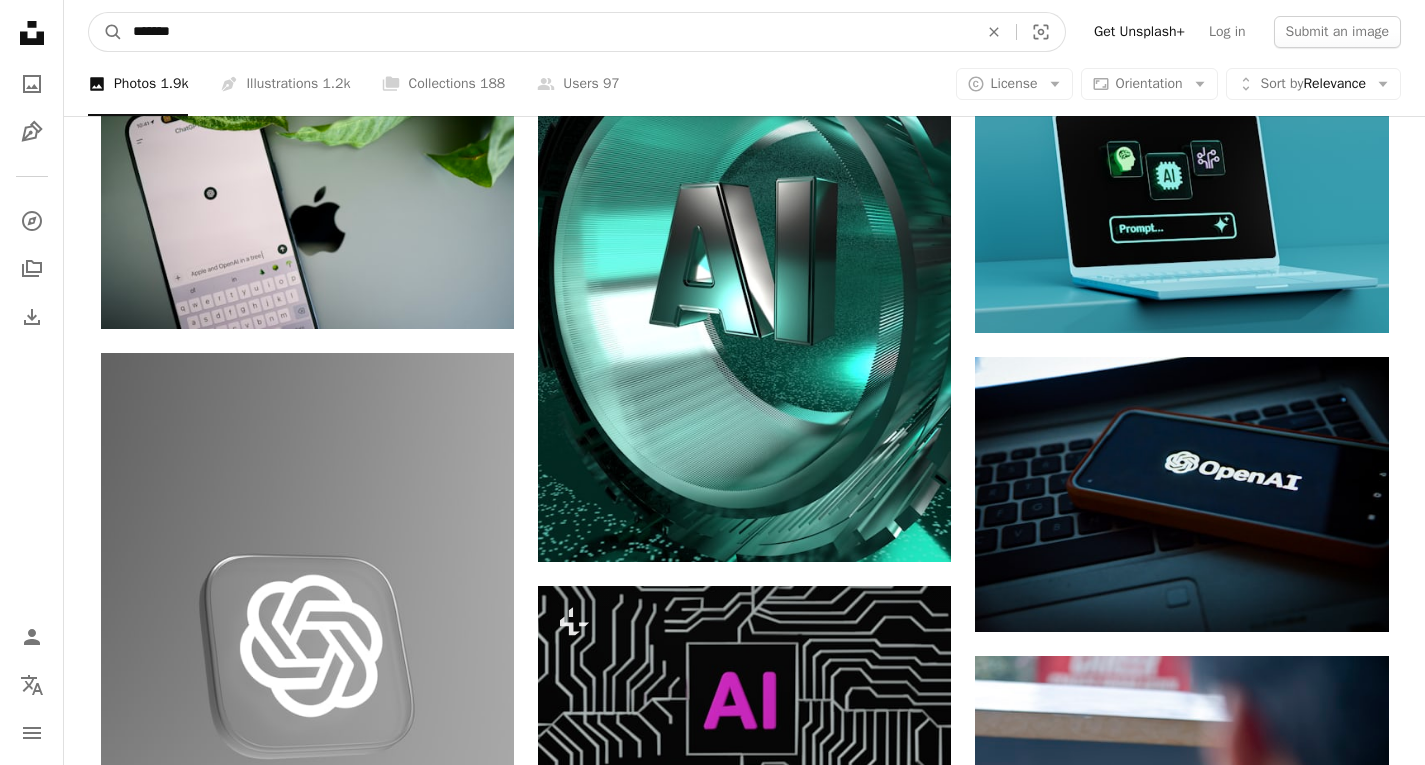 click on "*******" at bounding box center [547, 32] 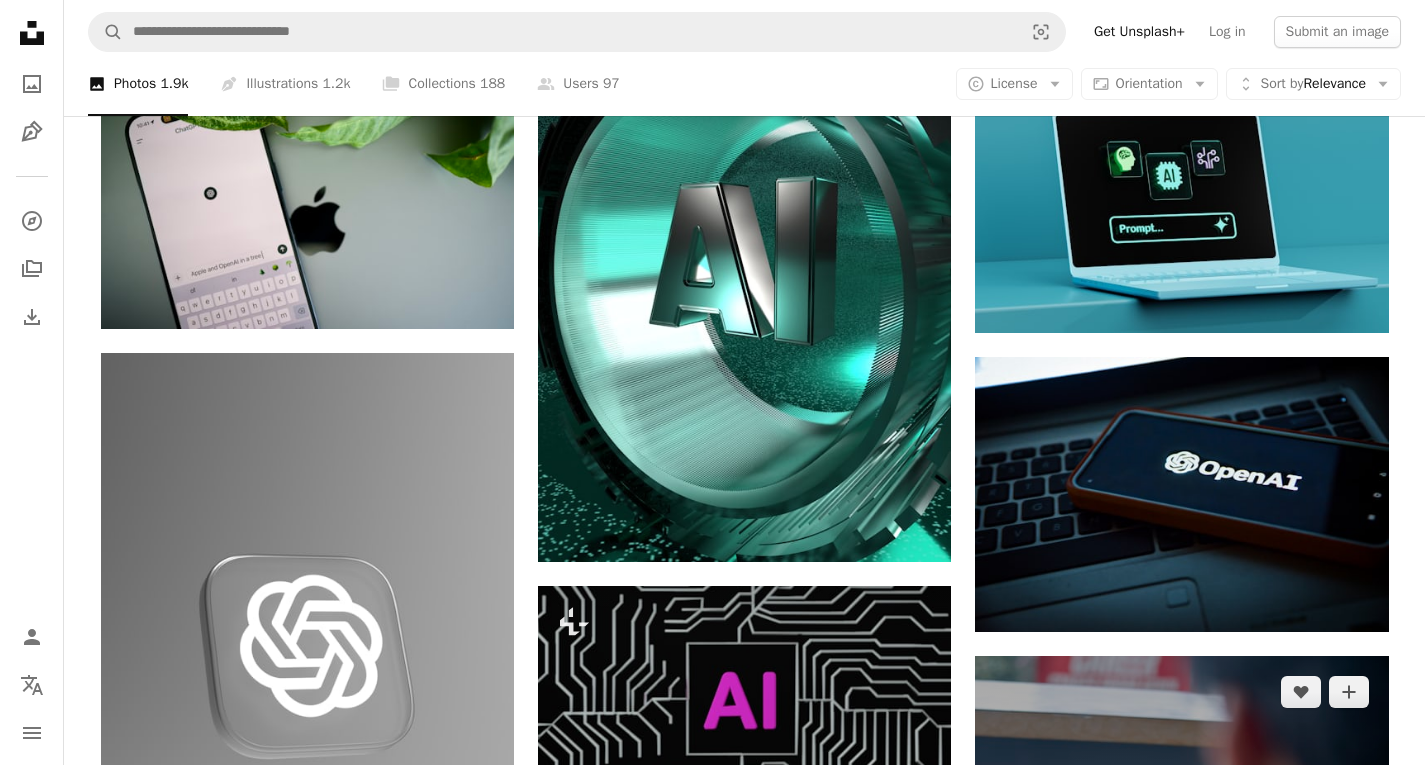 click at bounding box center [1181, 1023] 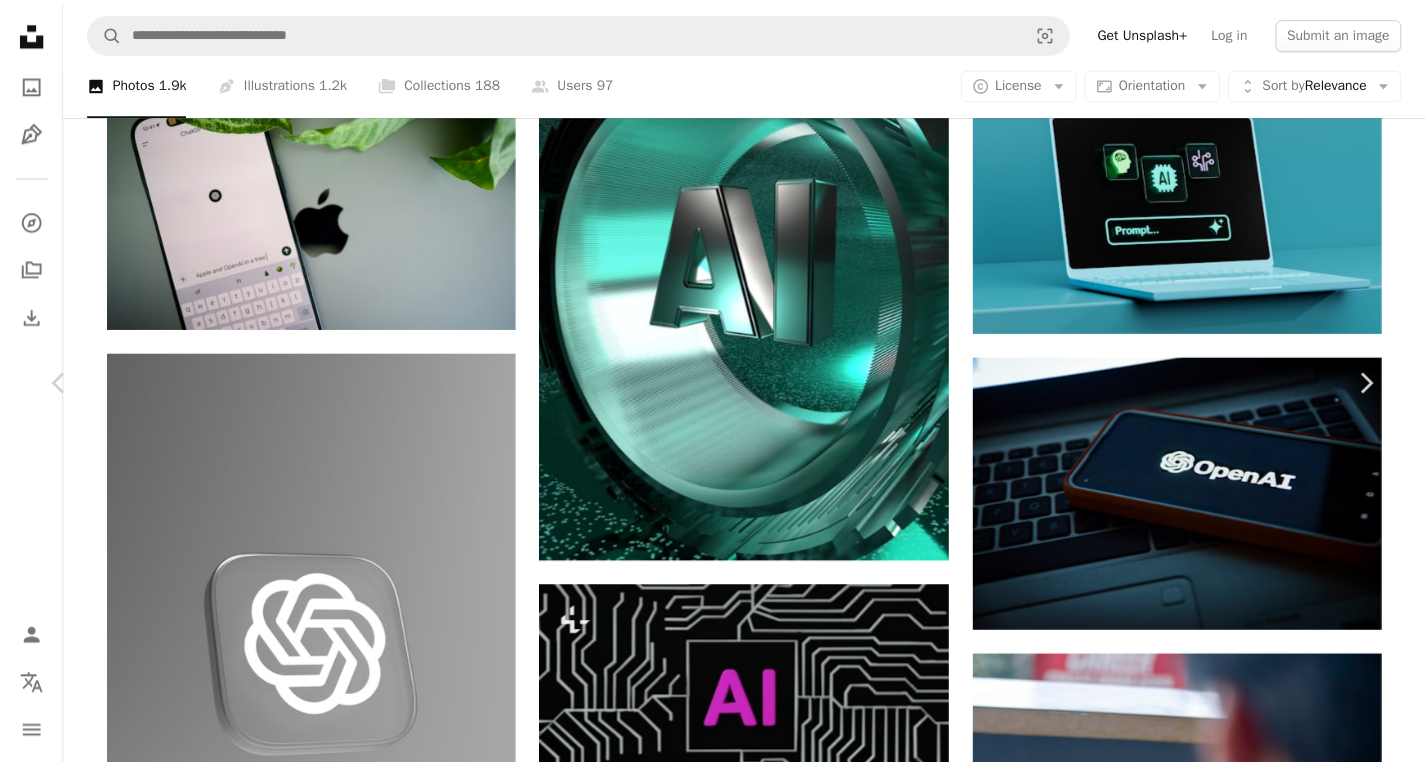 scroll, scrollTop: 400, scrollLeft: 0, axis: vertical 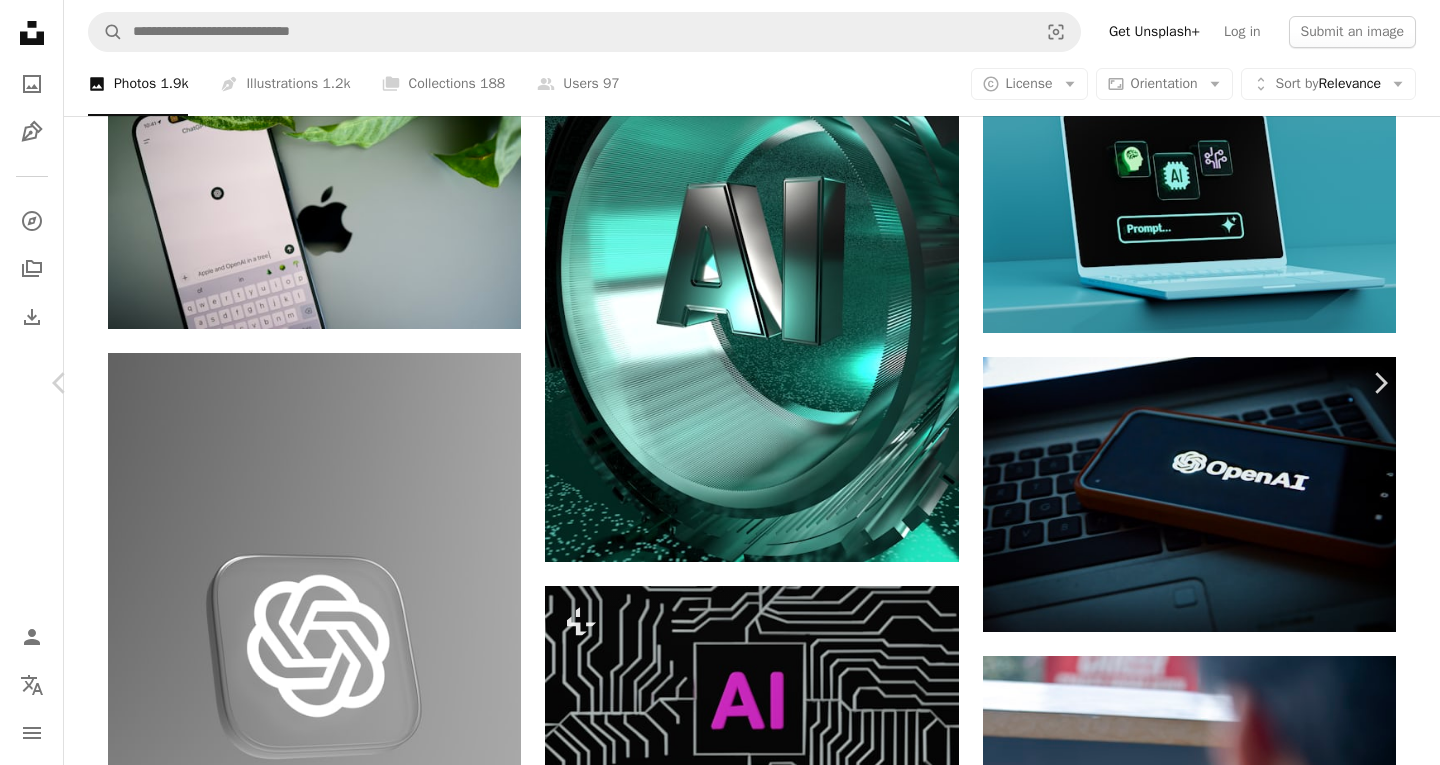 drag, startPoint x: 146, startPoint y: 338, endPoint x: 193, endPoint y: 337, distance: 47.010635 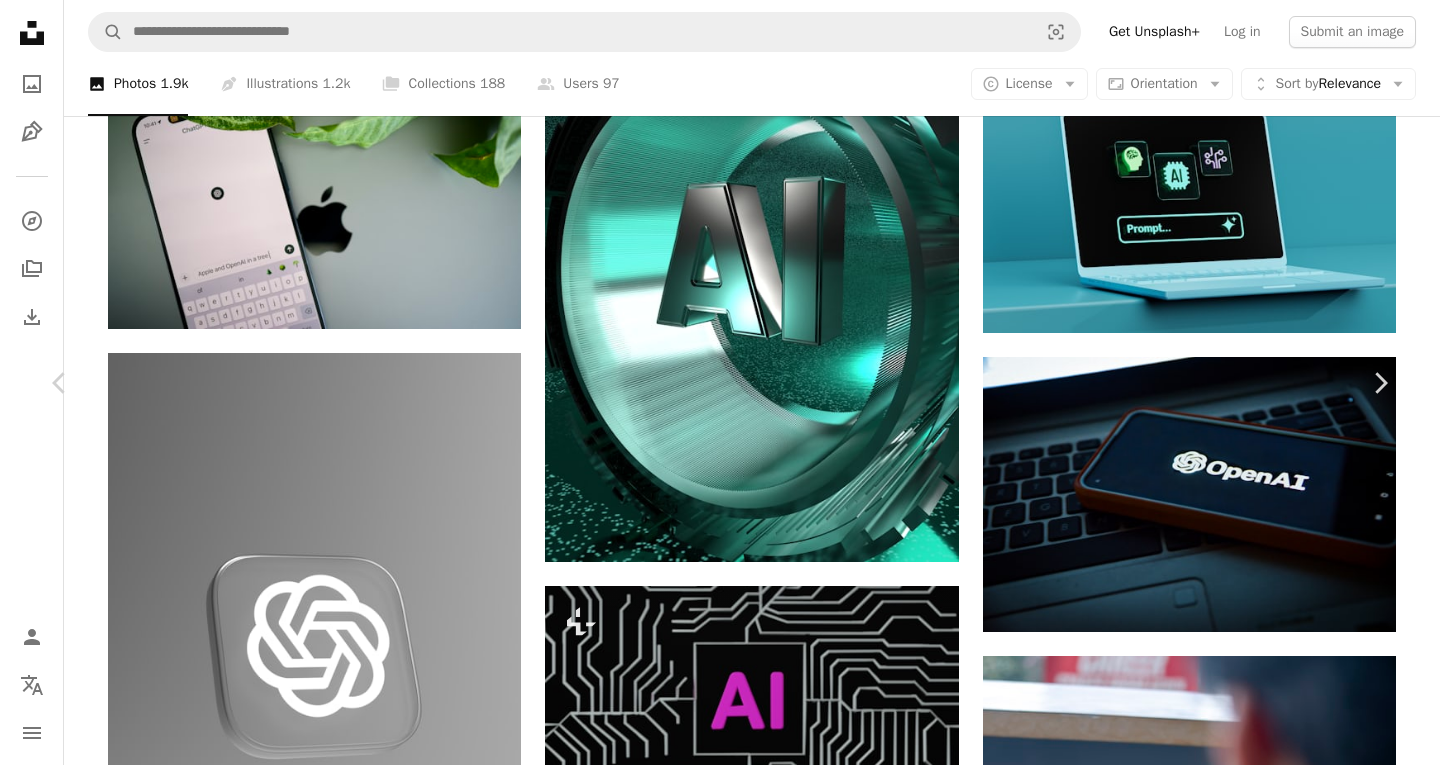 click on "An X shape Chevron left Chevron right Viralyft viralyft A heart A plus sign Edit image   Plus sign for Unsplash+ Download free Chevron down Zoom in Views 502,190 Downloads 7,186 A forward-right arrow Share Info icon Info More Actions Calendar outlined Published on  [DATE], [YEAR] Camera SONY, ILCE-7M3 Safety Free to use under the  Unsplash License laptop chatgpt chat gpt working on laptop man using laptop man computer adult male electronics screen computer keyboard monitor hardware head computer hardware HD Wallpapers Browse premium related images on iStock  |  Save 20% with code UNSPLASH20 View more on iStock  ↗ Related images A heart A plus sign [NAME] [LAST] Available for hire A checkmark inside of a circle Arrow pointing down A heart A plus sign [NAME] [LAST] Available for hire A checkmark inside of a circle Arrow pointing down Plus sign for Unsplash+ A heart A plus sign [NAME] [LAST] For  Unsplash+ A lock   Download A heart A plus sign [NAME] [LAST] Available for hire A checkmark inside of a circle Arrow pointing down A heart A plus sign [NAME] [LAST] Available for hire A checkmark inside of a circle Arrow pointing down Plus sign for Unsplash+ A heart A plus sign [NAME] [LAST] For  Unsplash+ A lock   Download A heart A plus sign [NAME] [LAST] For  Unsplash+ A lock   Download A heart A plus sign [NAME] [LAST] For  Unsplash+ A lock   Download A heart A plus sign [NAME] [LAST] For" at bounding box center [720, 5219] 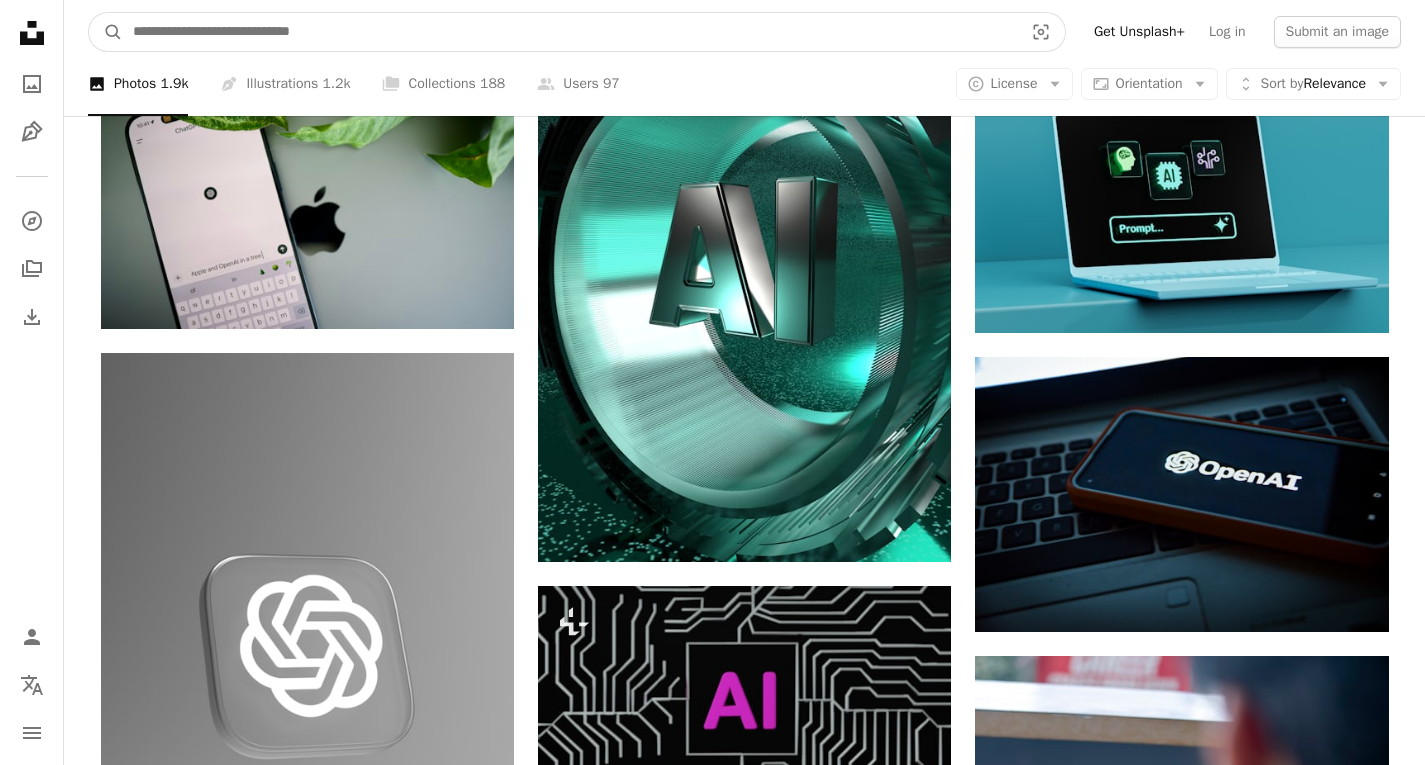 click at bounding box center [570, 32] 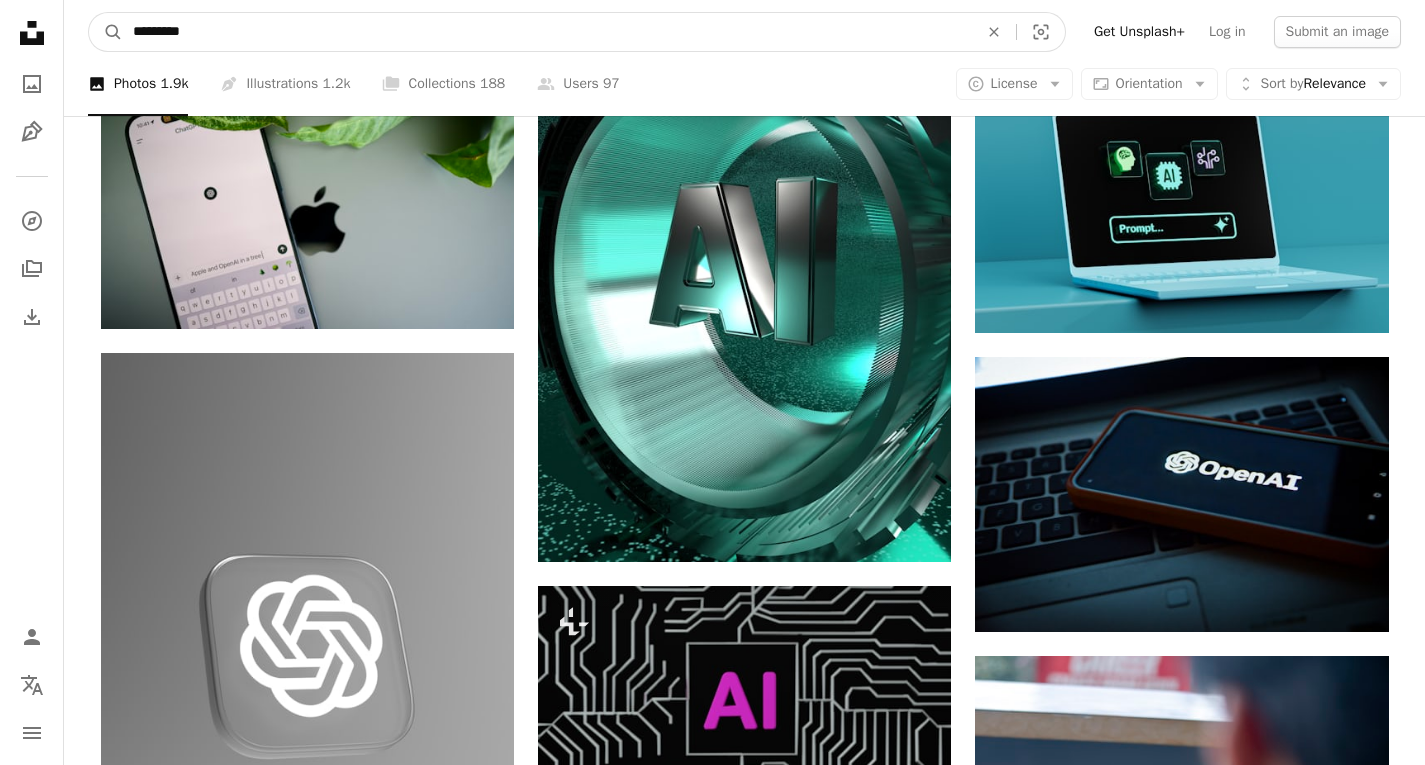 type on "*********" 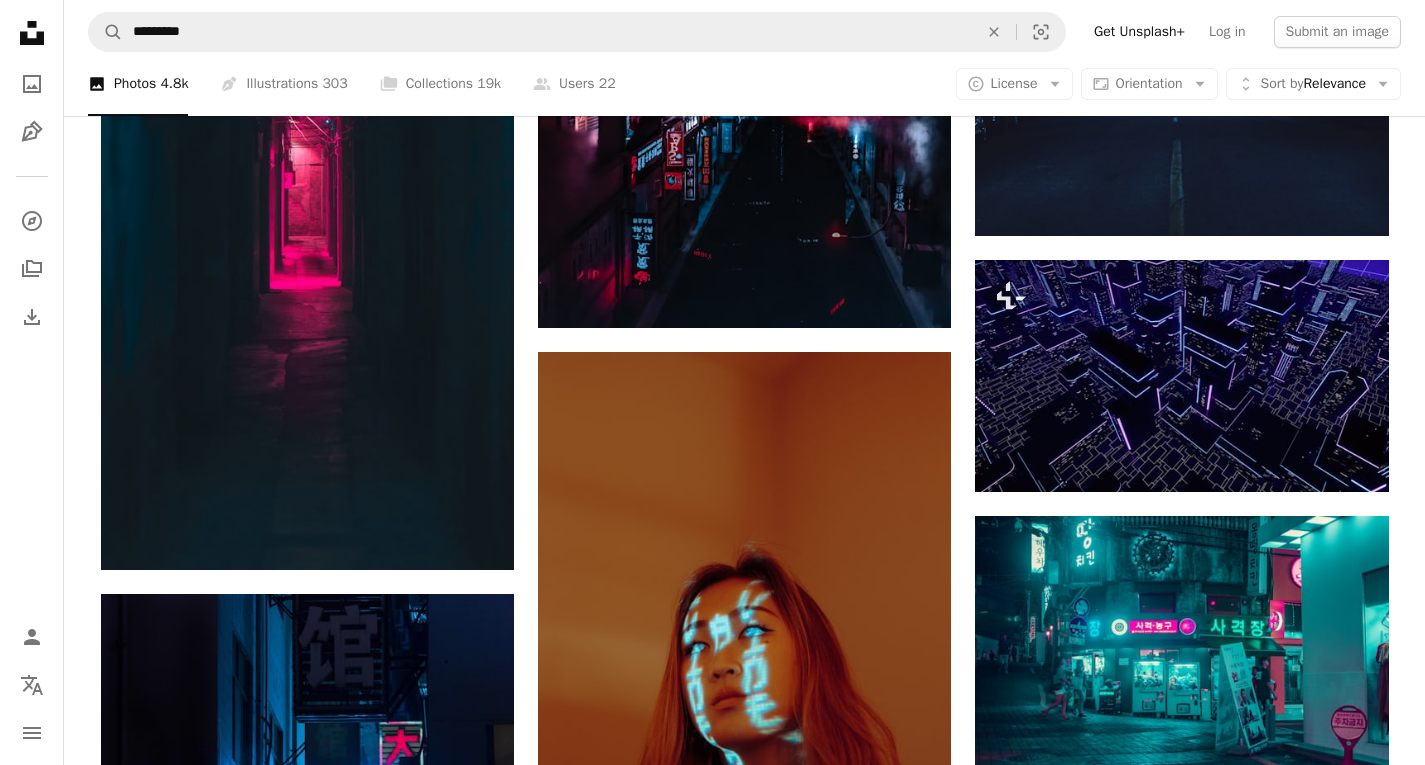 scroll, scrollTop: 3400, scrollLeft: 0, axis: vertical 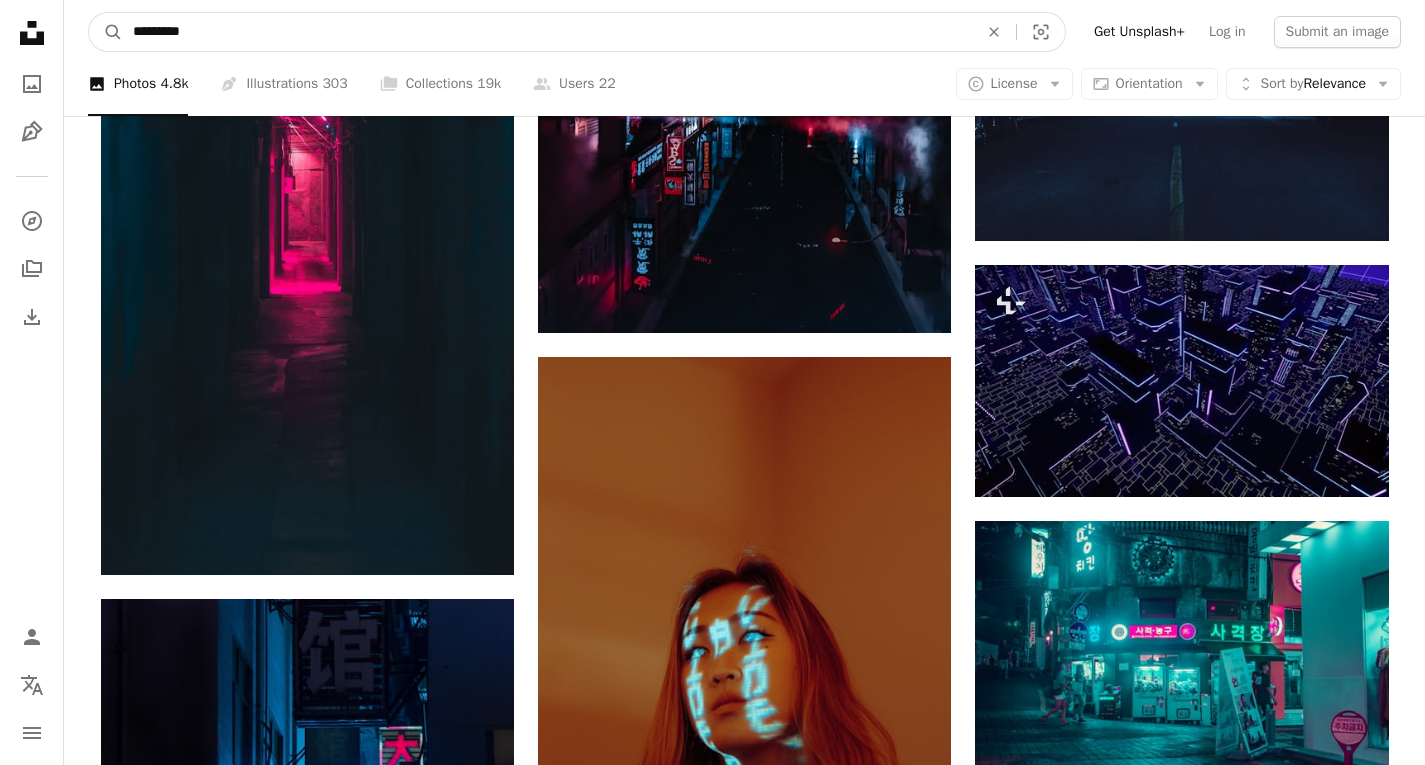 click on "*********" at bounding box center [547, 32] 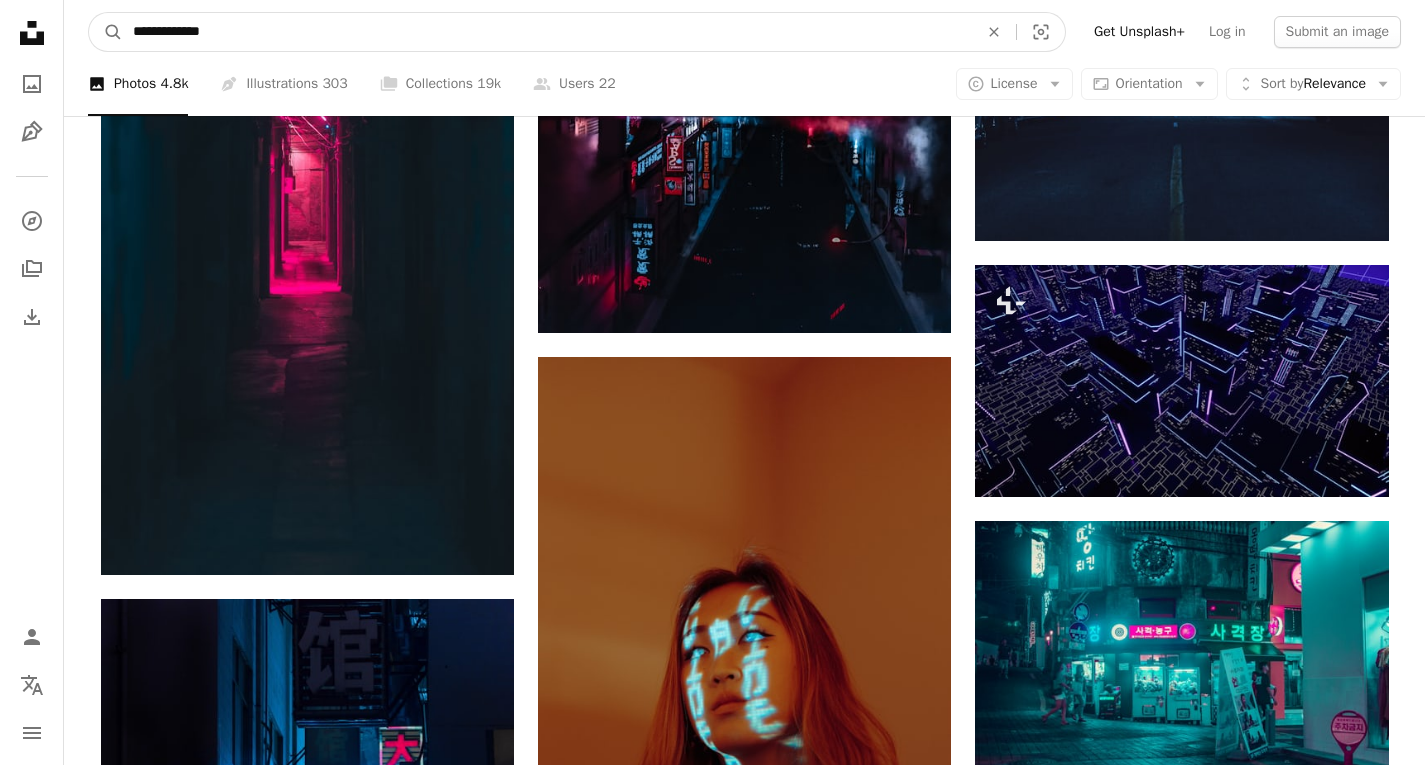 type on "**********" 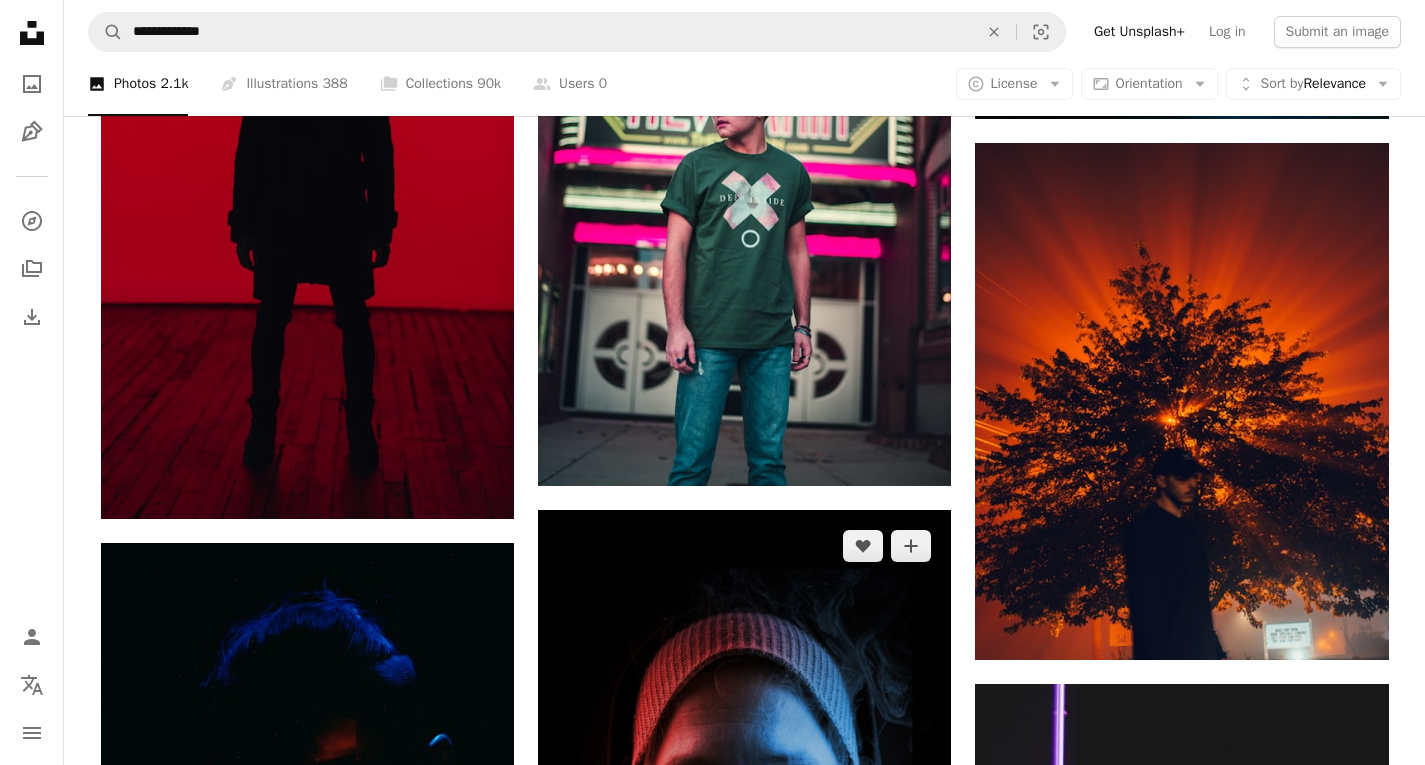 scroll, scrollTop: 3078, scrollLeft: 0, axis: vertical 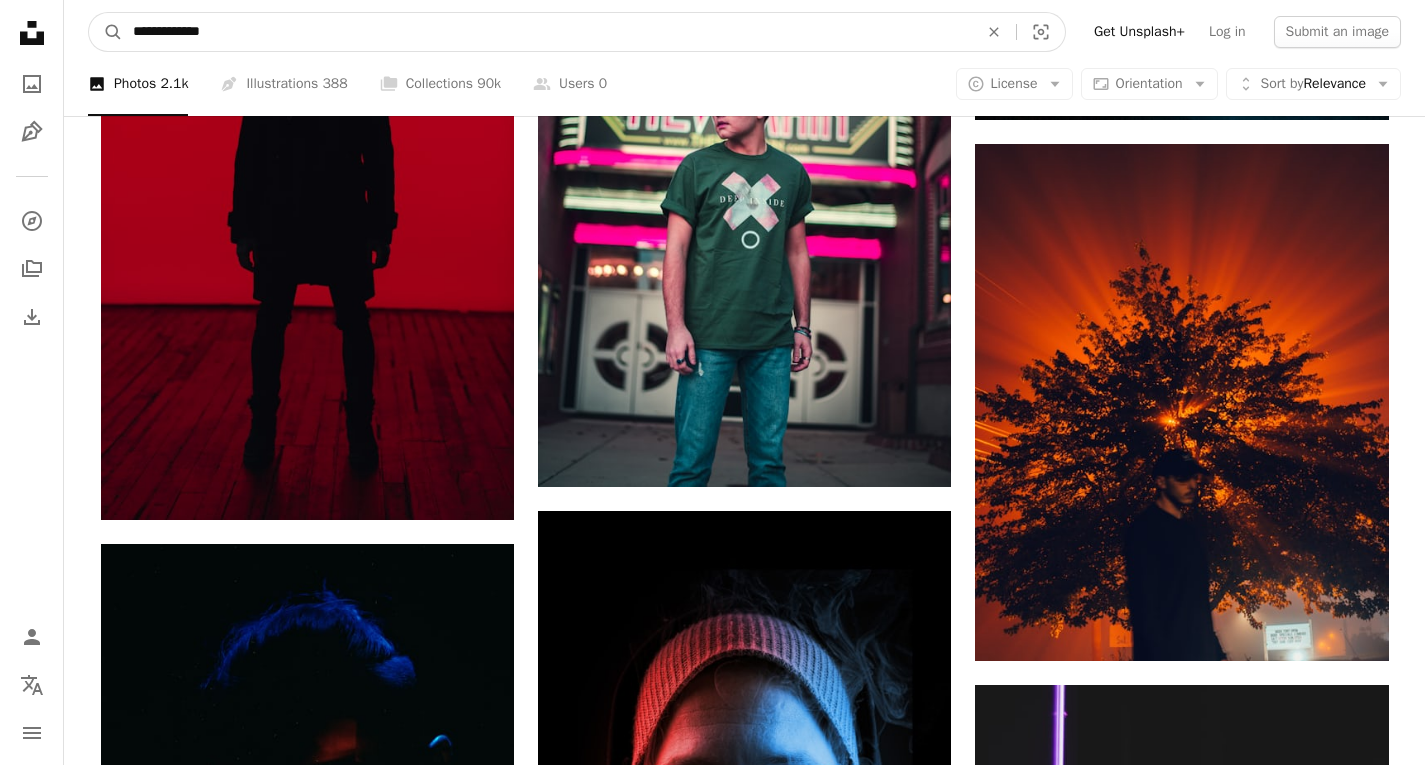 click on "**********" at bounding box center (547, 32) 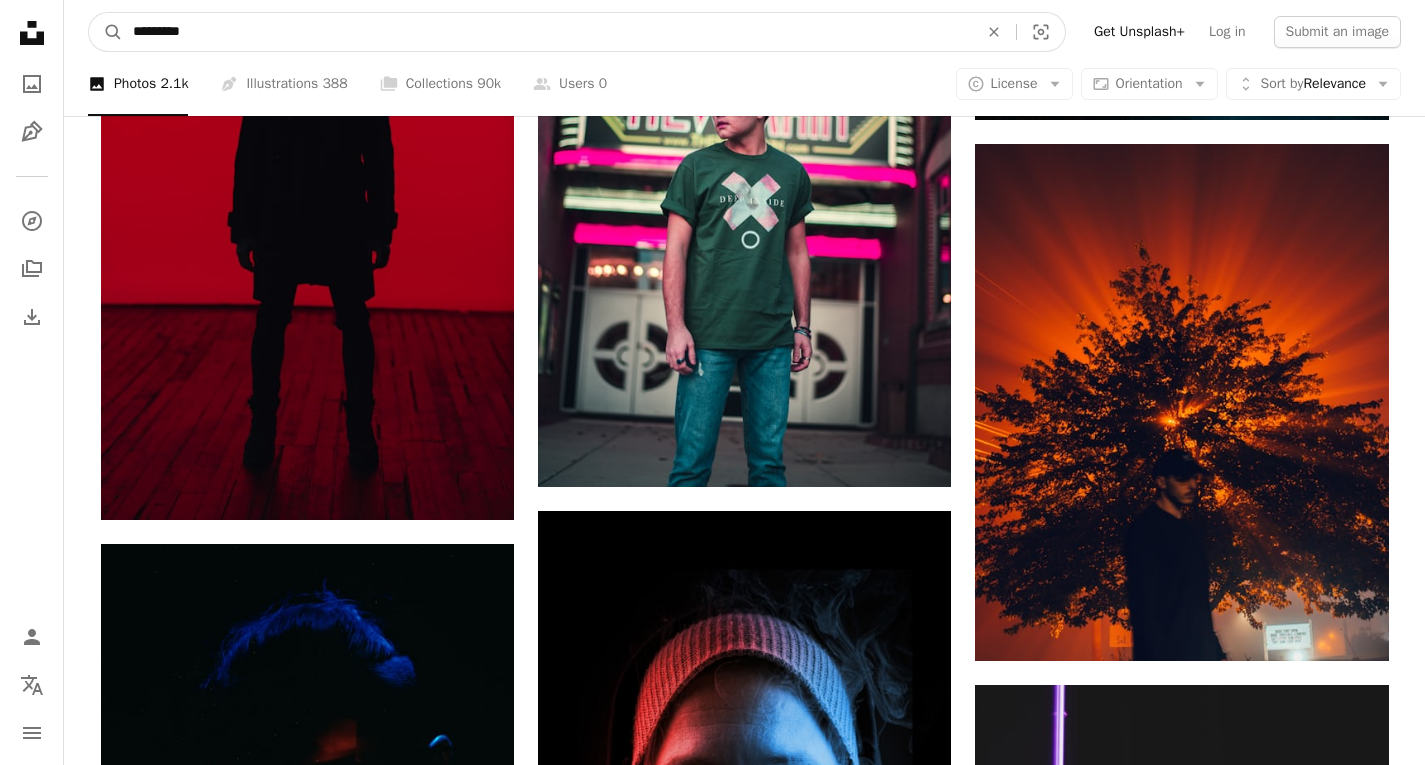 type on "*********" 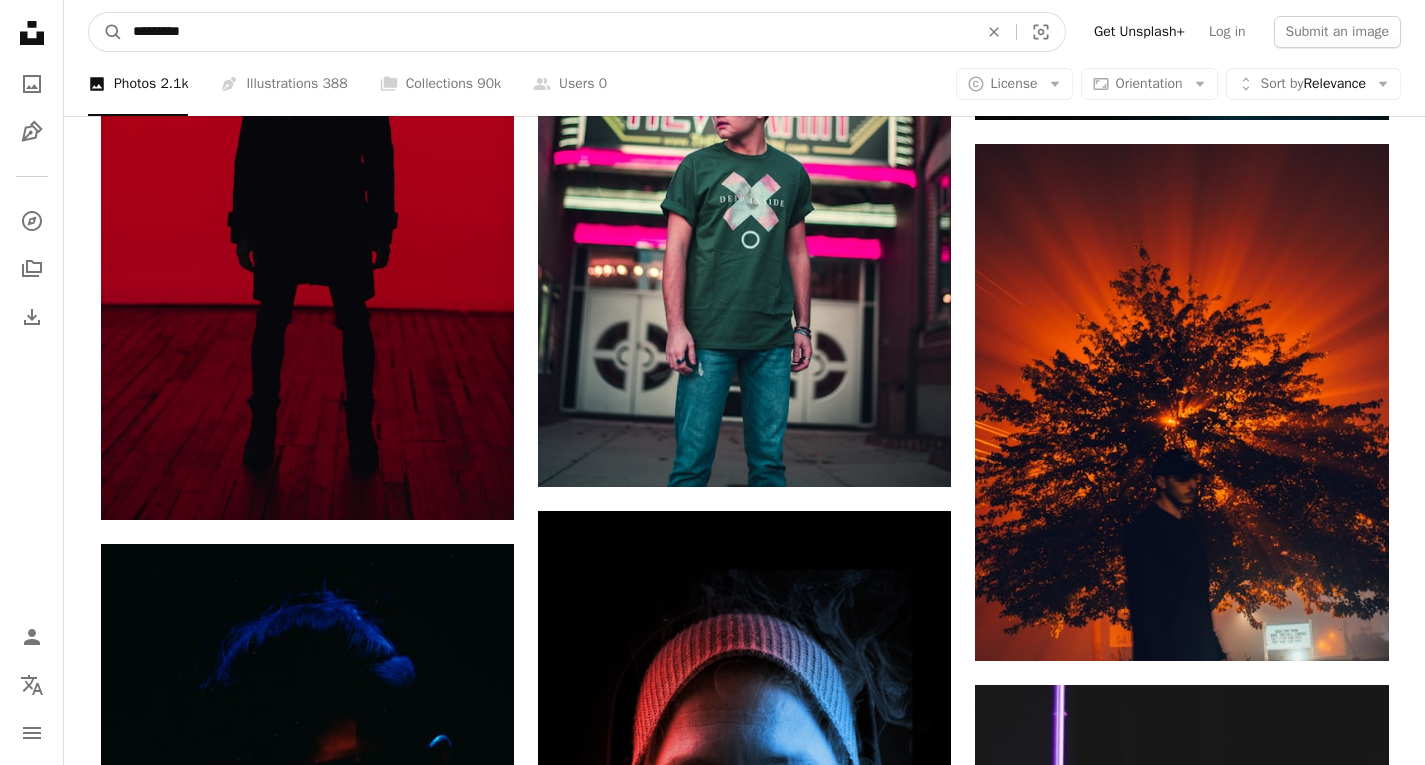 click on "A magnifying glass" at bounding box center (106, 32) 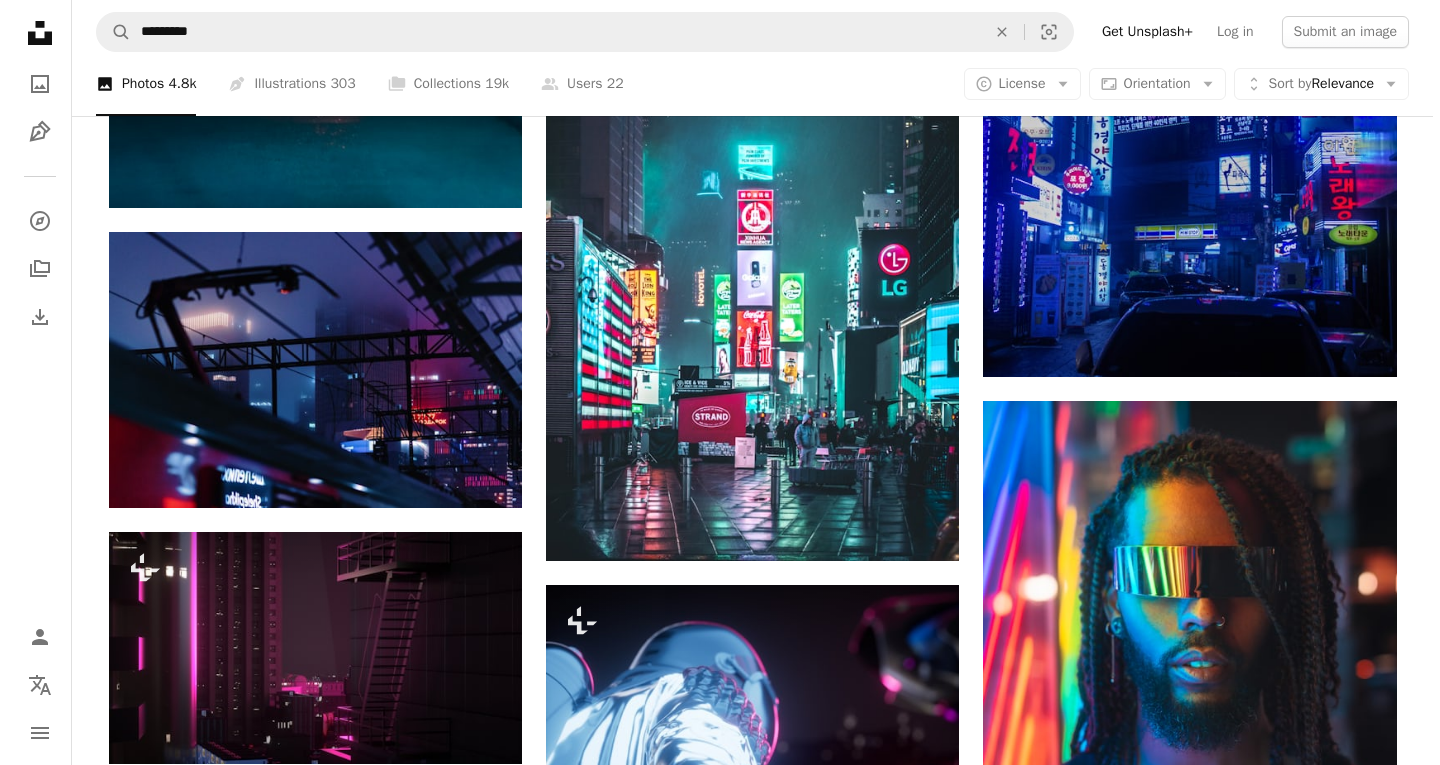 scroll, scrollTop: 8600, scrollLeft: 0, axis: vertical 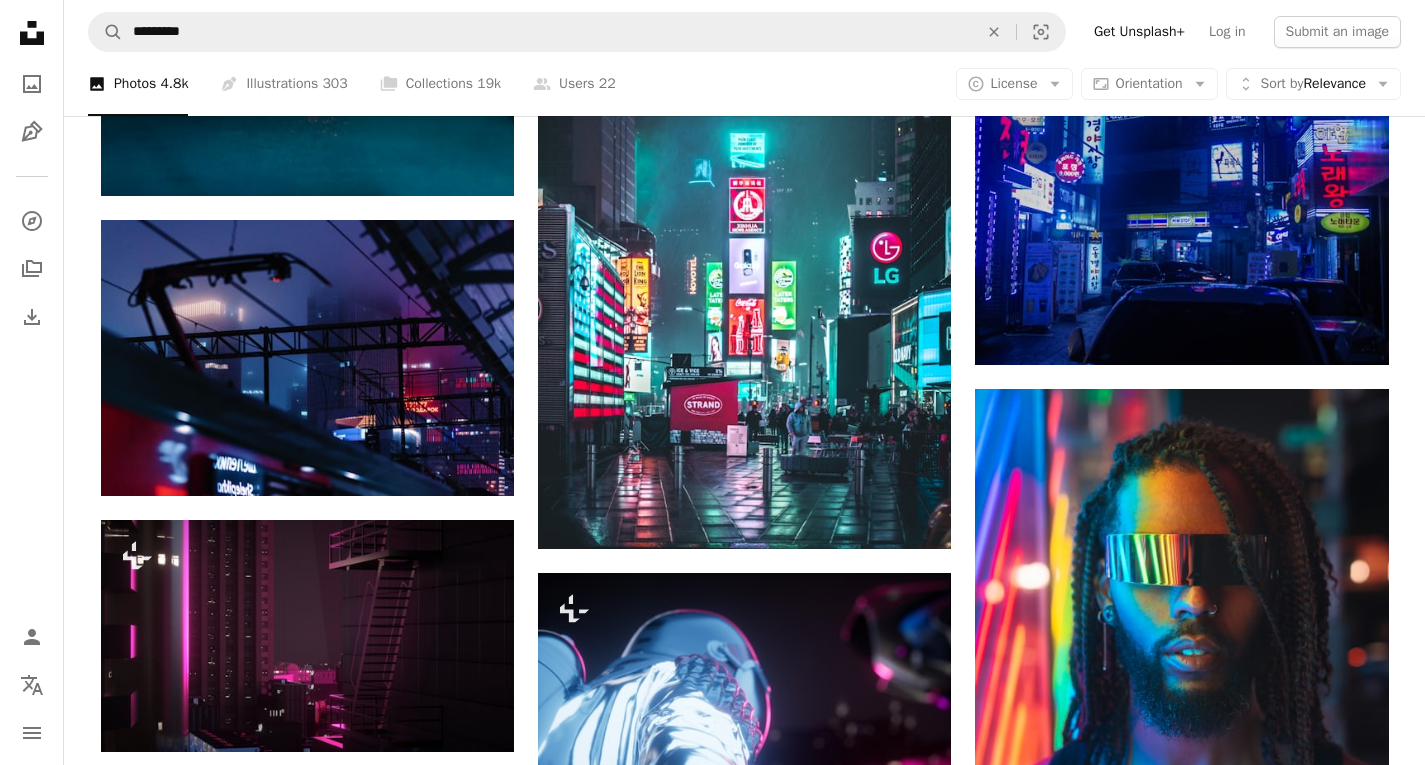 click at bounding box center [1181, 1777] 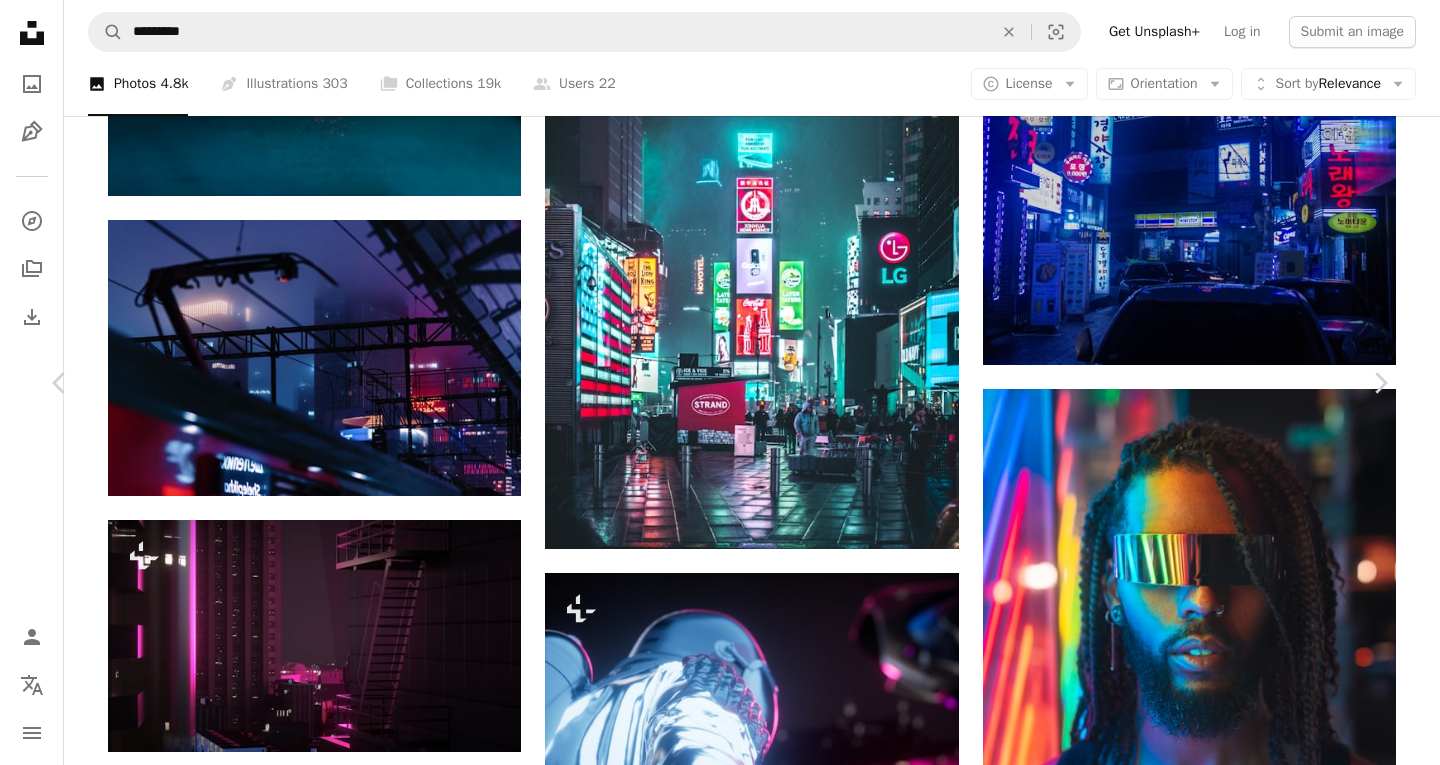 type 